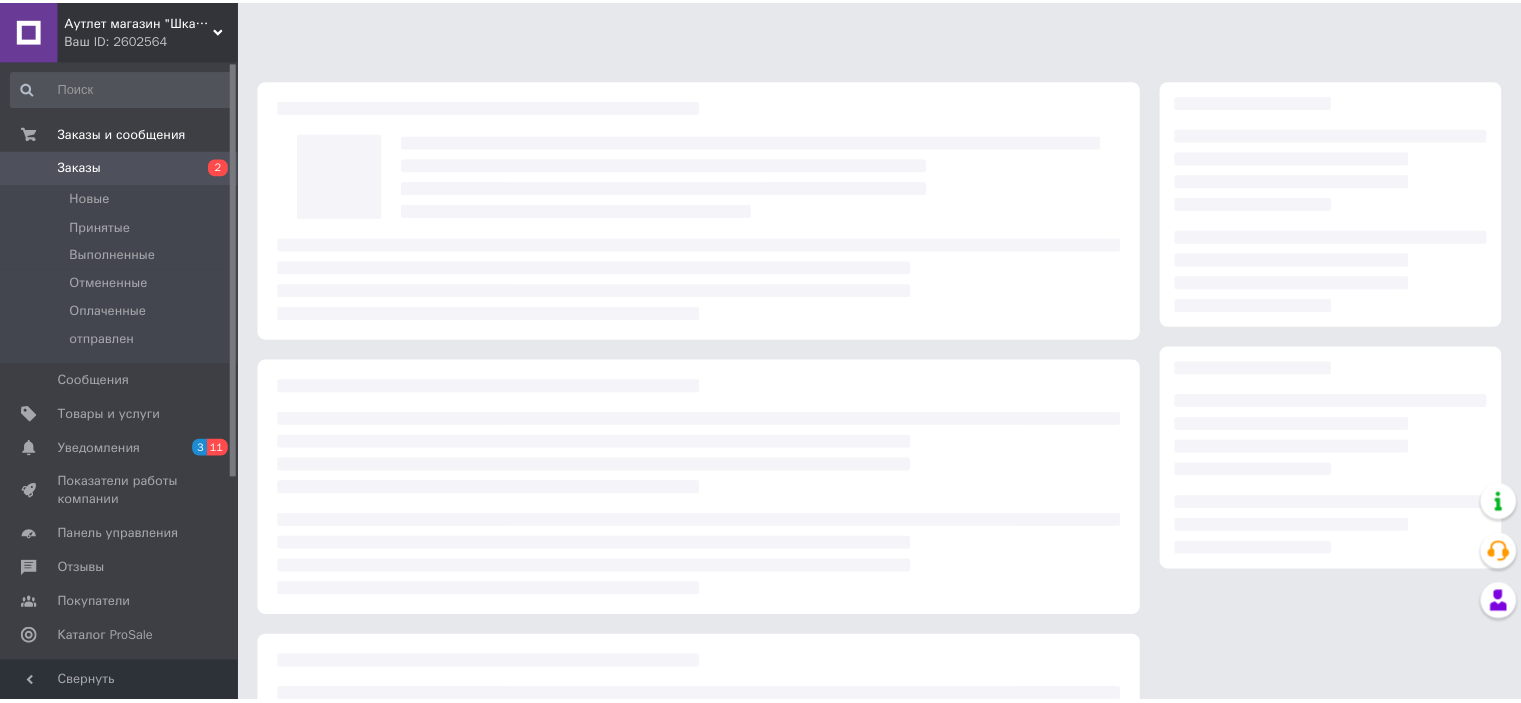 scroll, scrollTop: 0, scrollLeft: 0, axis: both 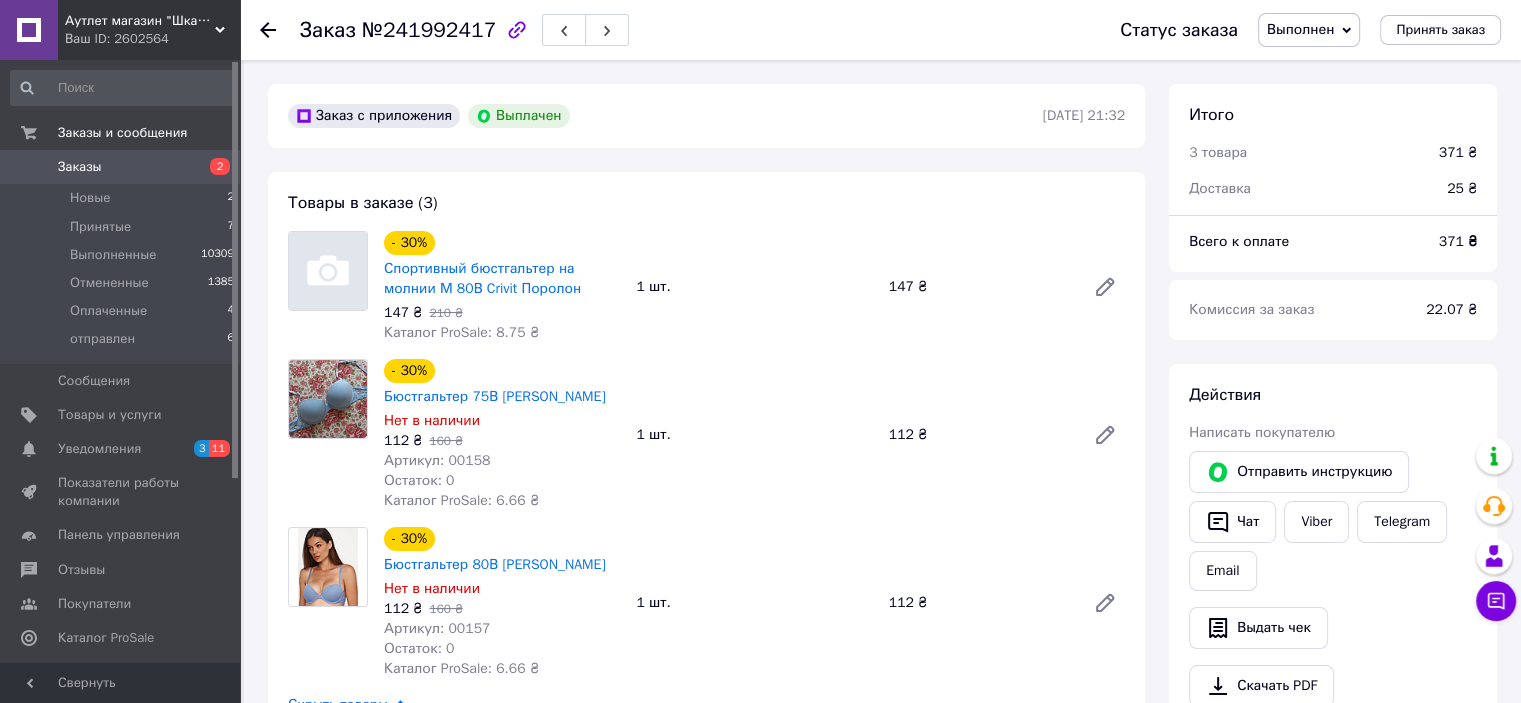 click 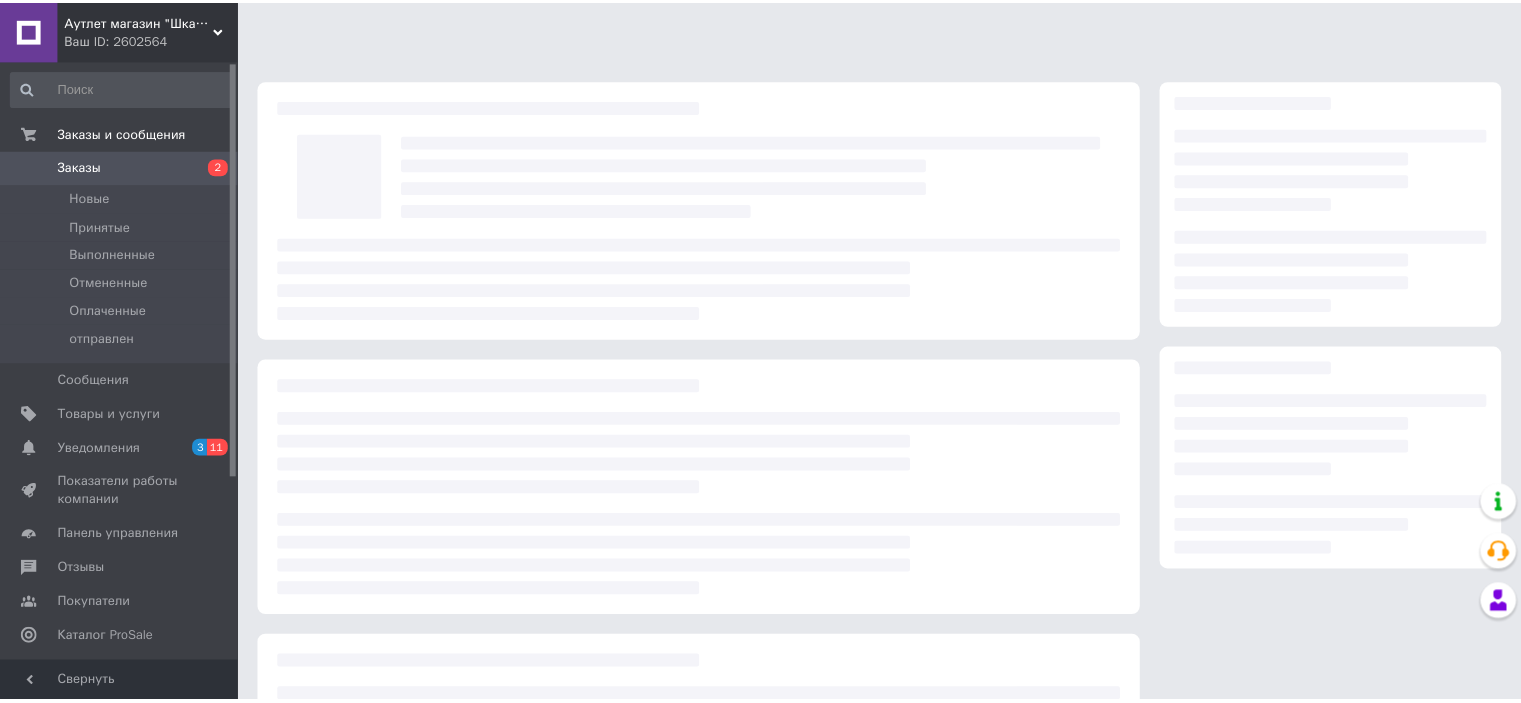 scroll, scrollTop: 0, scrollLeft: 0, axis: both 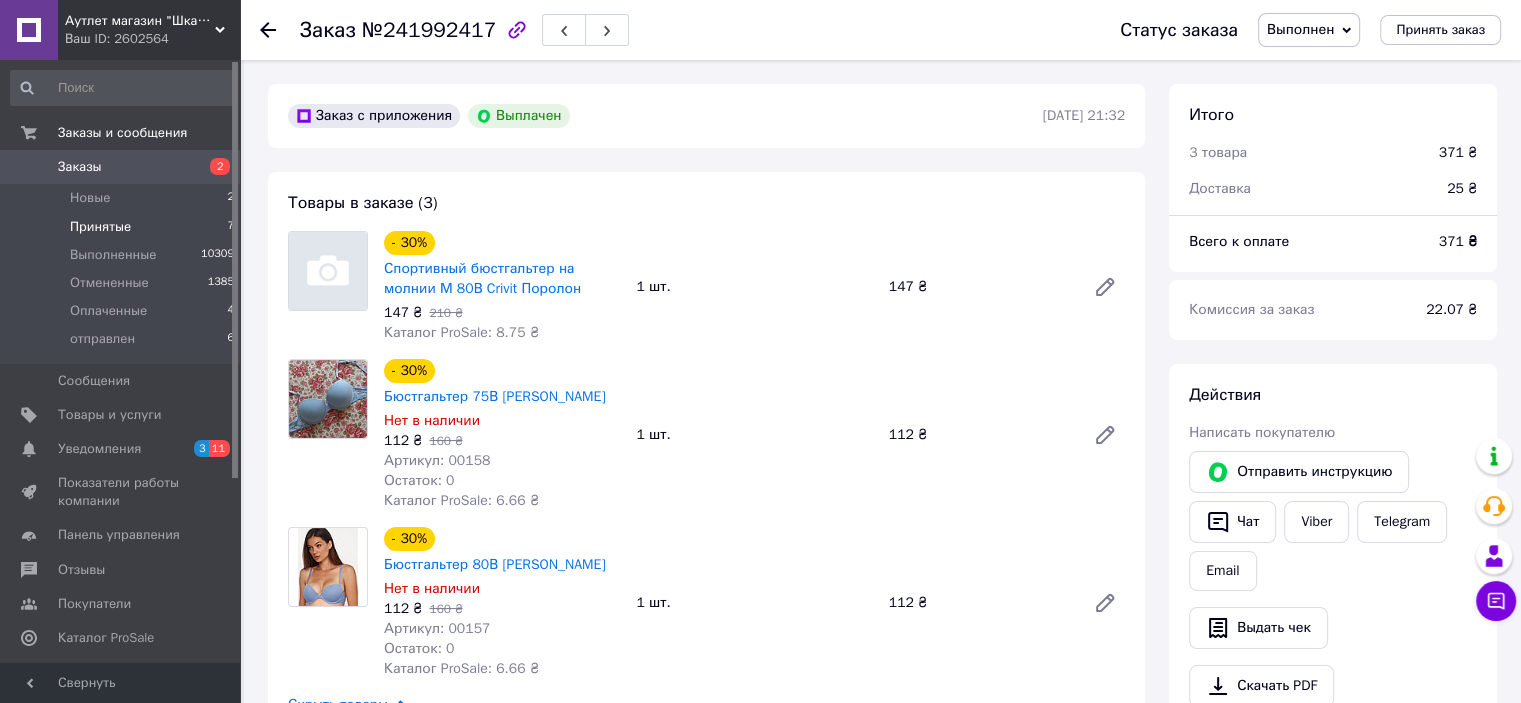 click on "Принятые" at bounding box center [100, 227] 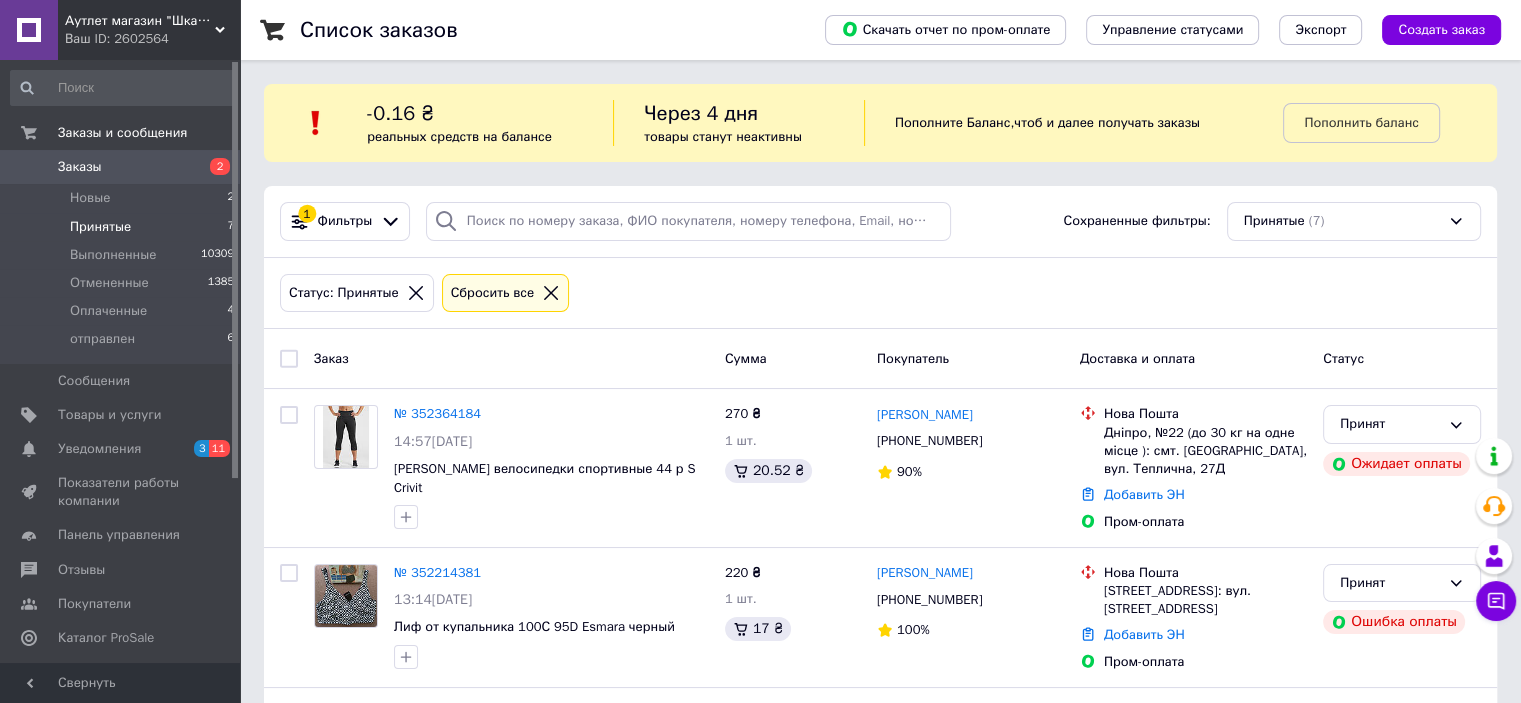 click 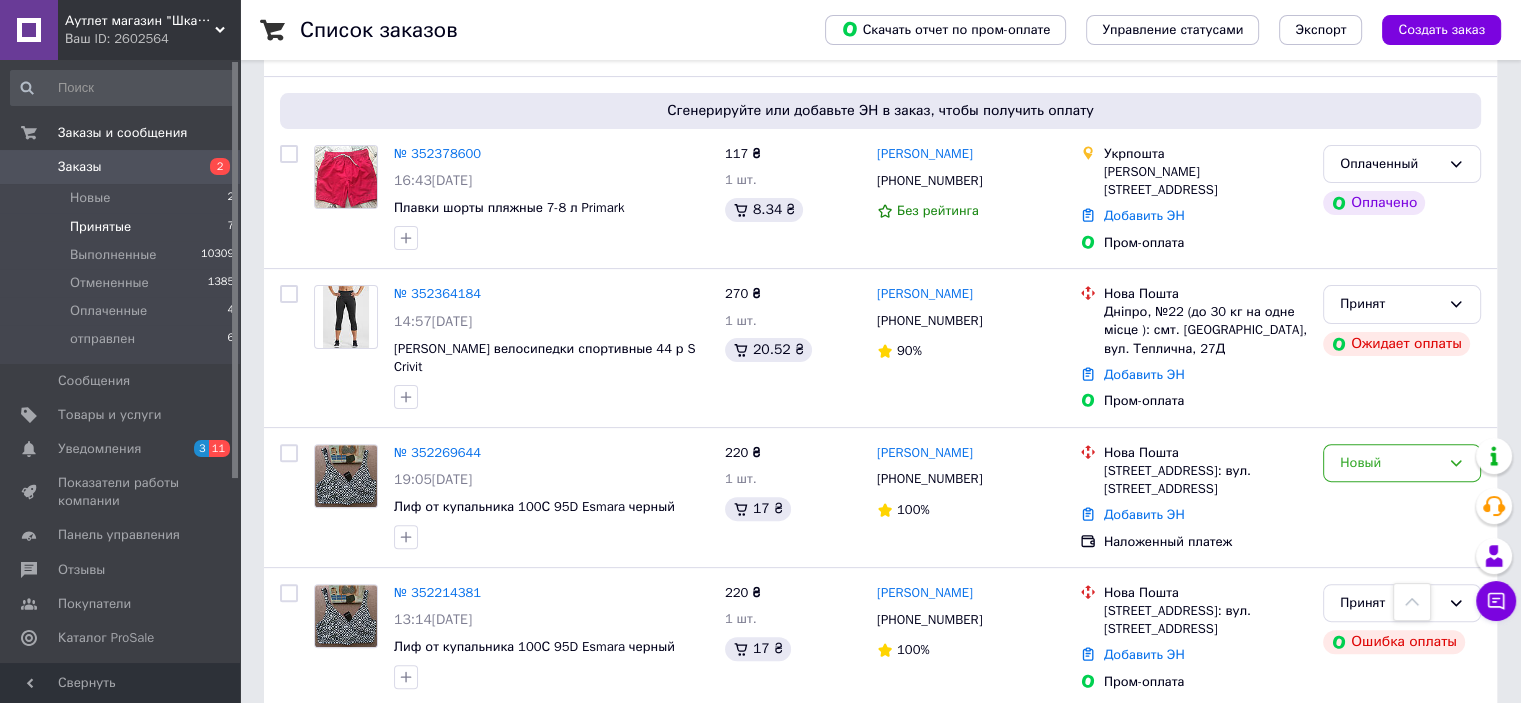 scroll, scrollTop: 515, scrollLeft: 0, axis: vertical 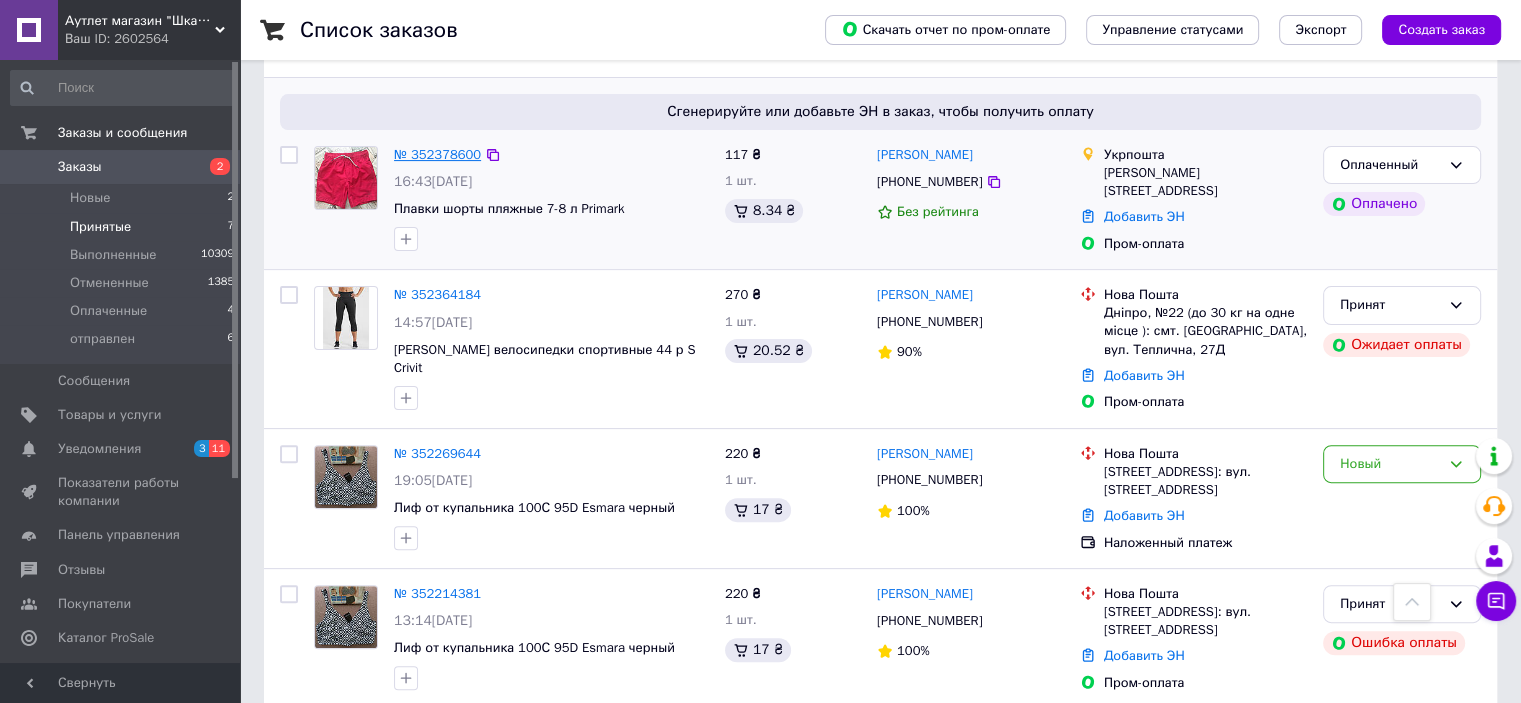 click on "№ 352378600" at bounding box center [437, 154] 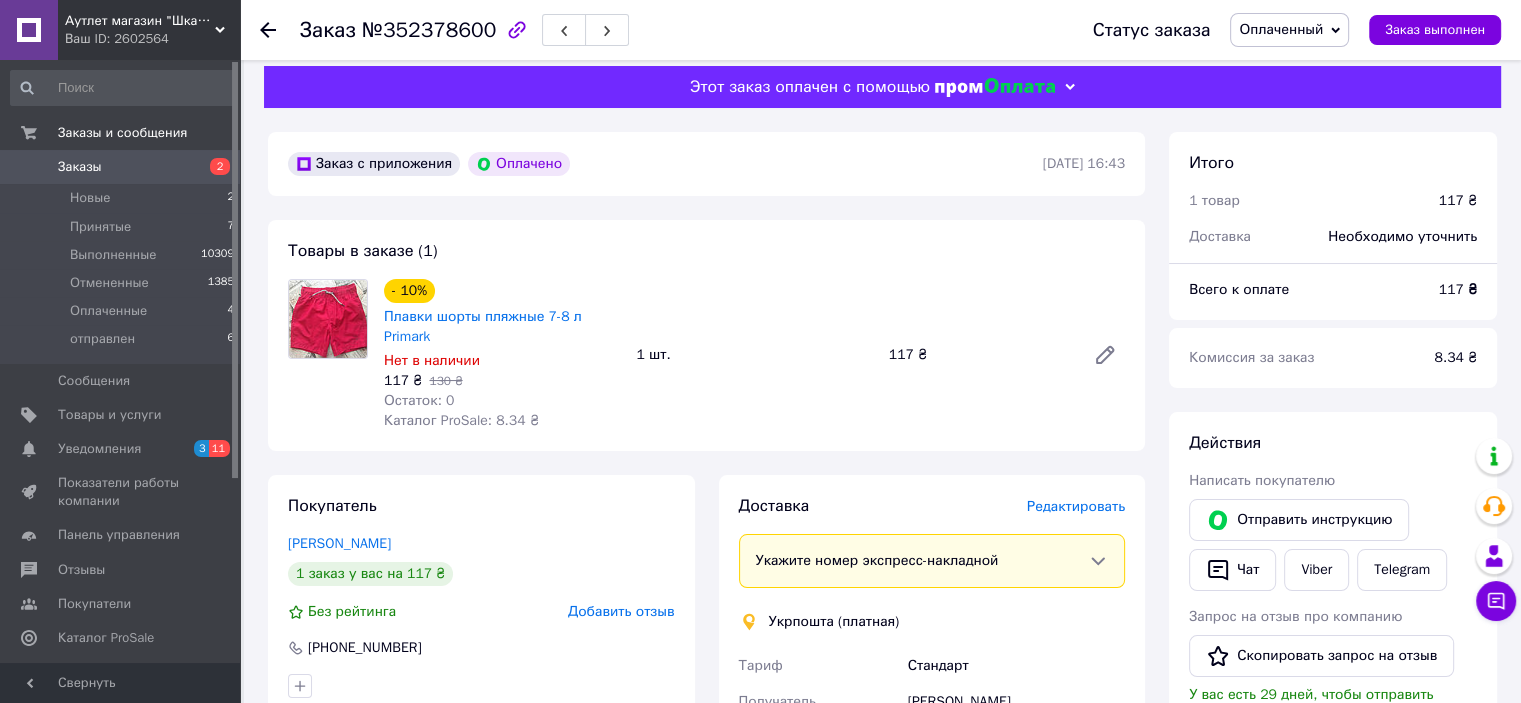 scroll, scrollTop: 0, scrollLeft: 0, axis: both 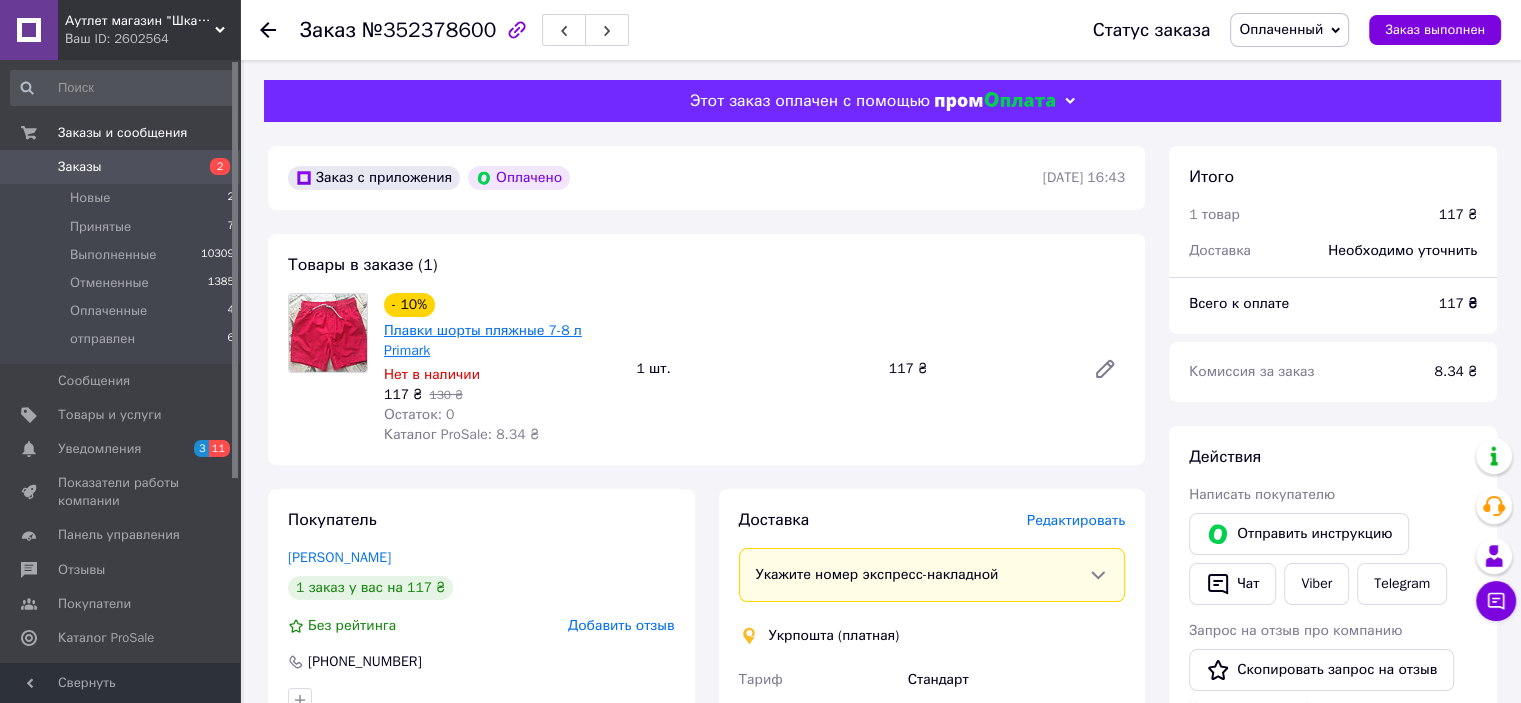 click on "Плавки шорты пляжные 7-8 л Primark" at bounding box center [483, 340] 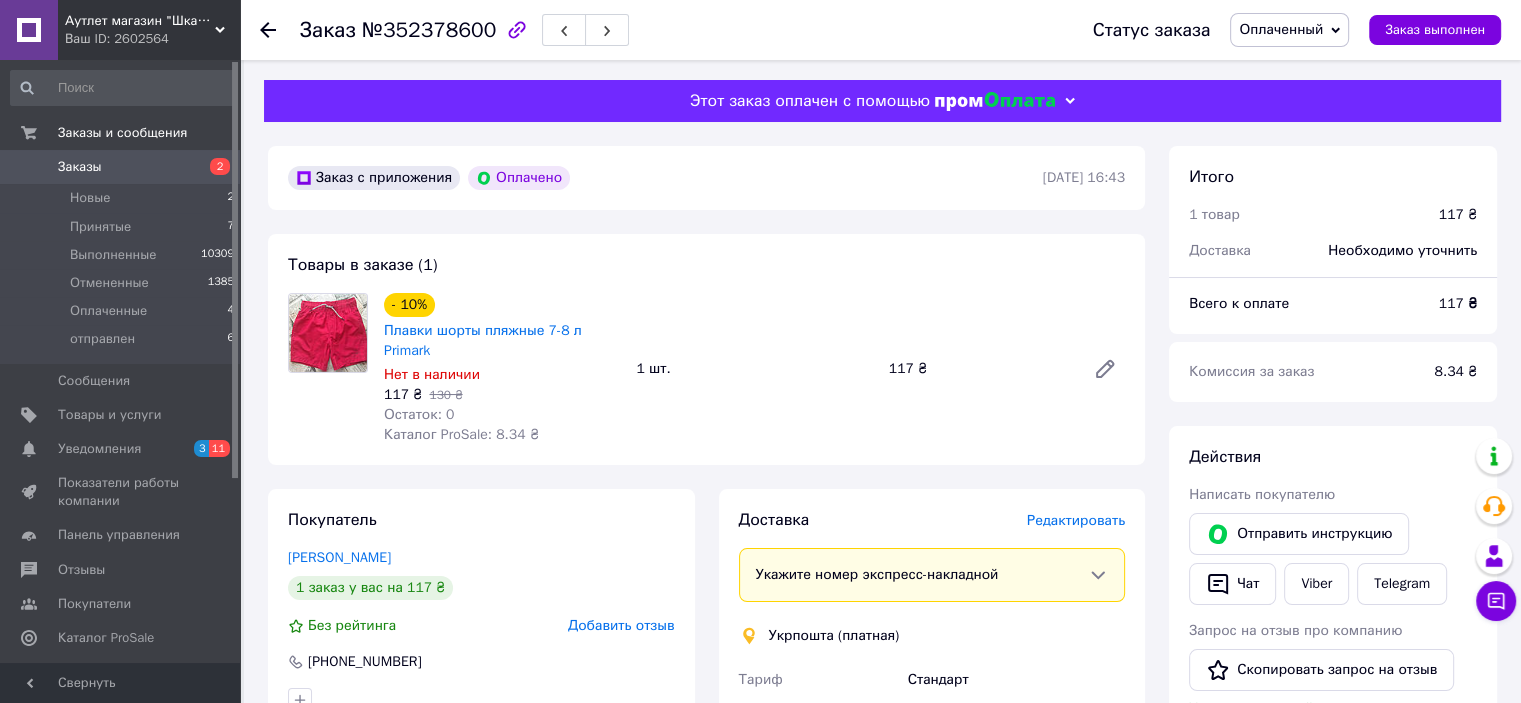 click 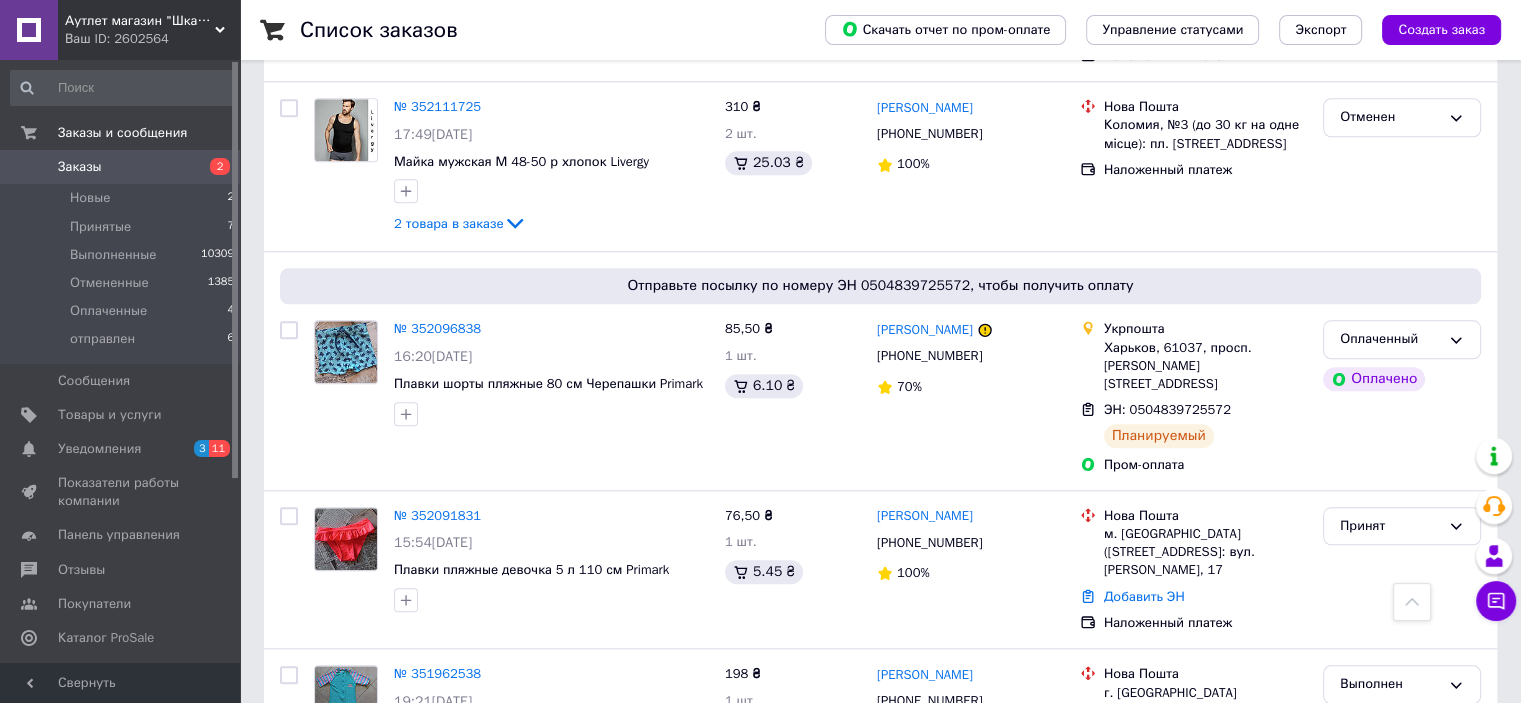 scroll, scrollTop: 1914, scrollLeft: 0, axis: vertical 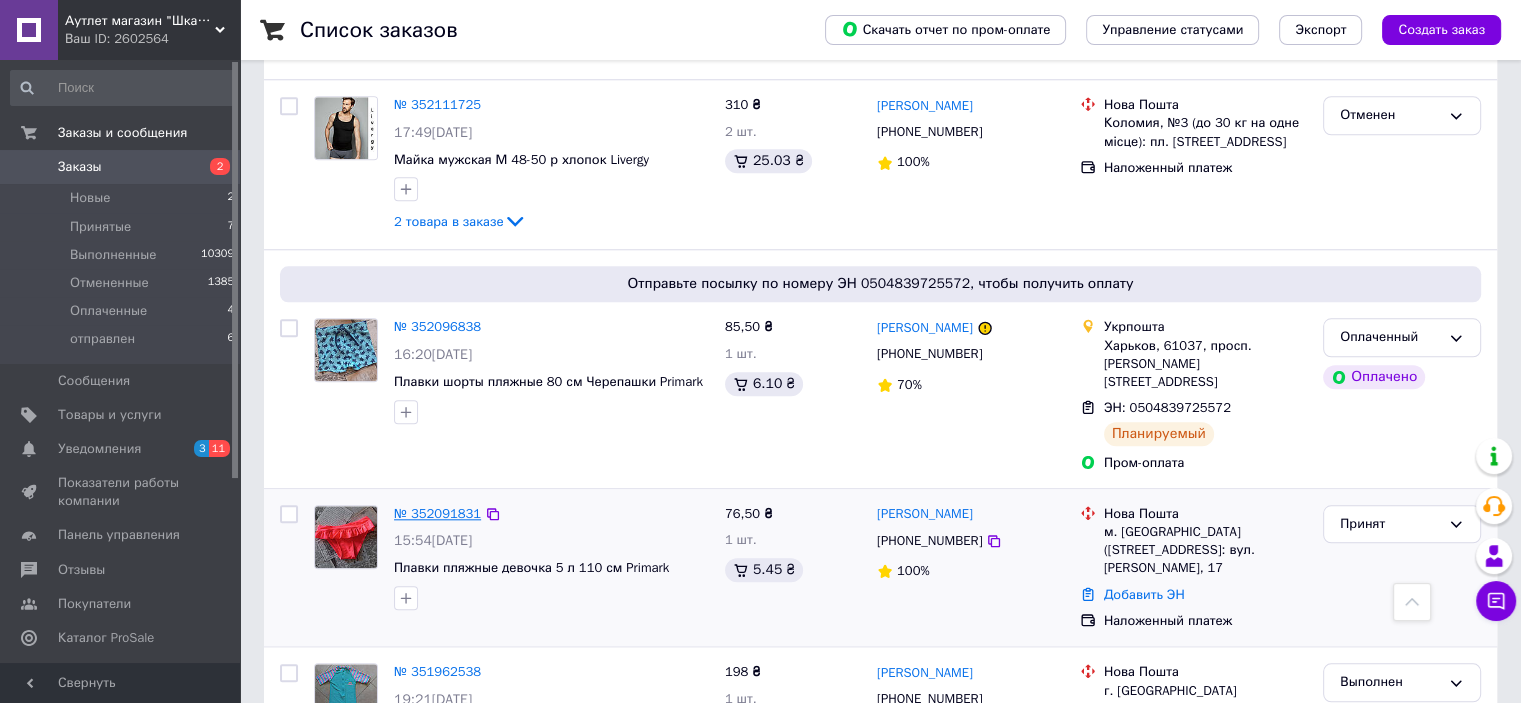 click on "№ 352091831" at bounding box center (437, 513) 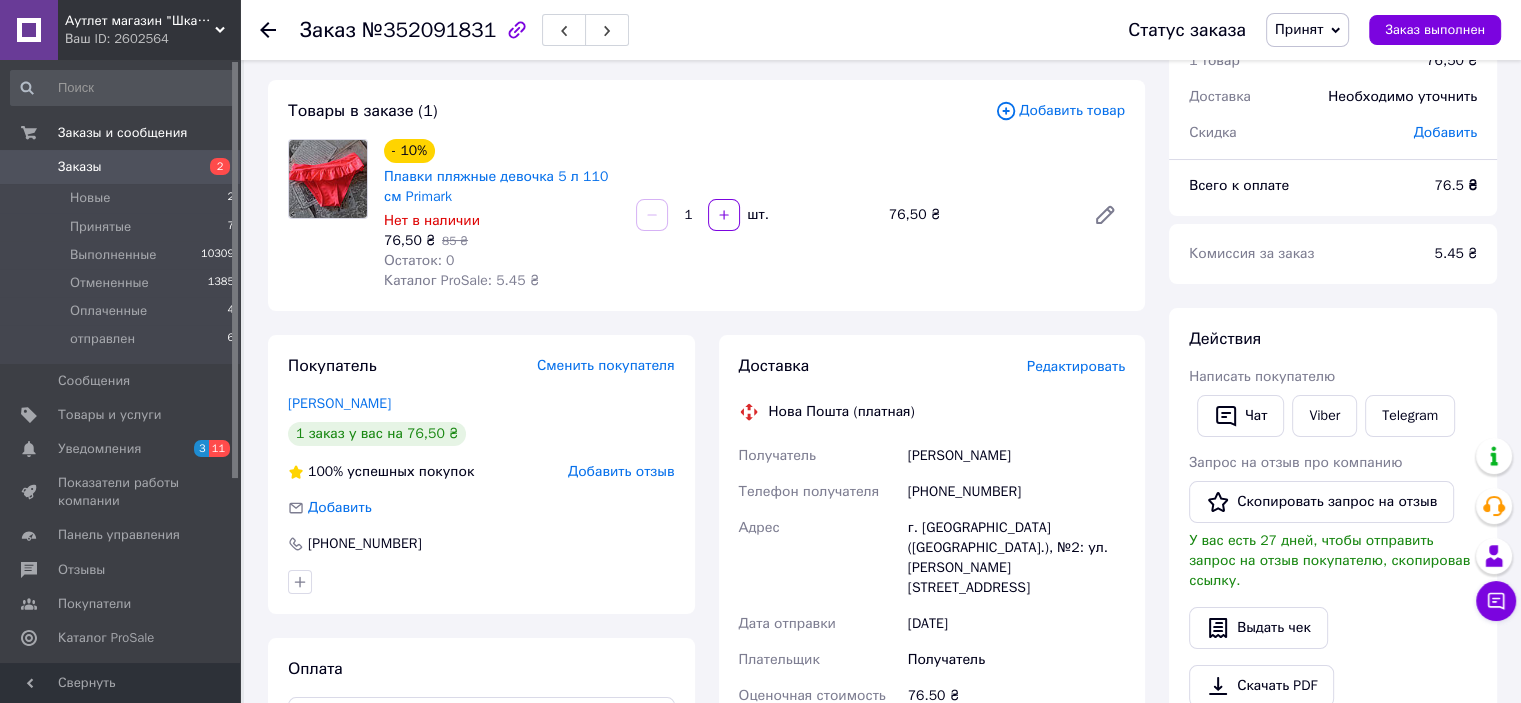 scroll, scrollTop: 0, scrollLeft: 0, axis: both 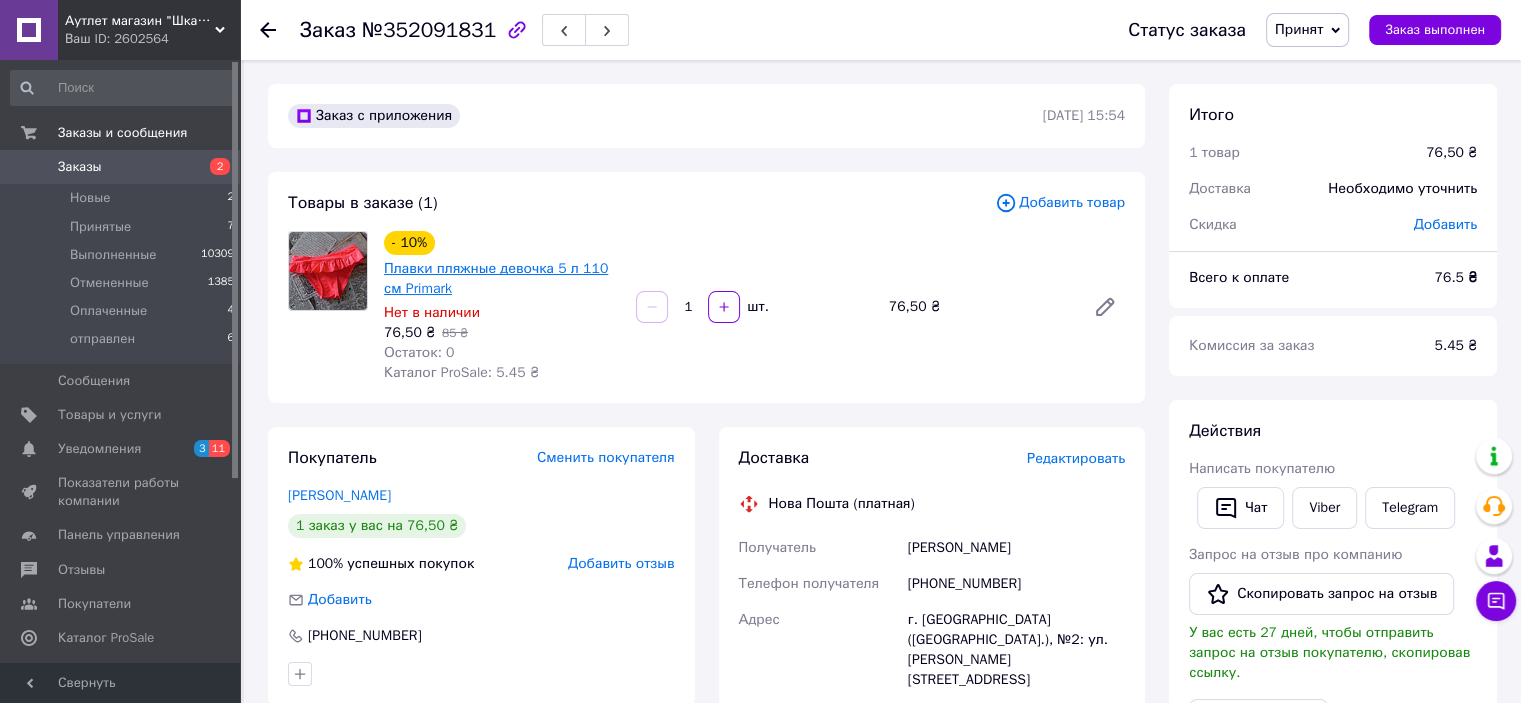 click on "Плавки пляжные девочка 5 л 110 см Primark" at bounding box center (496, 278) 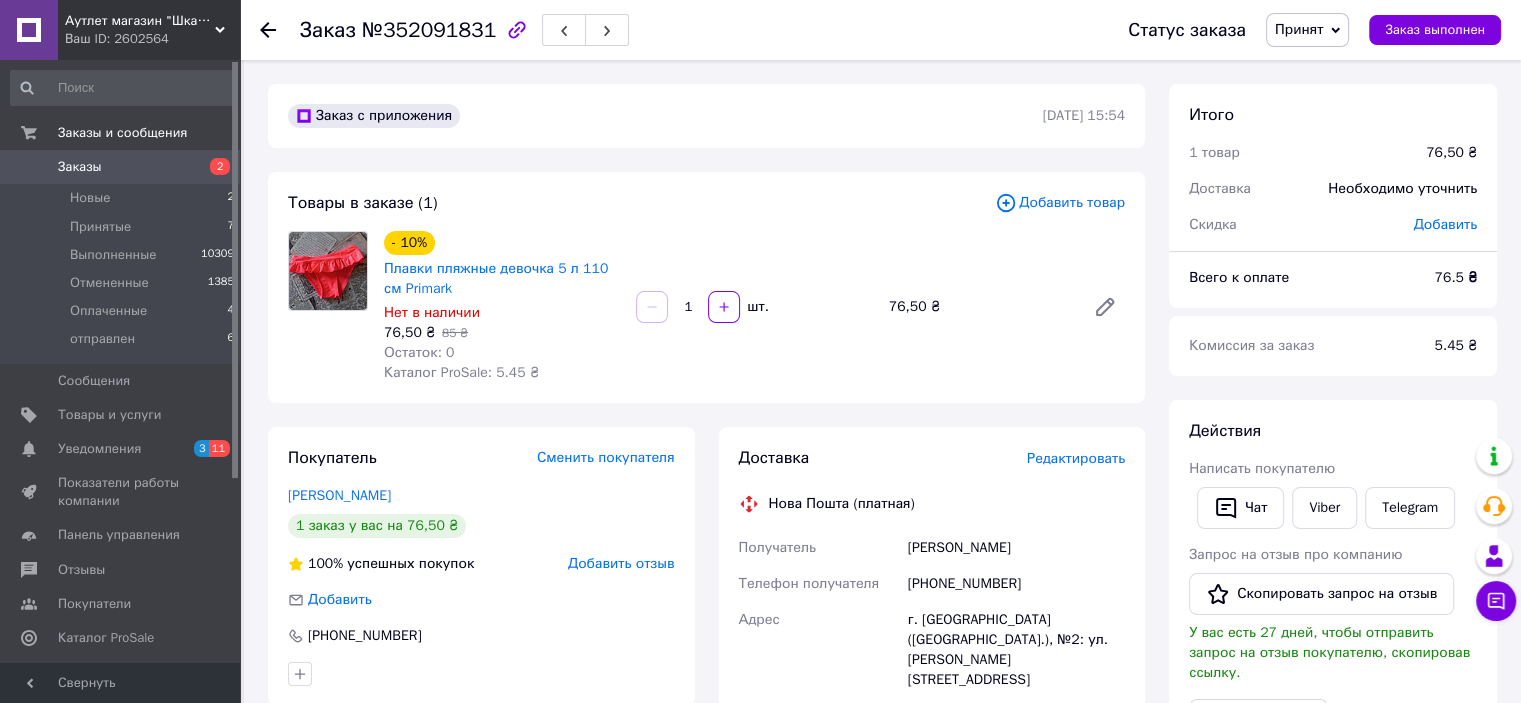click 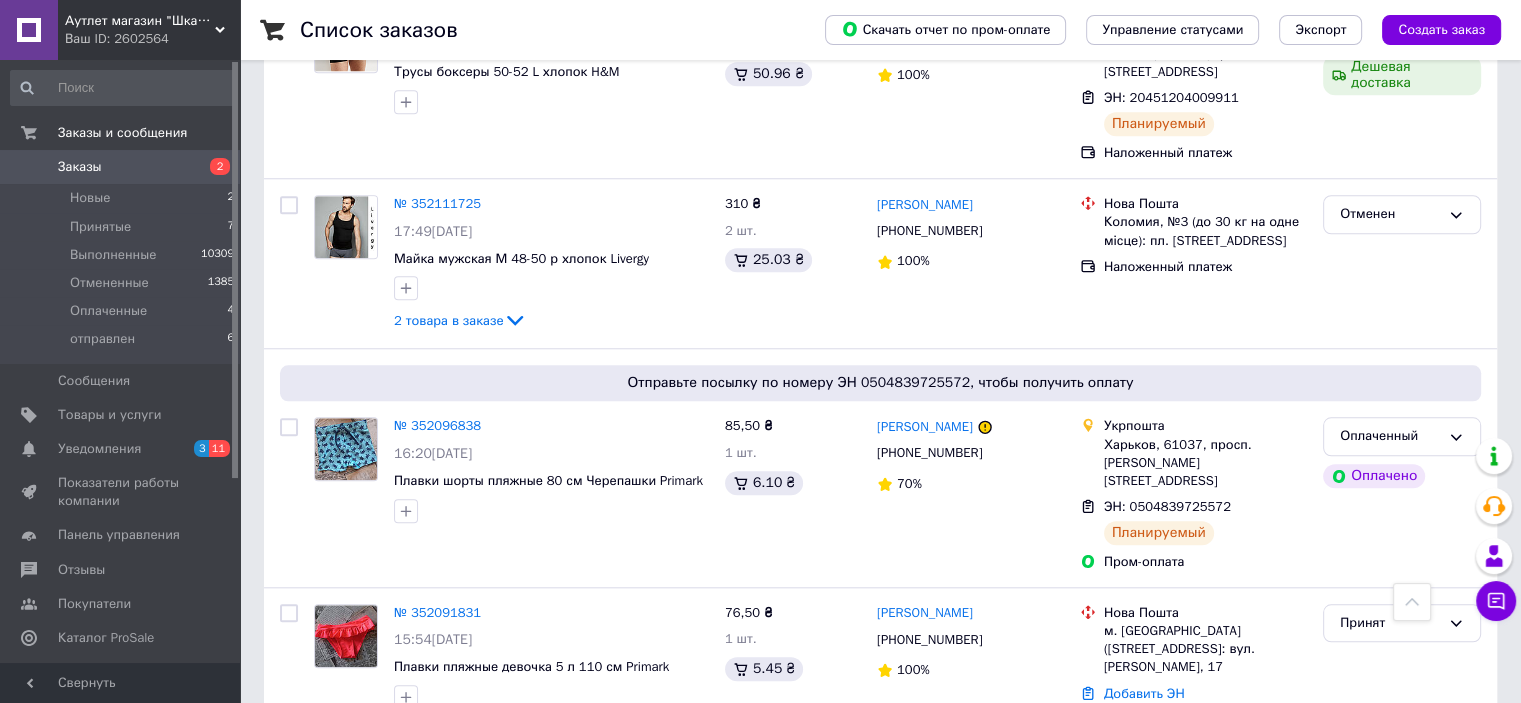 scroll, scrollTop: 1816, scrollLeft: 0, axis: vertical 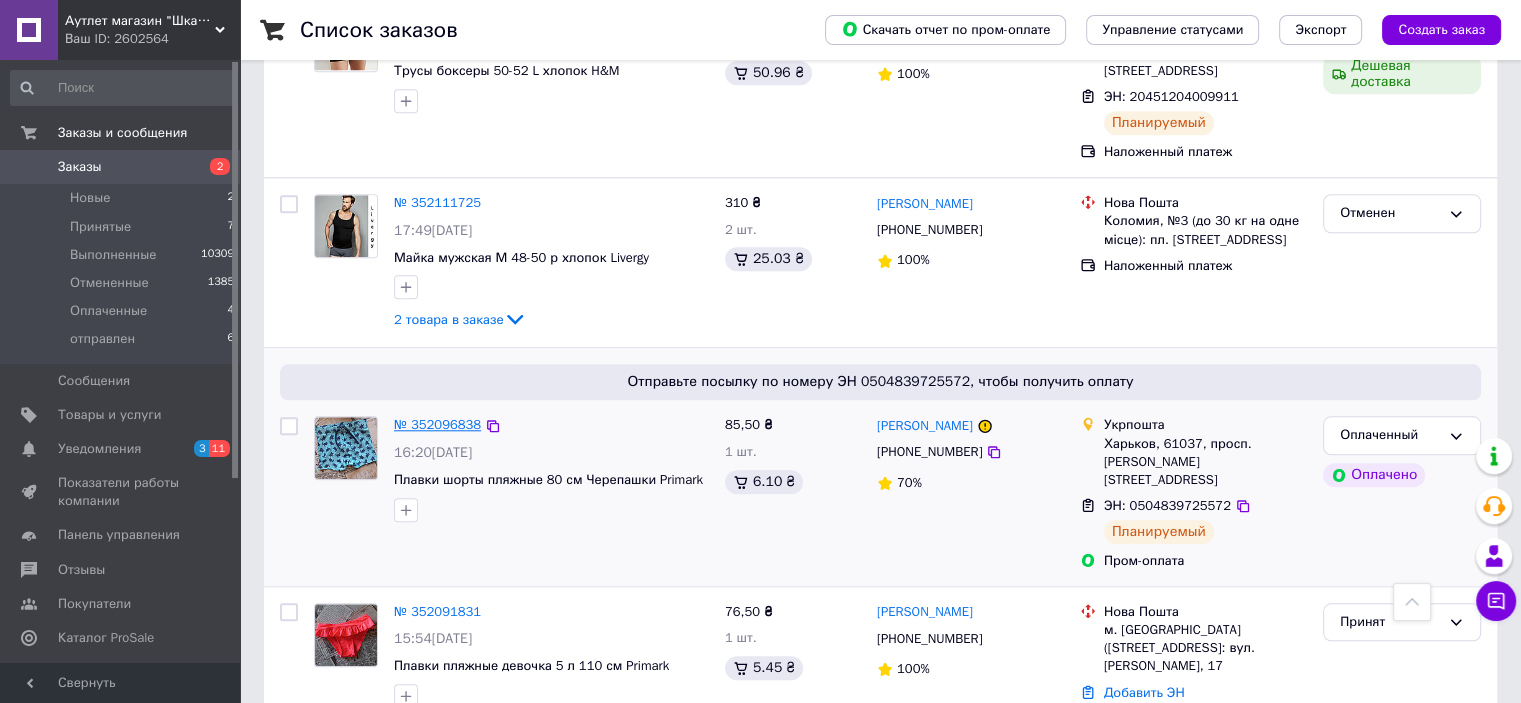 click on "№ 352096838" at bounding box center [437, 424] 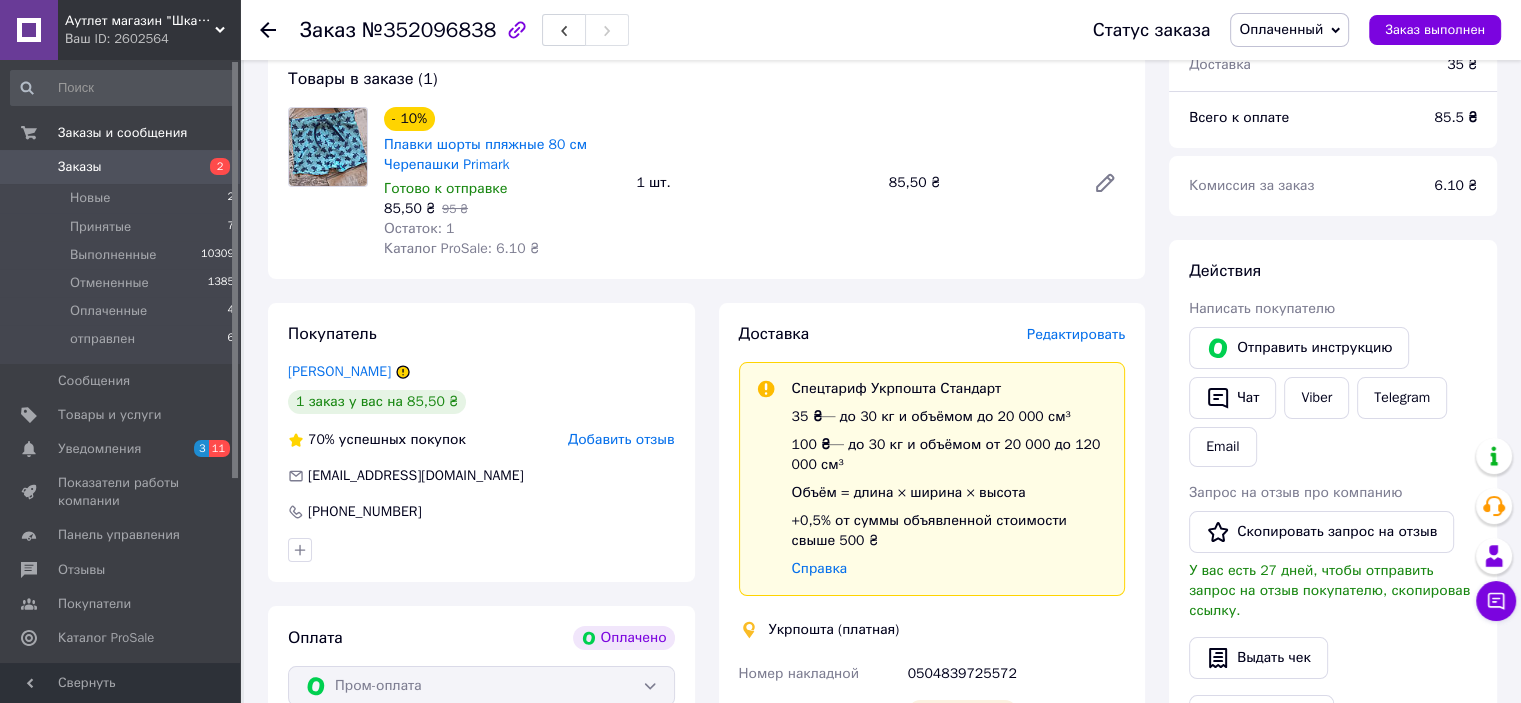 scroll, scrollTop: 180, scrollLeft: 0, axis: vertical 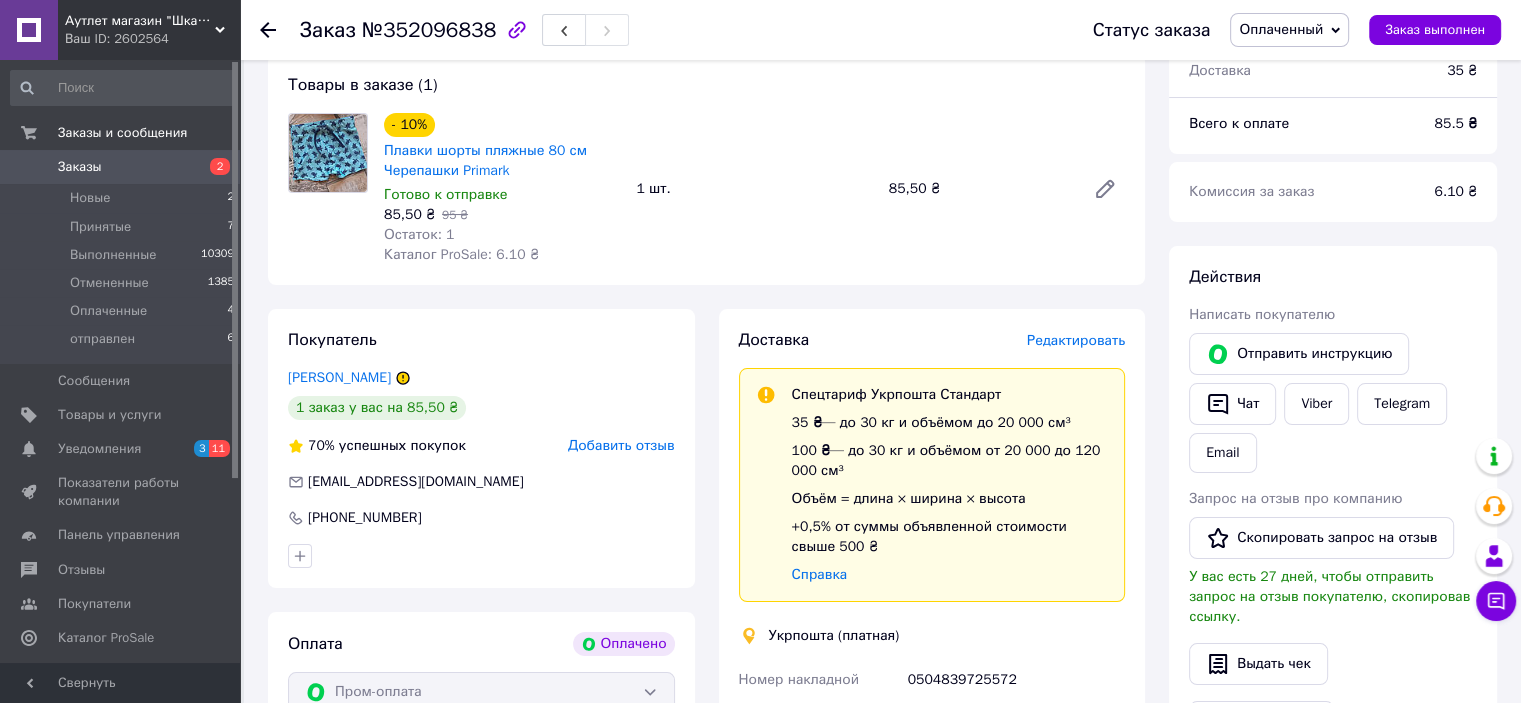 click 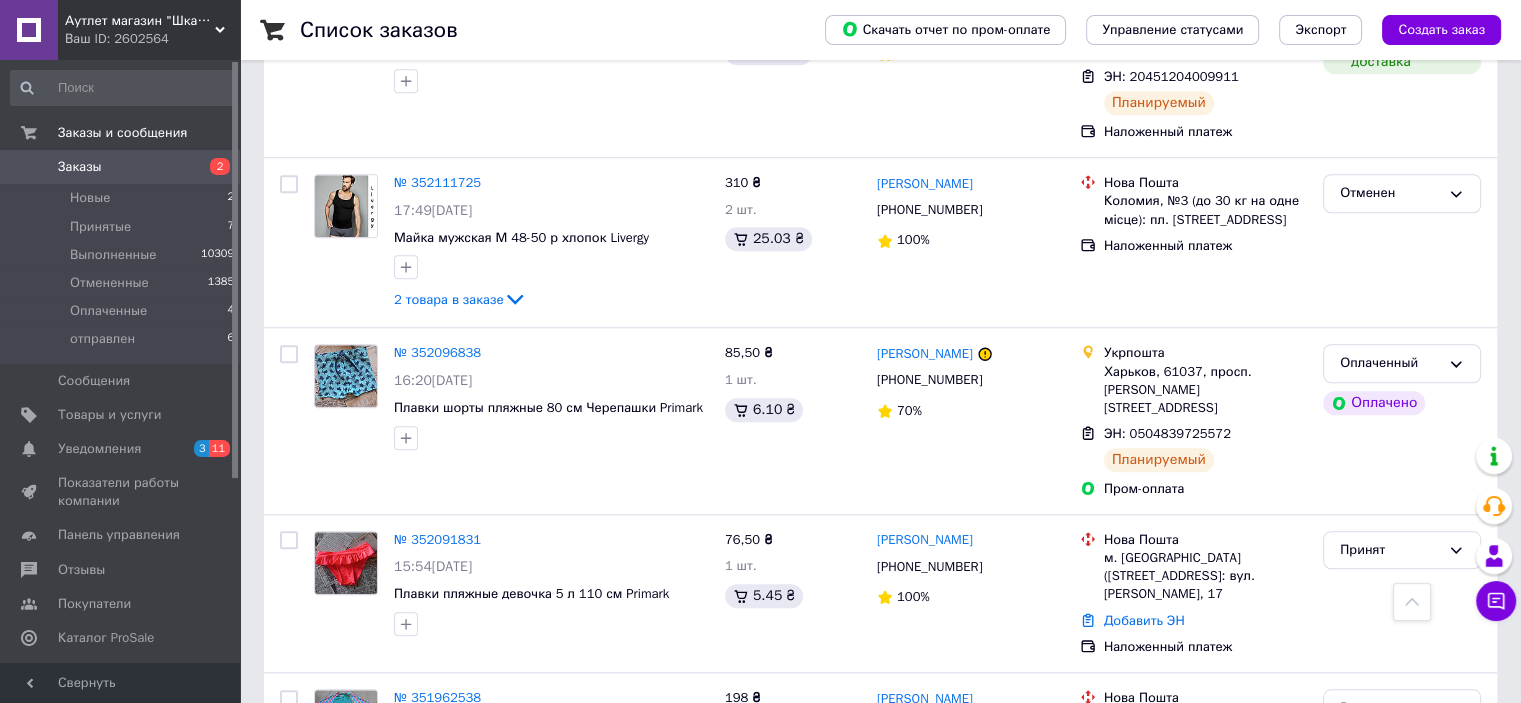 scroll, scrollTop: 1734, scrollLeft: 0, axis: vertical 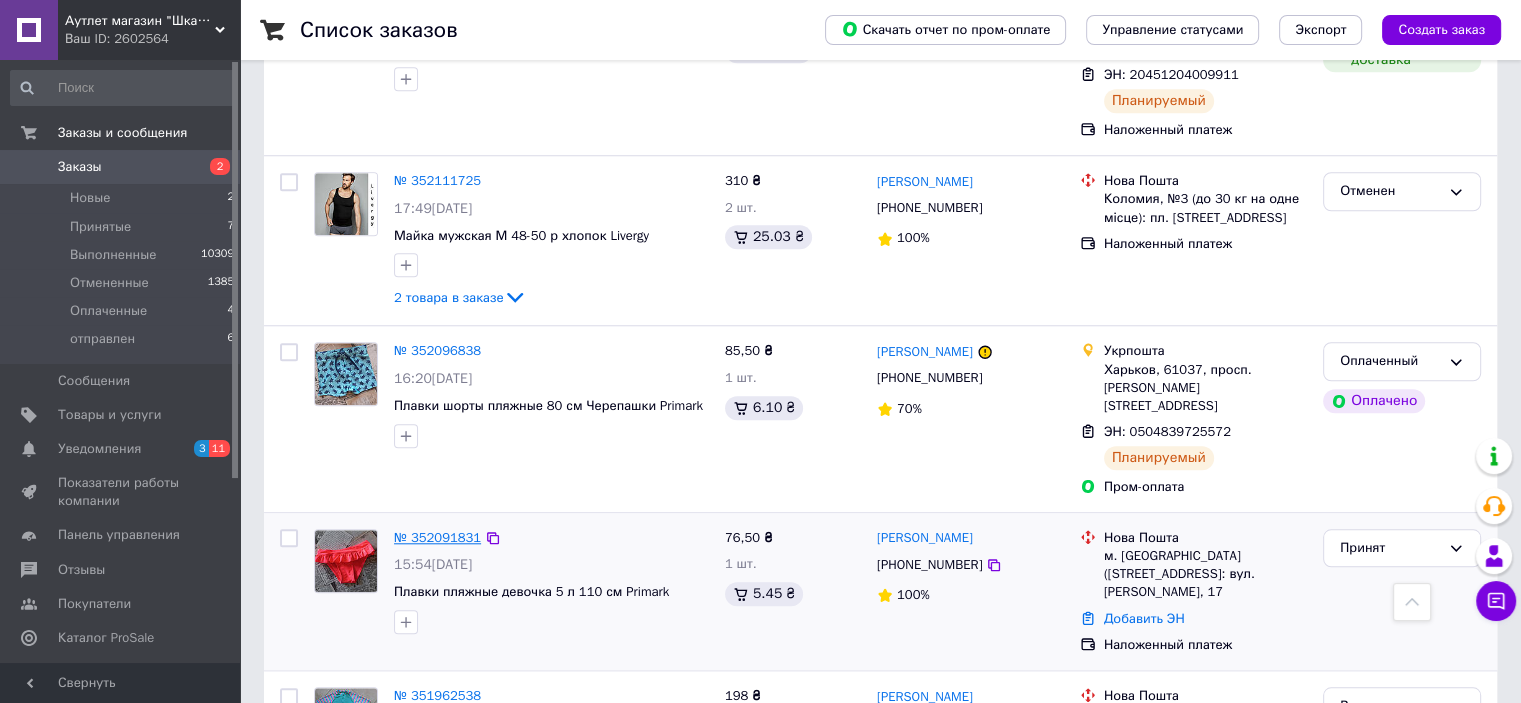 click on "№ 352091831" at bounding box center (437, 537) 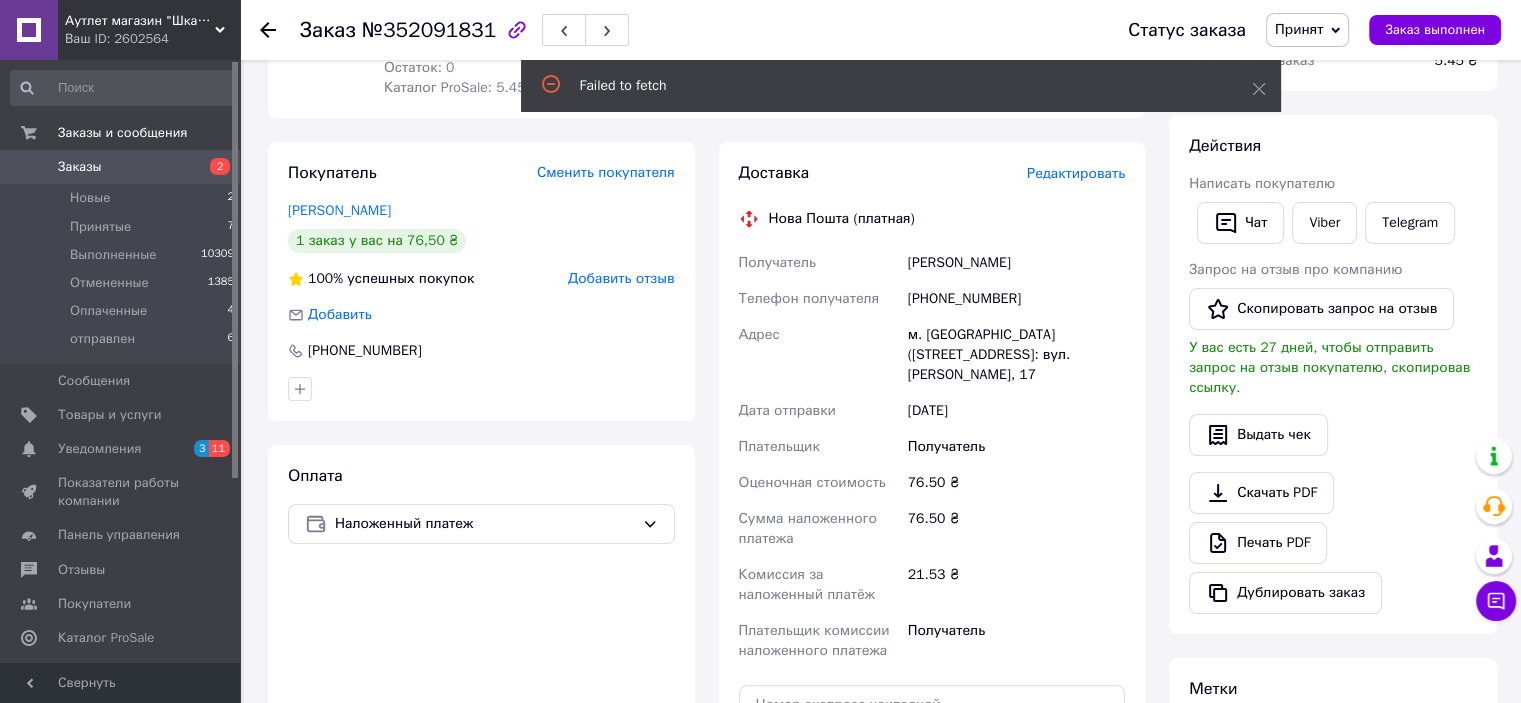scroll, scrollTop: 281, scrollLeft: 0, axis: vertical 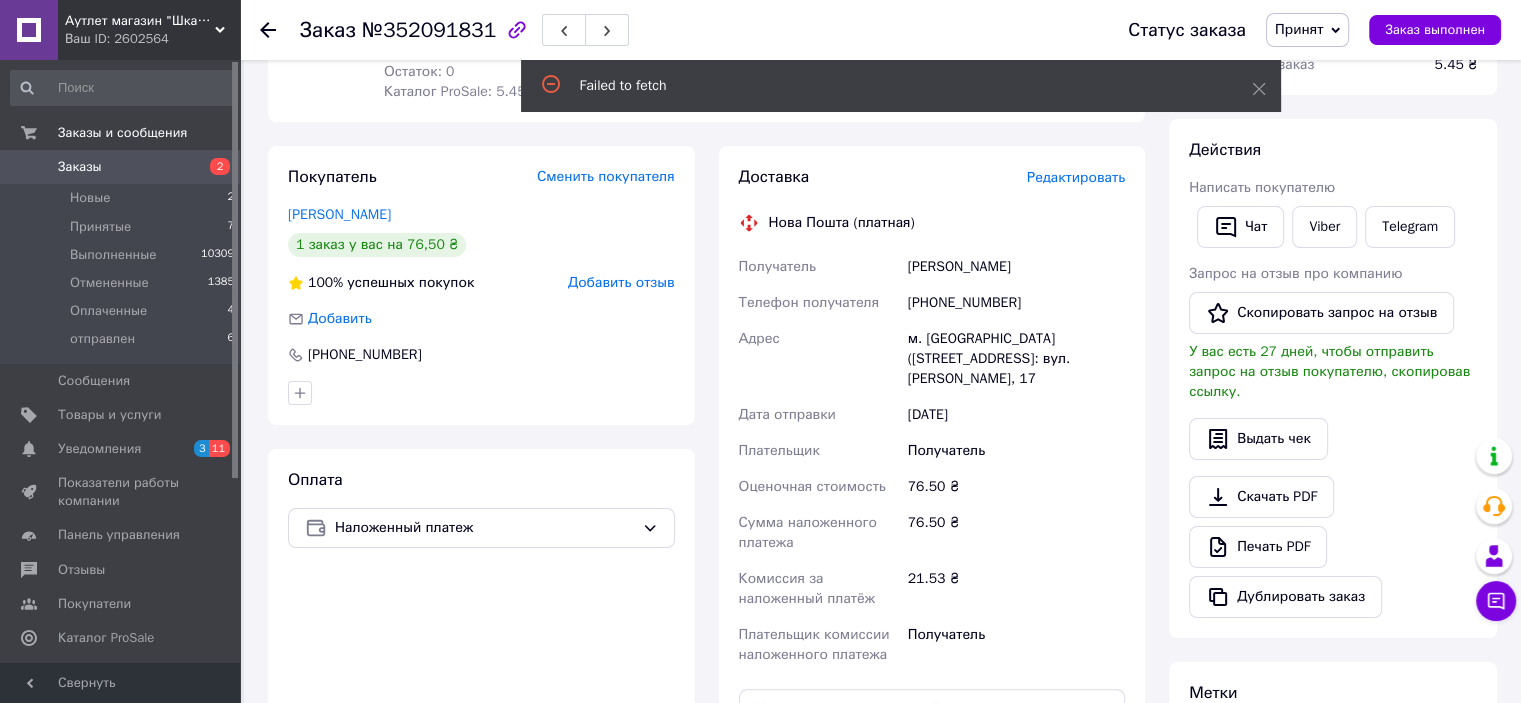 click on "Редактировать" at bounding box center [1076, 177] 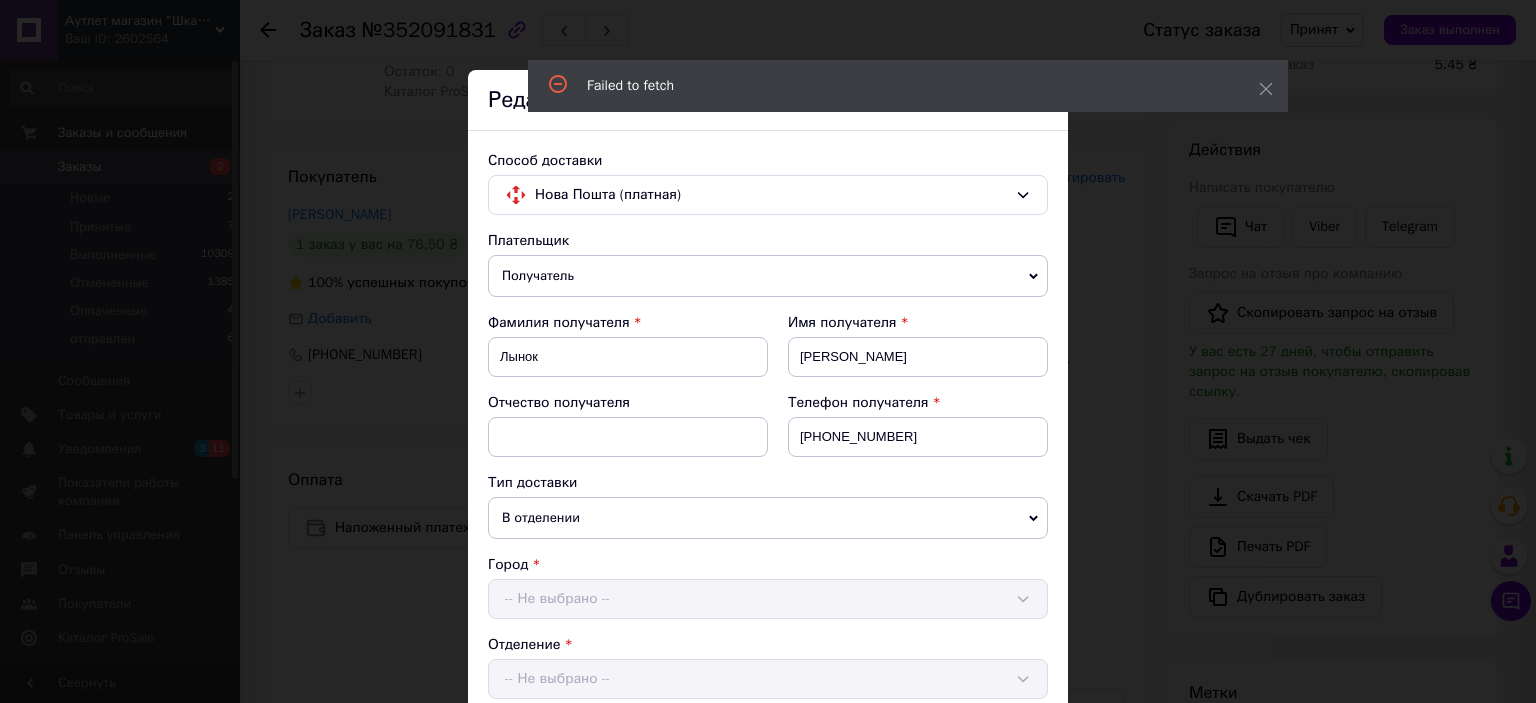 click on "× Редактирование доставки Способ доставки Нова Пошта (платная) Плательщик Получатель Отправитель Фамилия получателя Лынок Имя получателя Евгения Отчество получателя Телефон получателя +380967273304 Тип доставки В отделении Курьером В почтомате Город -- Не выбрано -- Отделение -- Не выбрано -- Место отправки м. Миколаїв (Миколаївська обл.): №13 (до 30 кг на одне місце): вул. Лазурна, 17 Нет совпадений. Попробуйте изменить условия поиска Добавить еще место отправки Тип посылки Груз Документы Номер упаковки (не обязательно) Оценочная стоимость 76.5 Дата отправки 13.07.2025 < >" at bounding box center [768, 351] 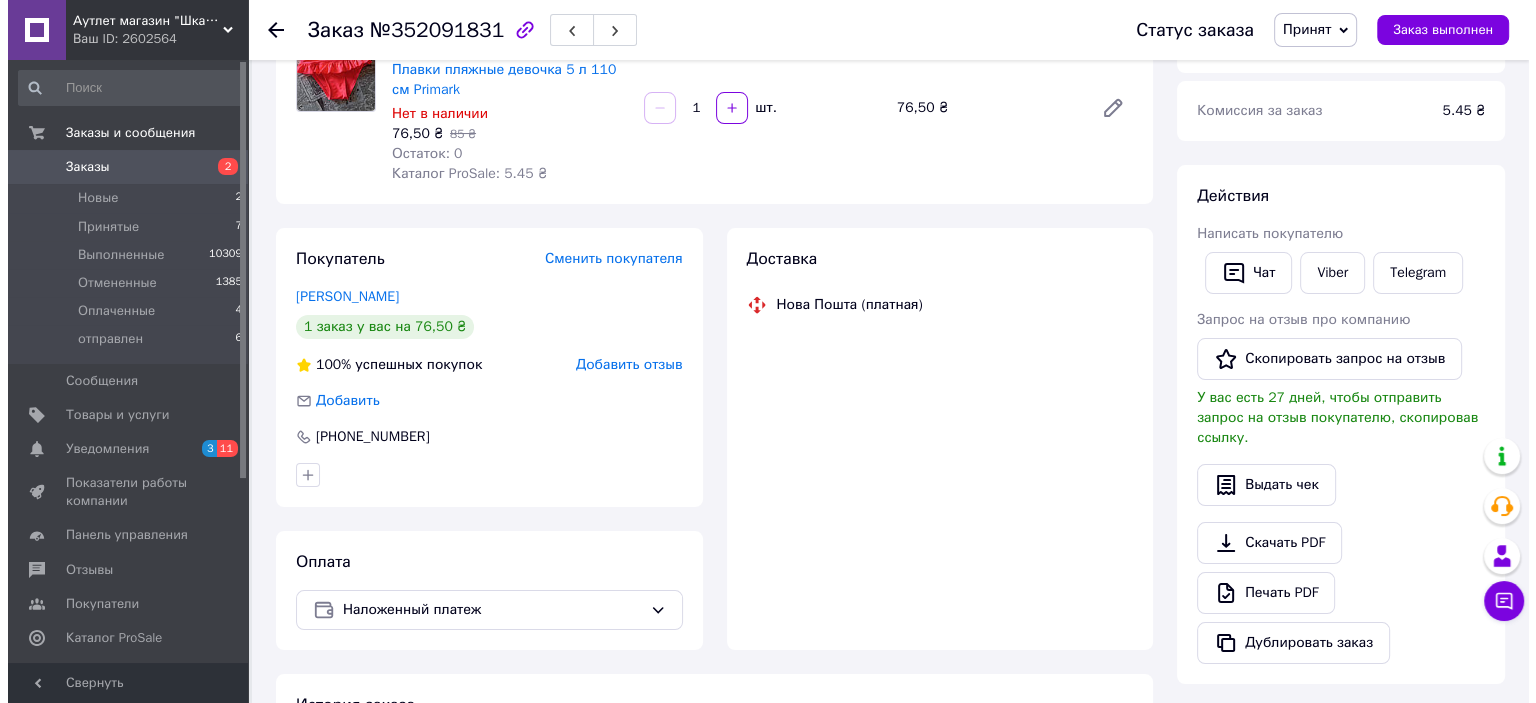 scroll, scrollTop: 211, scrollLeft: 0, axis: vertical 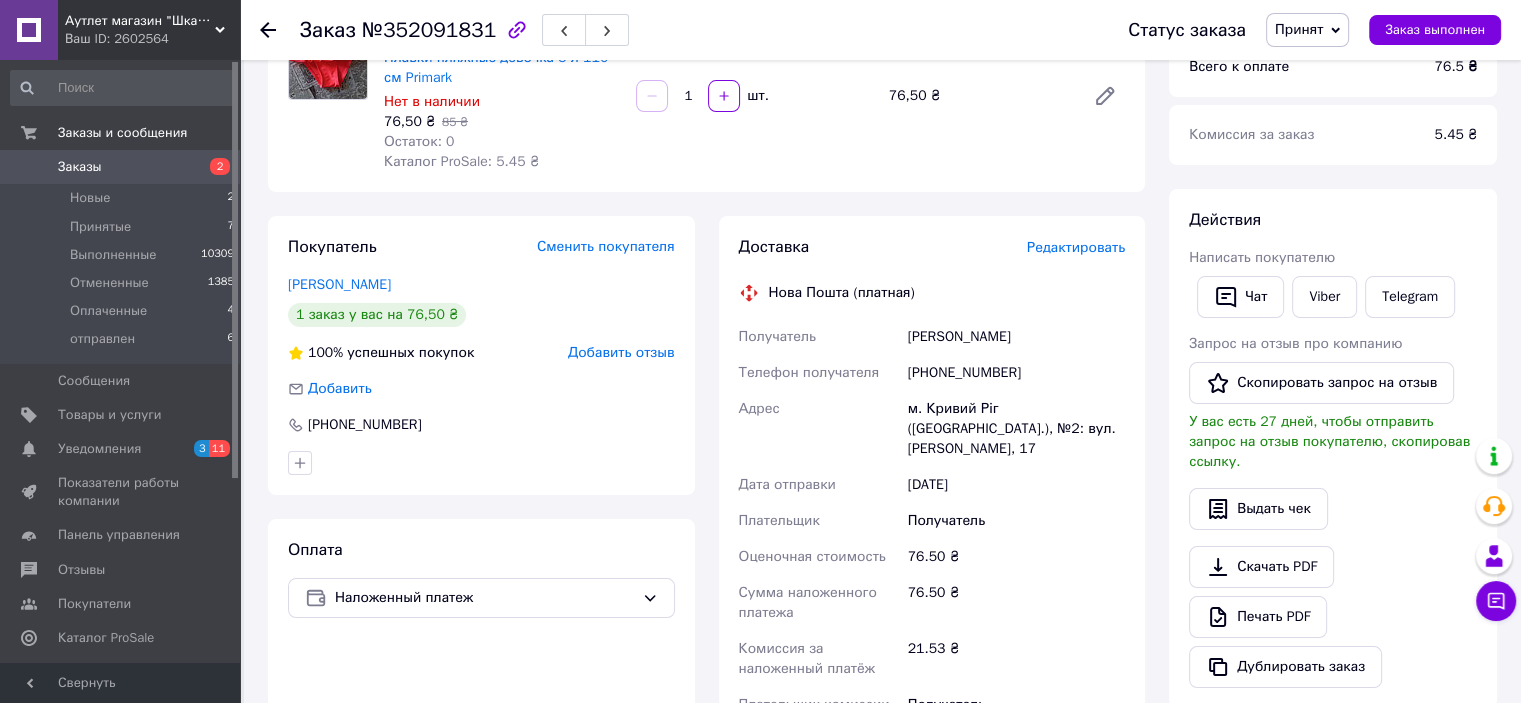 click on "Редактировать" at bounding box center (1076, 247) 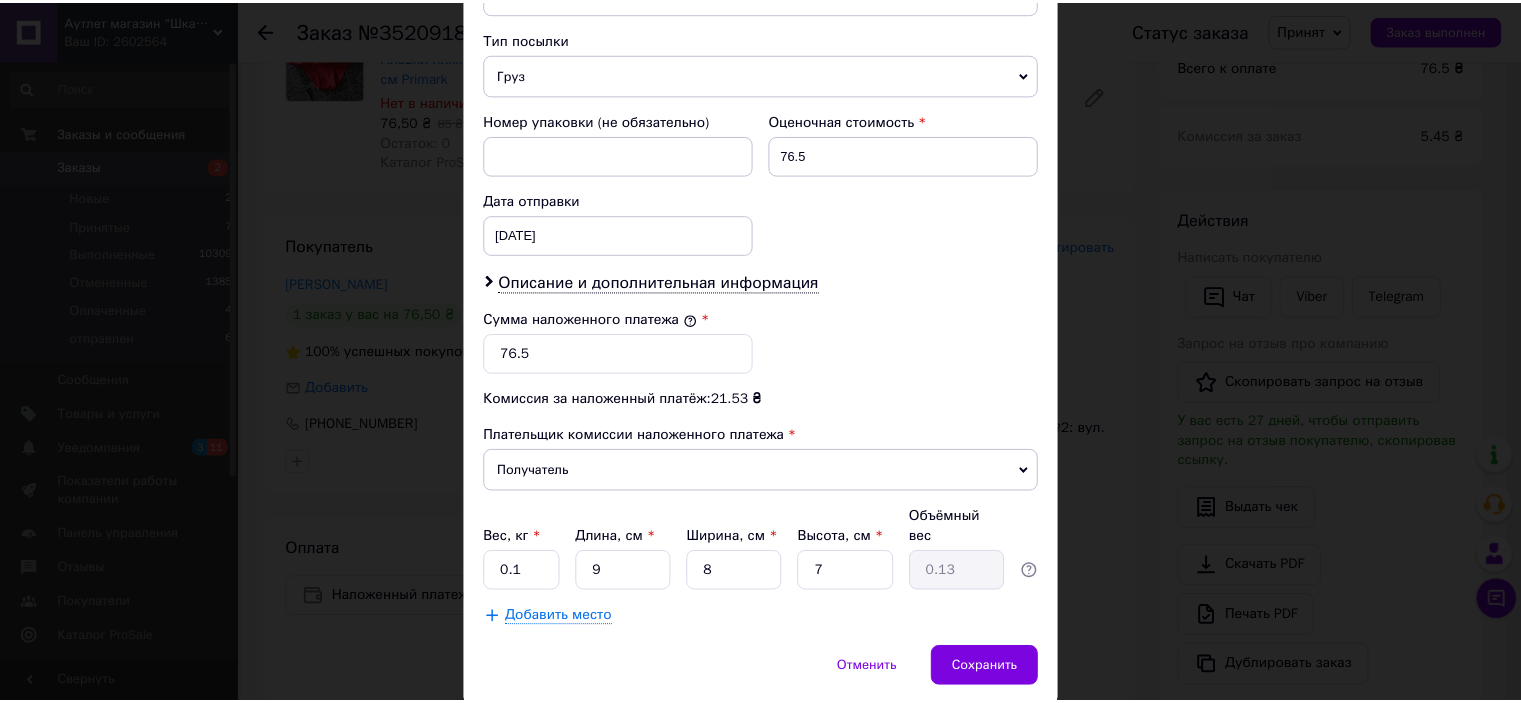 scroll, scrollTop: 816, scrollLeft: 0, axis: vertical 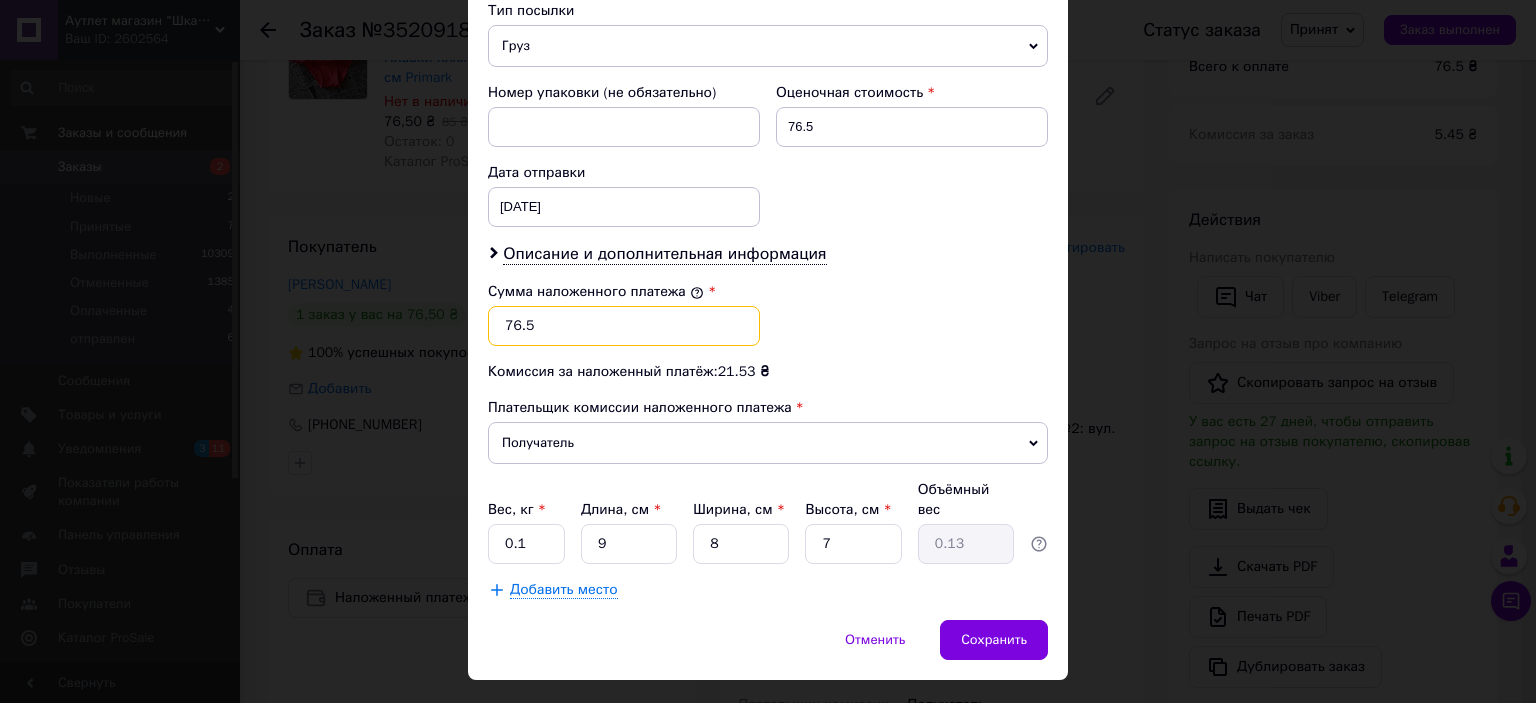 click on "76.5" at bounding box center [624, 326] 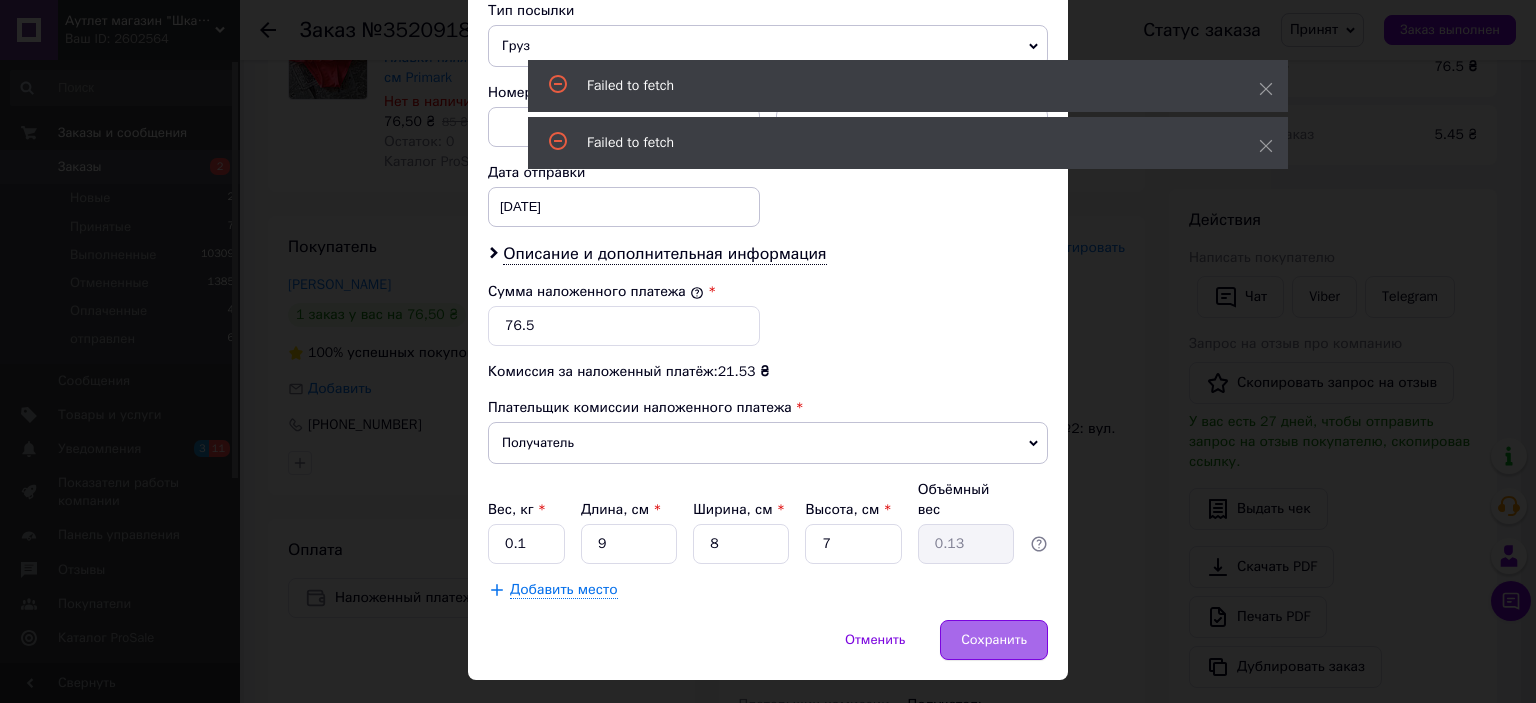 click on "Сохранить" at bounding box center [994, 640] 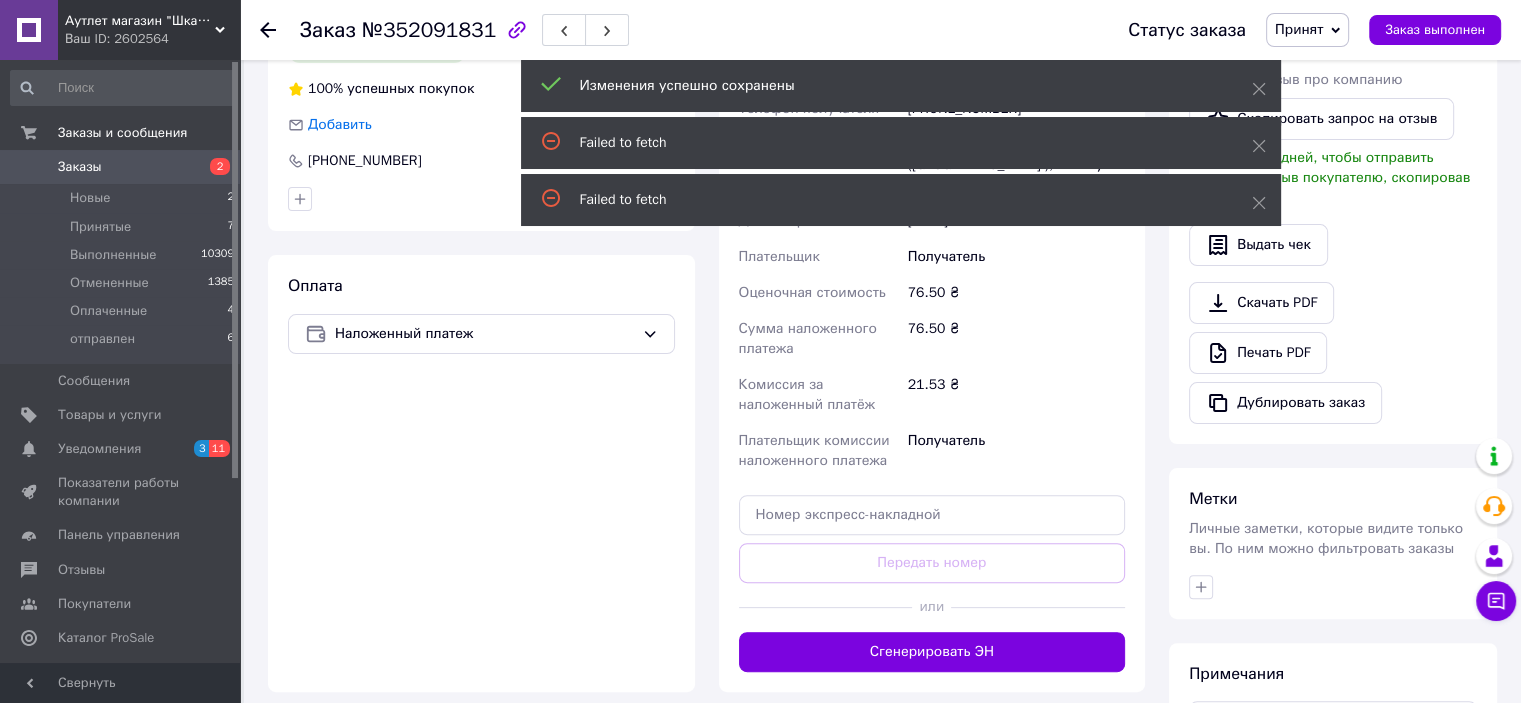scroll, scrollTop: 476, scrollLeft: 0, axis: vertical 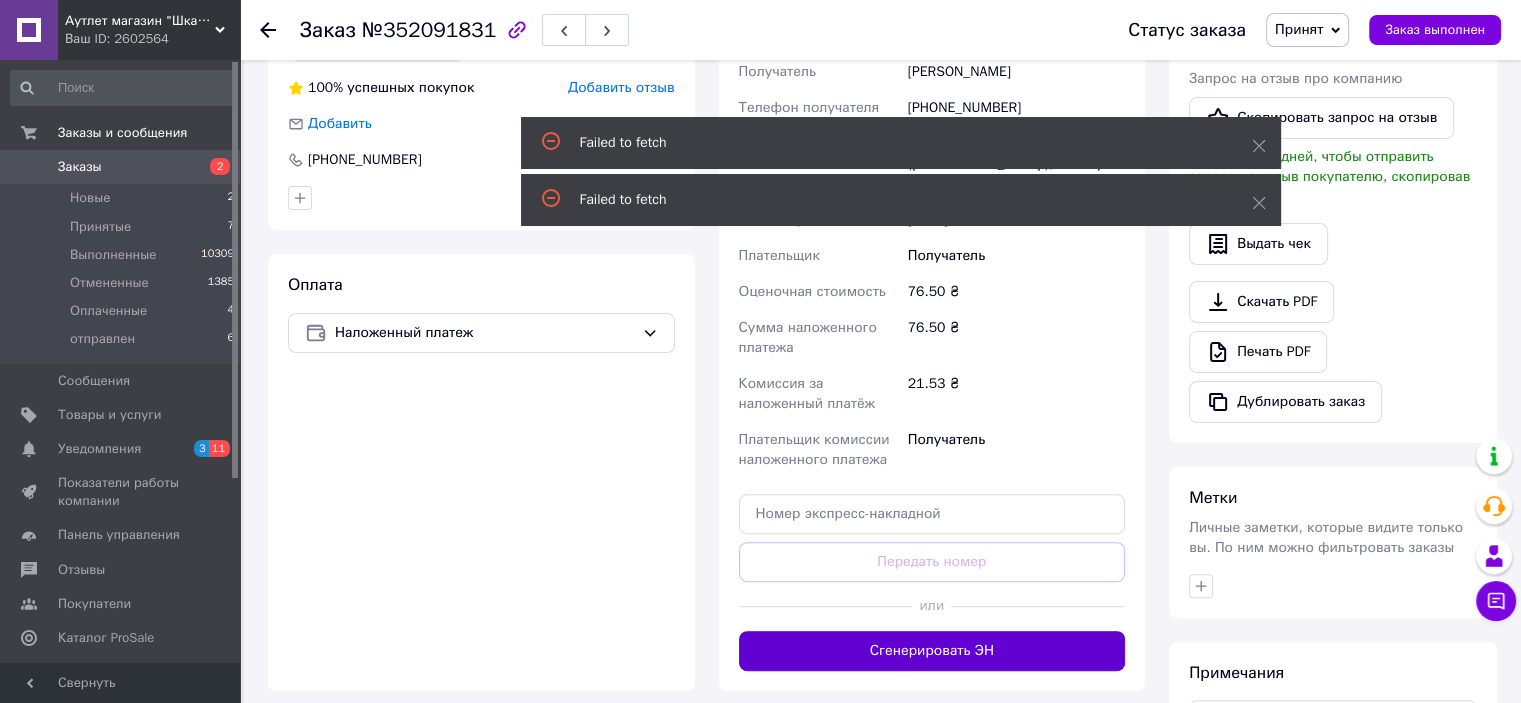 click on "Сгенерировать ЭН" at bounding box center [932, 651] 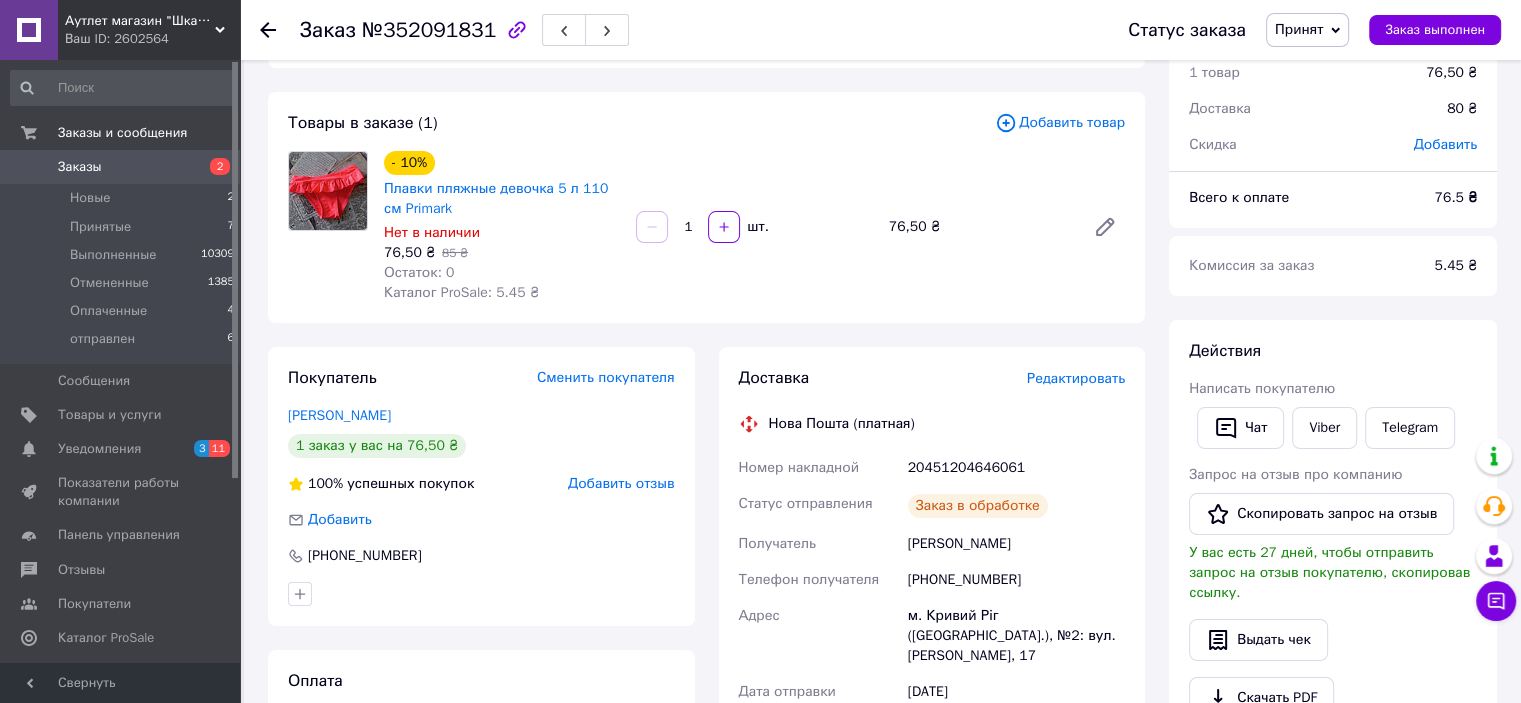 scroll, scrollTop: 0, scrollLeft: 0, axis: both 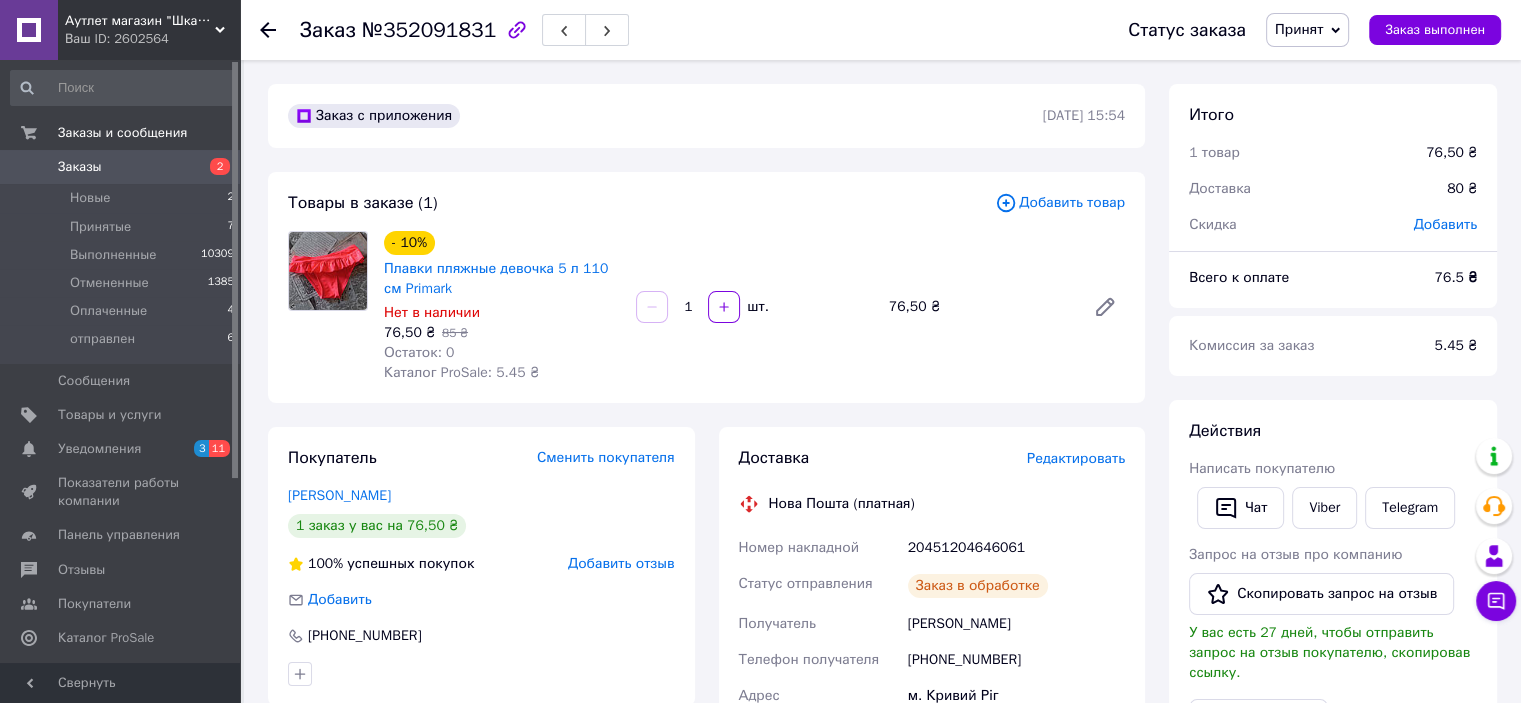 click 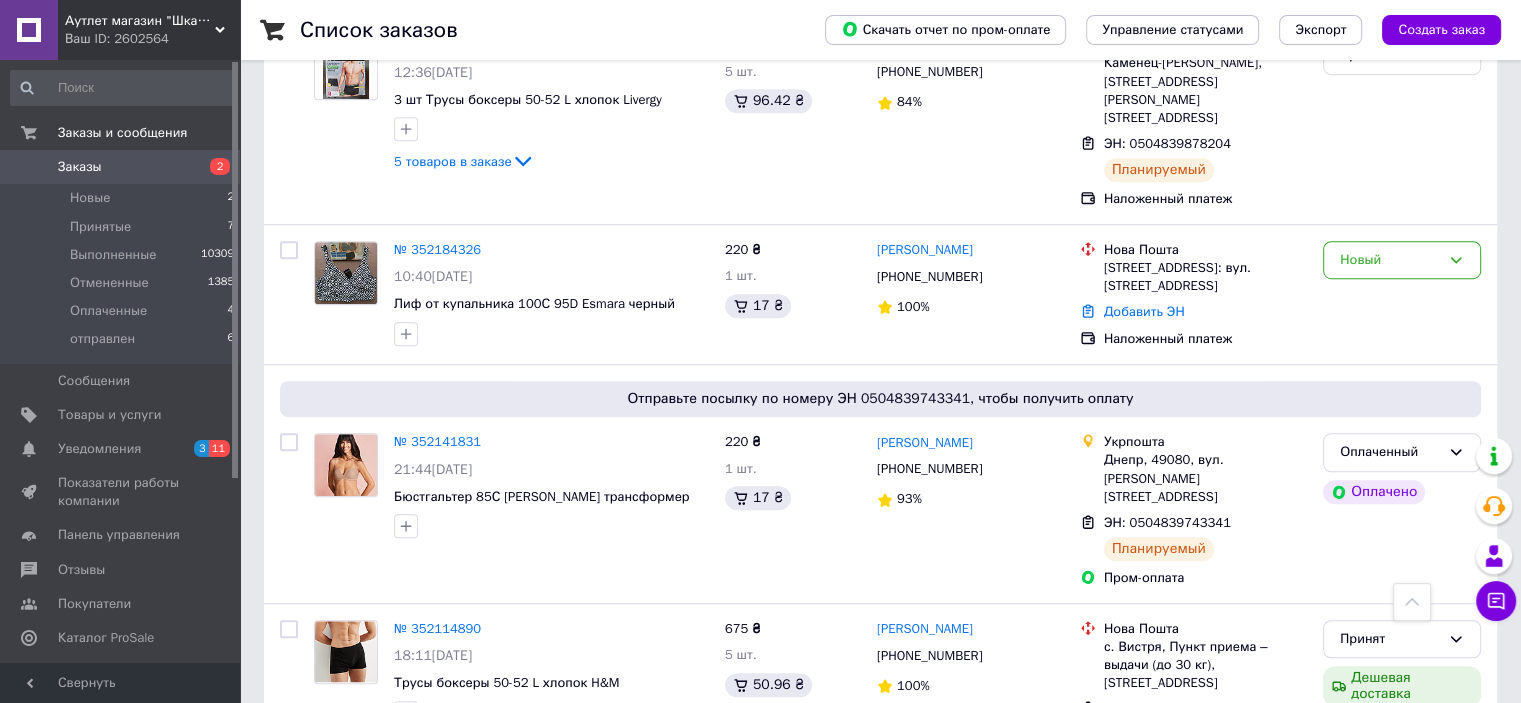 scroll, scrollTop: 1240, scrollLeft: 0, axis: vertical 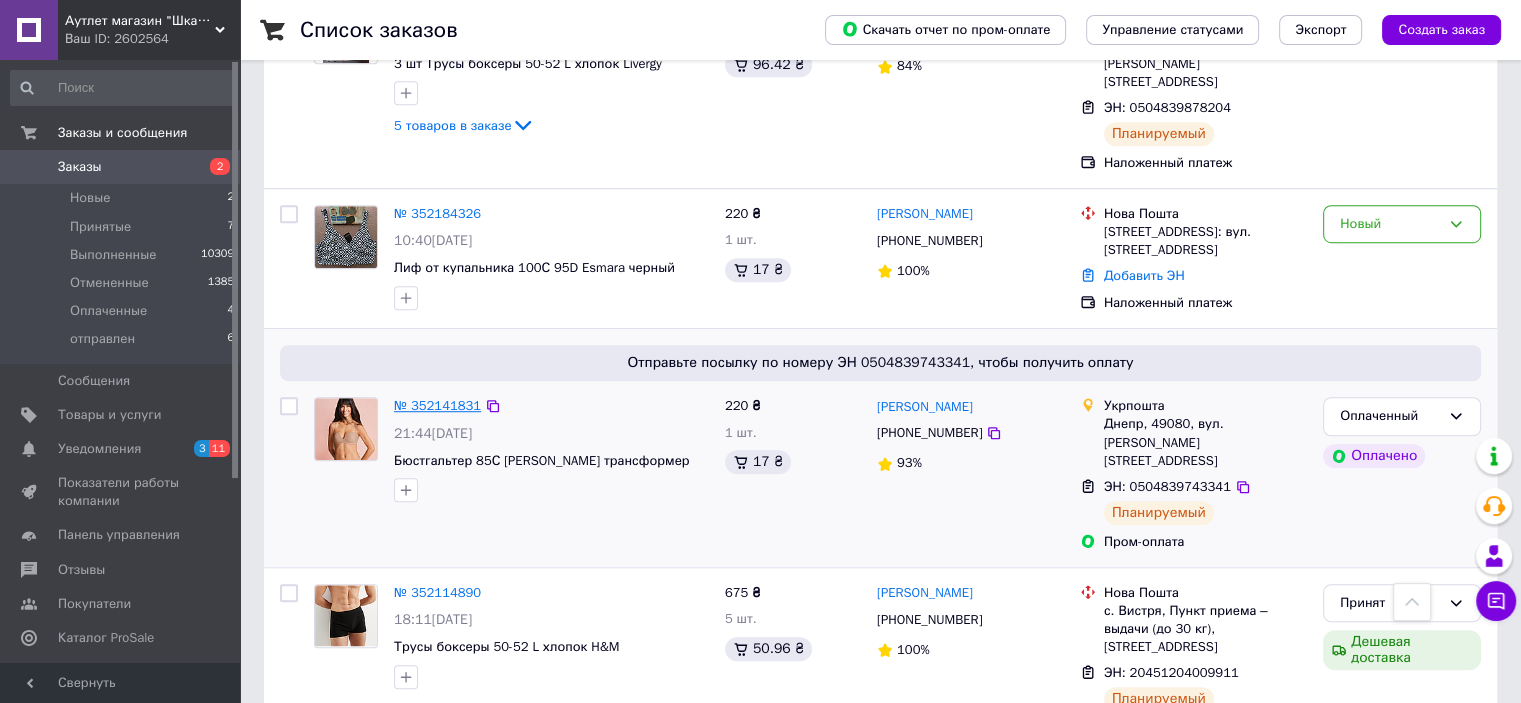 click on "№ 352141831" at bounding box center [437, 405] 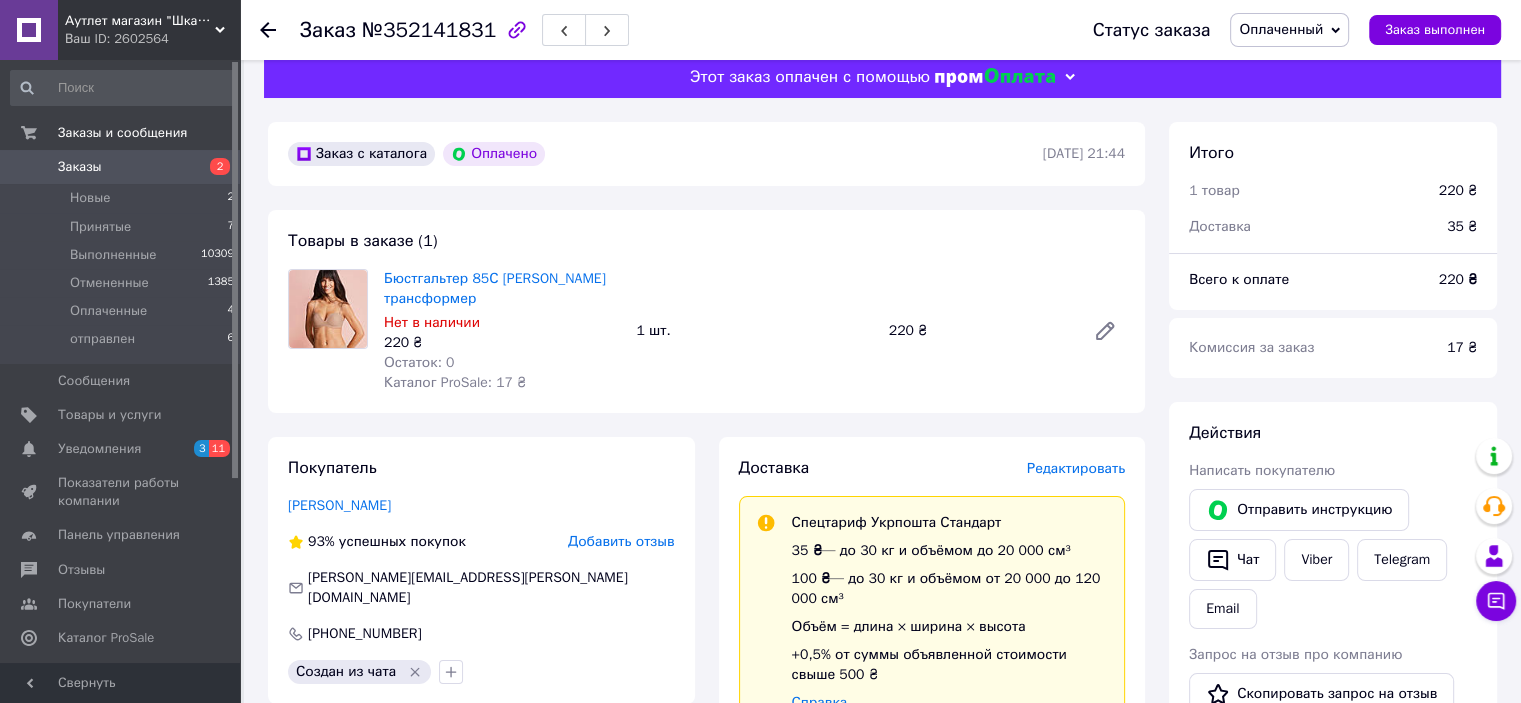 scroll, scrollTop: 0, scrollLeft: 0, axis: both 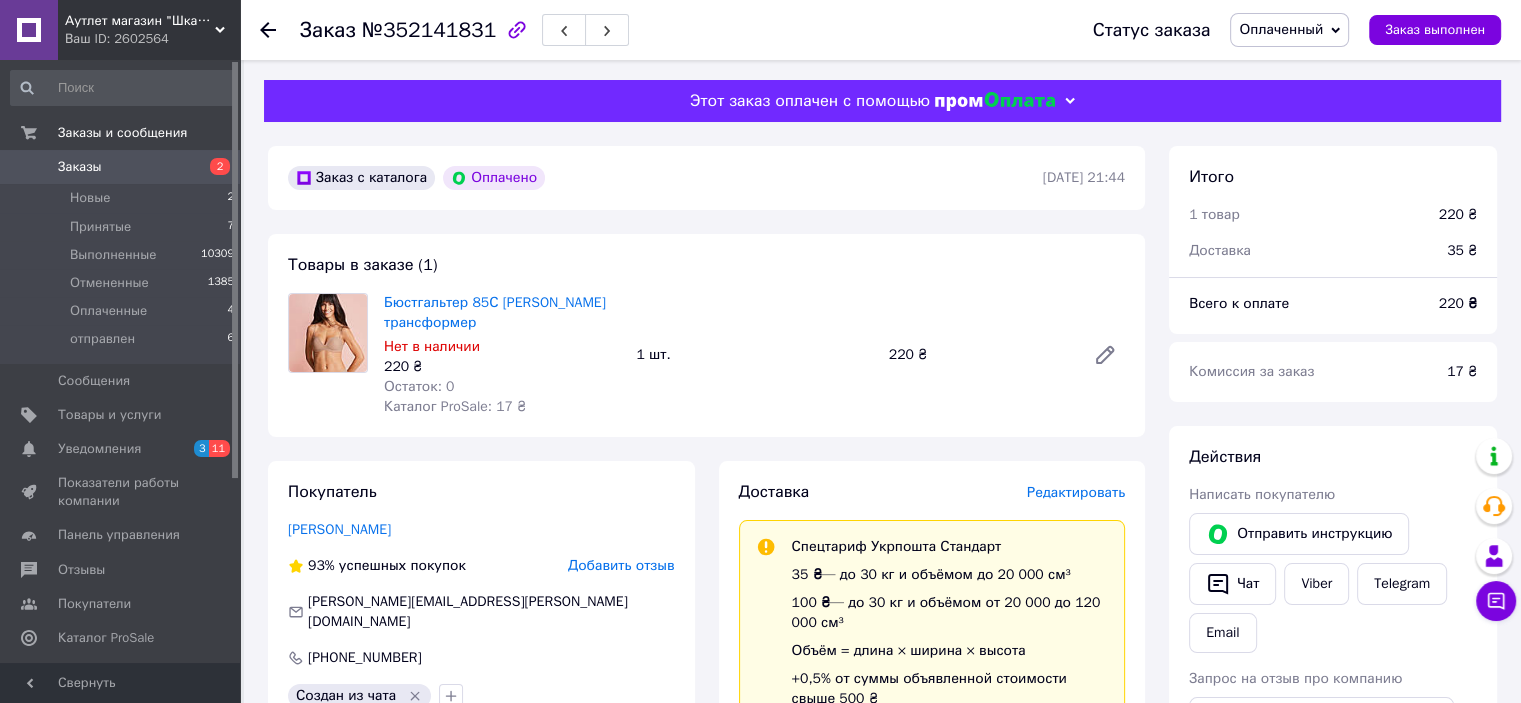 click 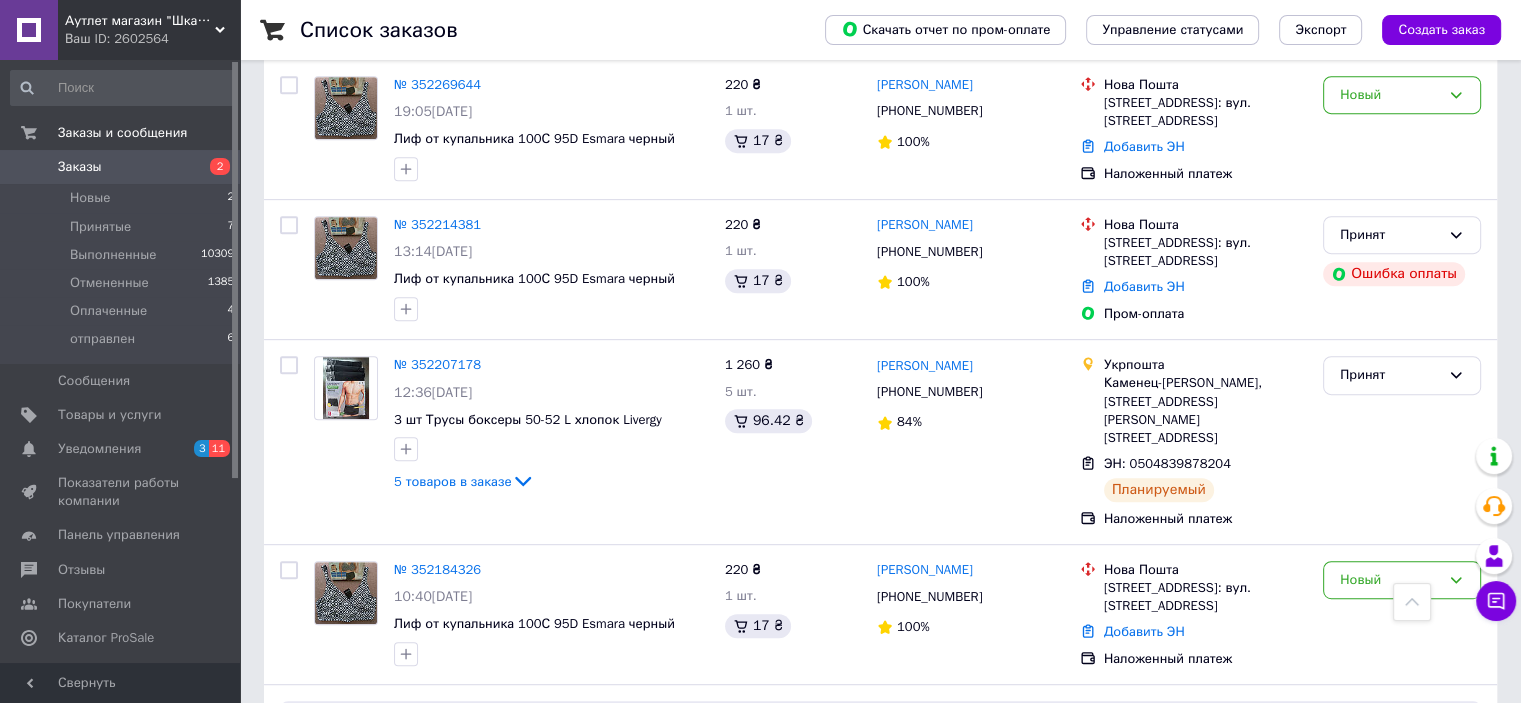 scroll, scrollTop: 900, scrollLeft: 0, axis: vertical 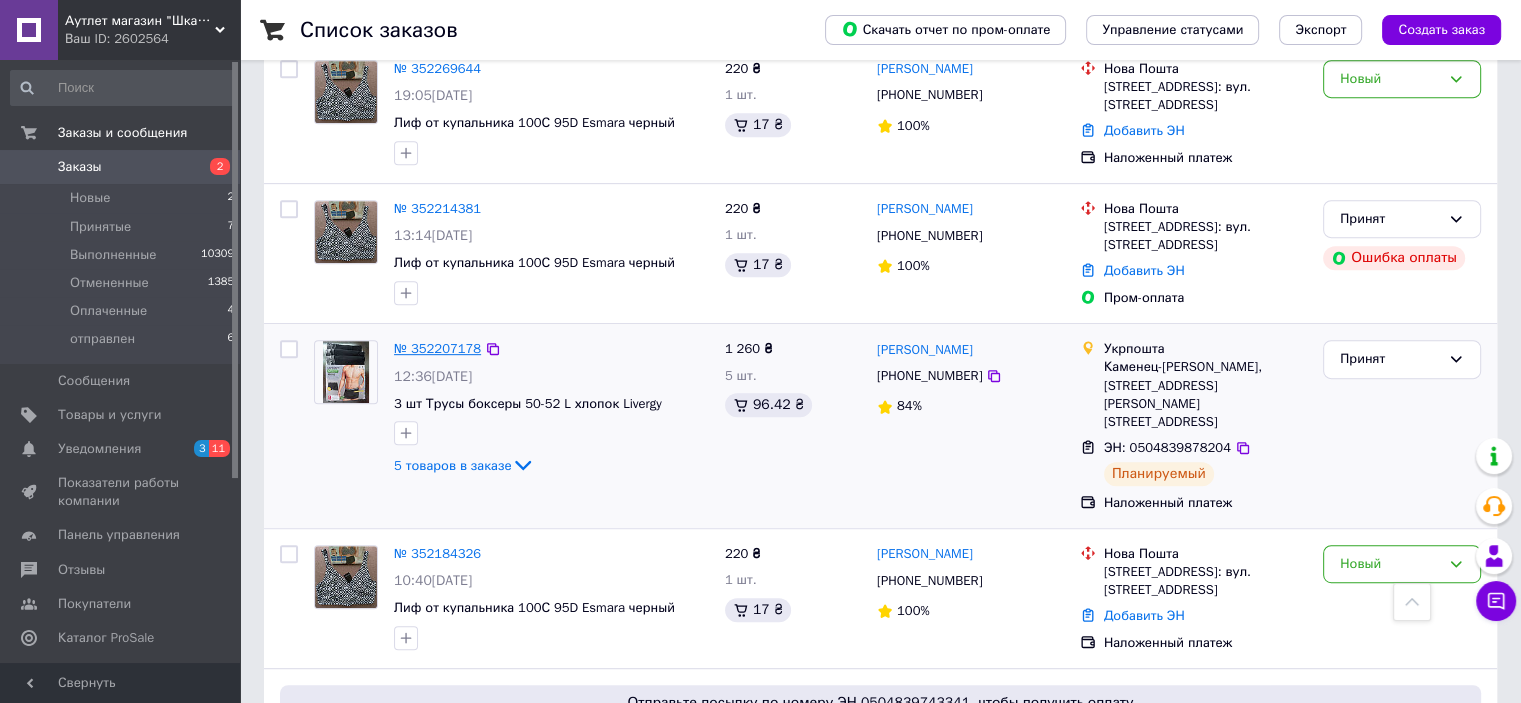 click on "№ 352207178" at bounding box center [437, 348] 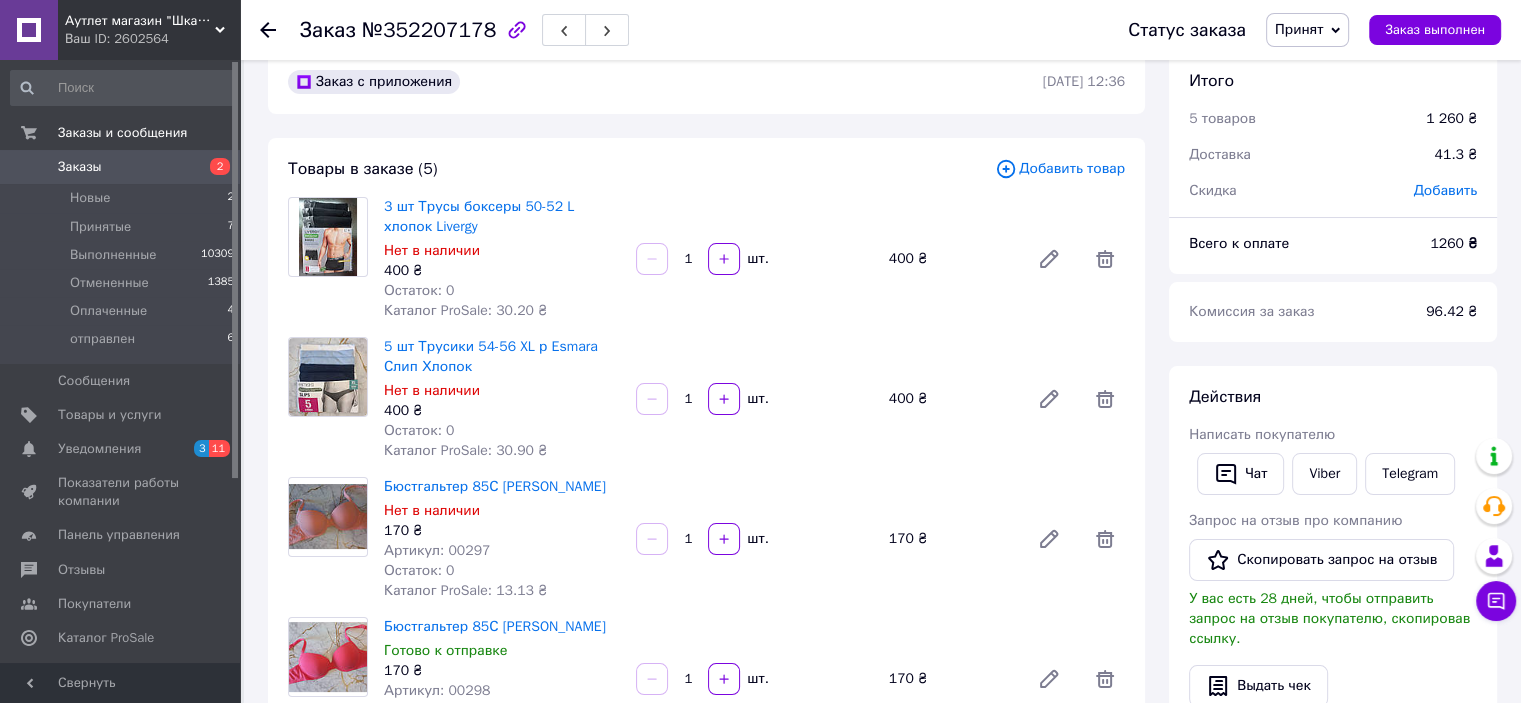 scroll, scrollTop: 32, scrollLeft: 0, axis: vertical 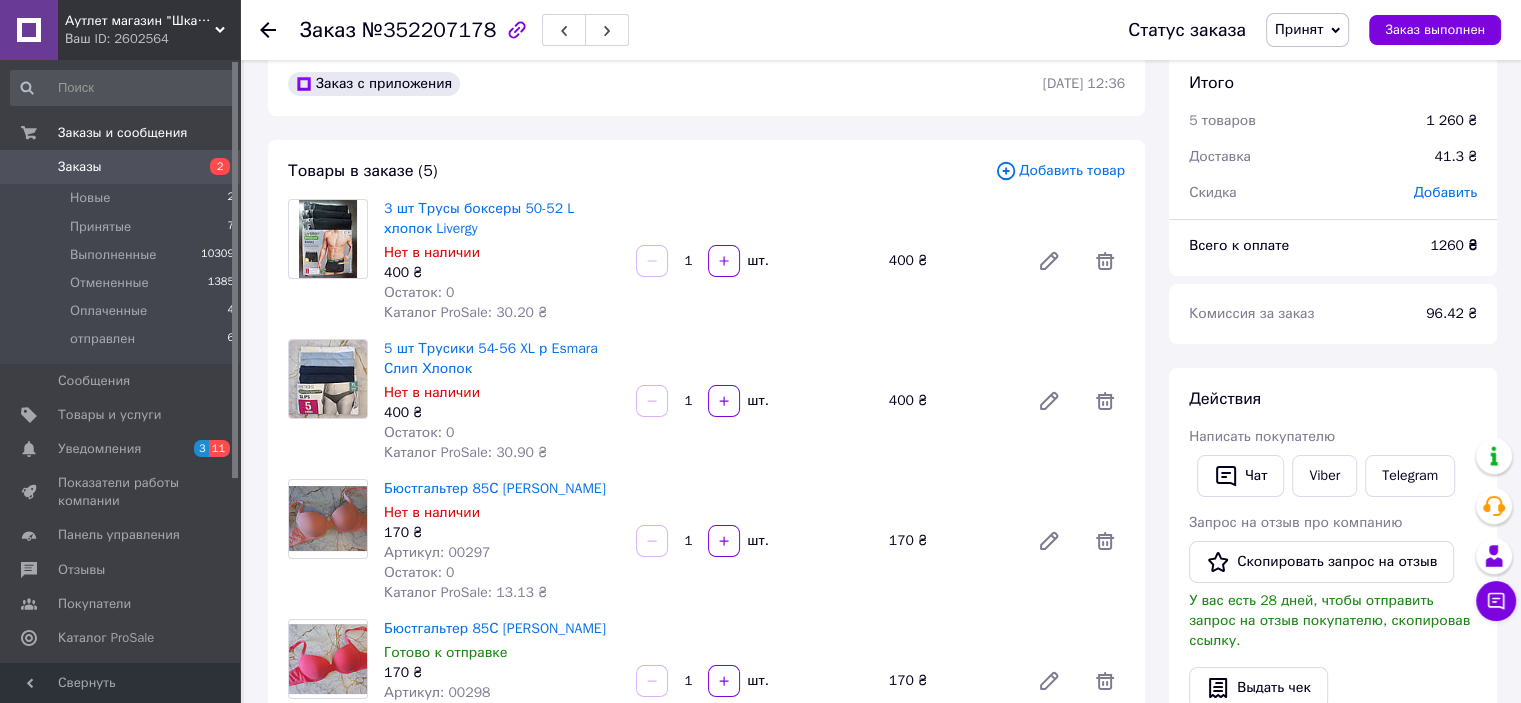 click on "3 шт Трусы боксеры 50-52 L хлопок Livergy" at bounding box center [479, 218] 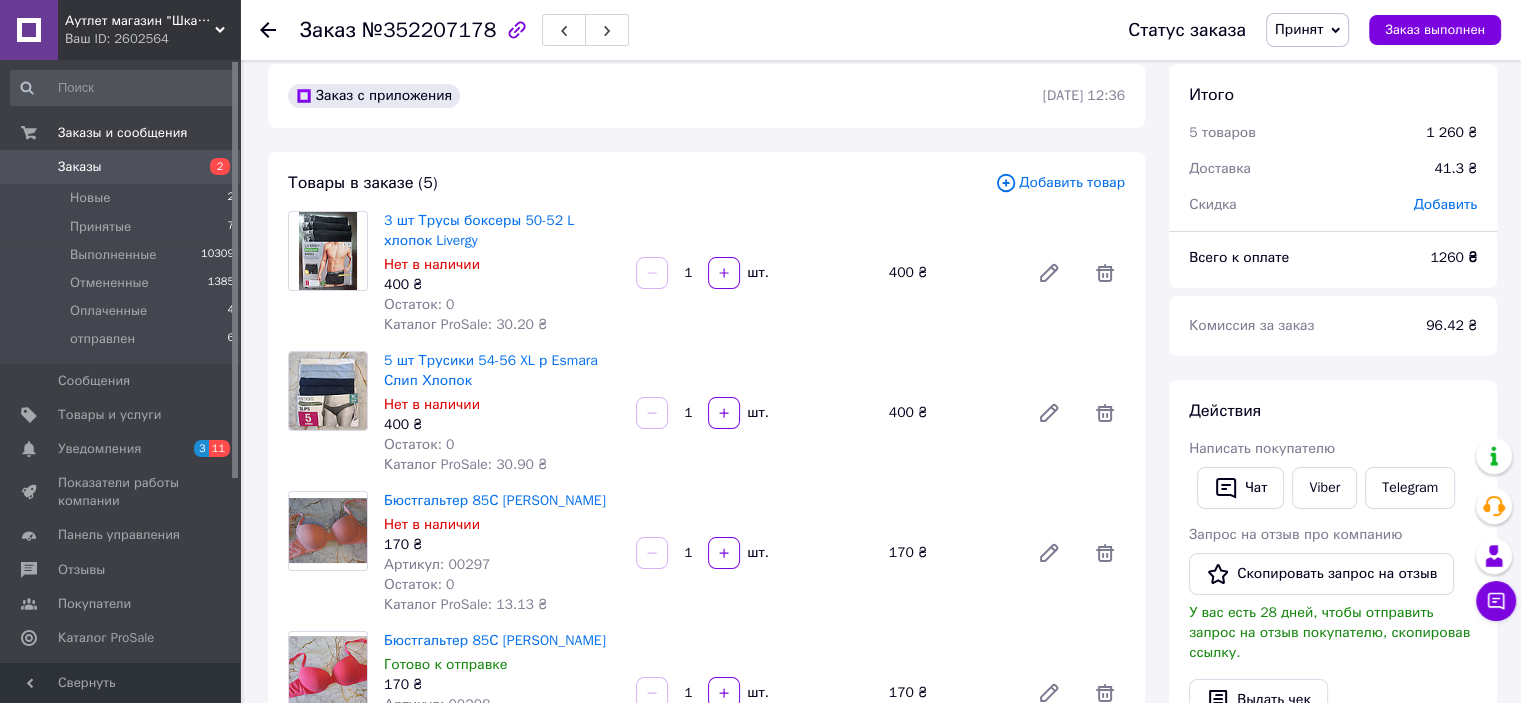 scroll, scrollTop: 0, scrollLeft: 0, axis: both 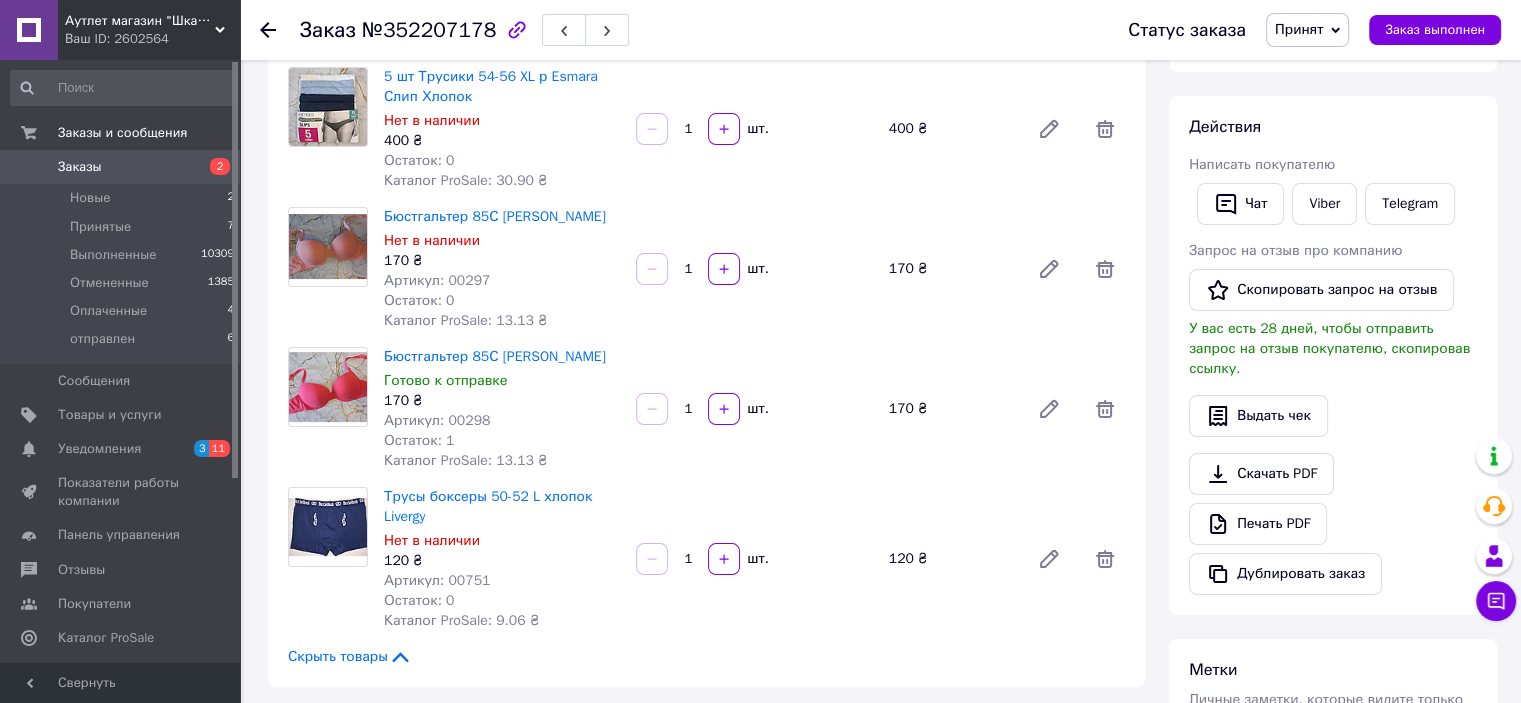 click 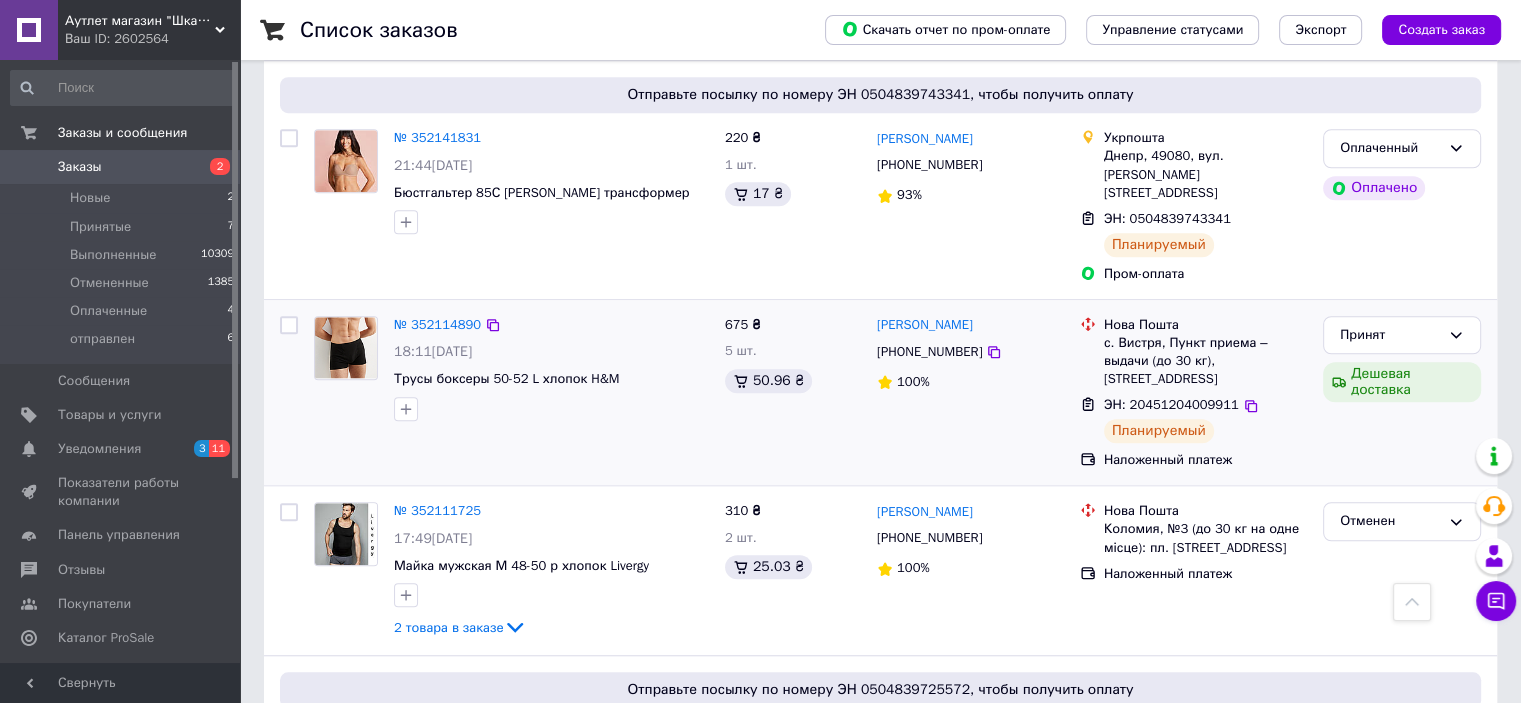 scroll, scrollTop: 1508, scrollLeft: 0, axis: vertical 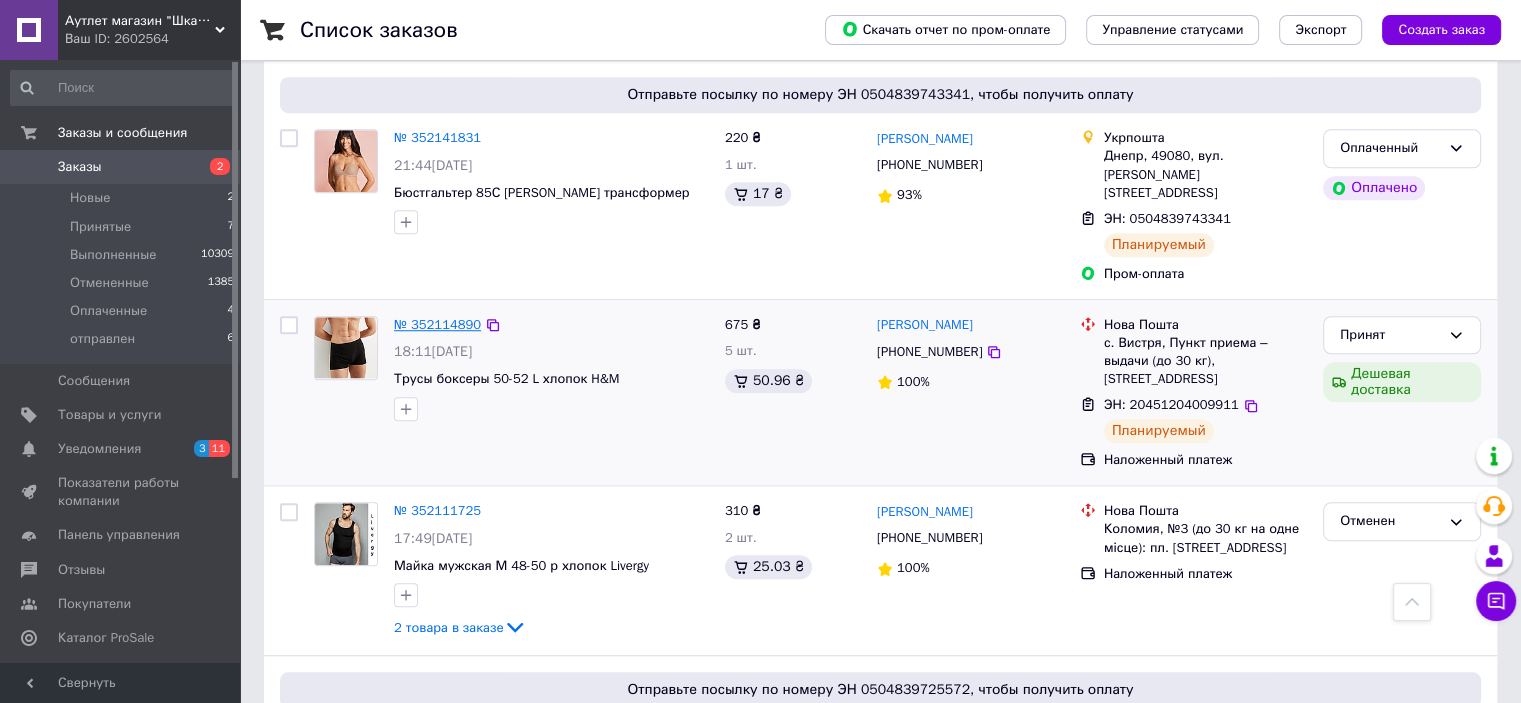 click on "№ 352114890" at bounding box center [437, 324] 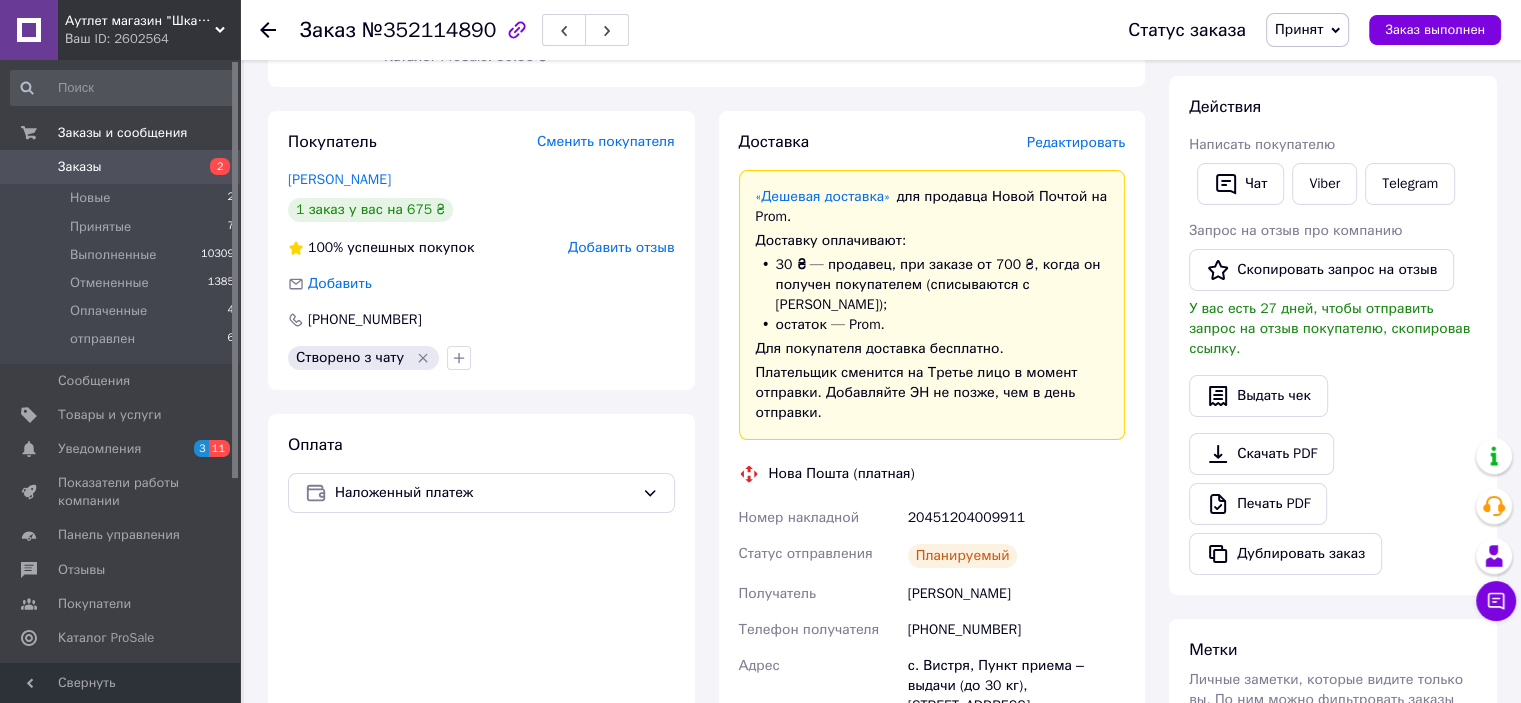 scroll, scrollTop: 0, scrollLeft: 0, axis: both 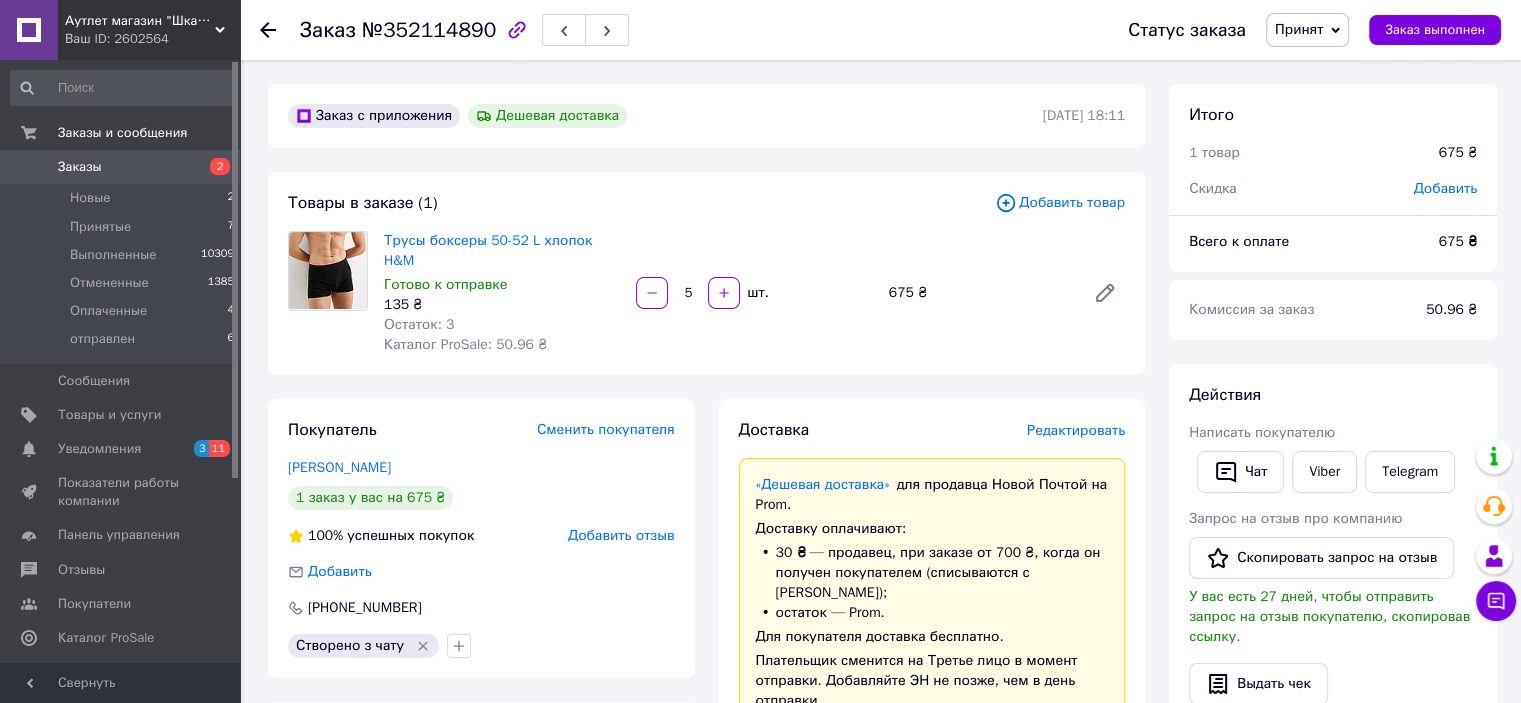 click 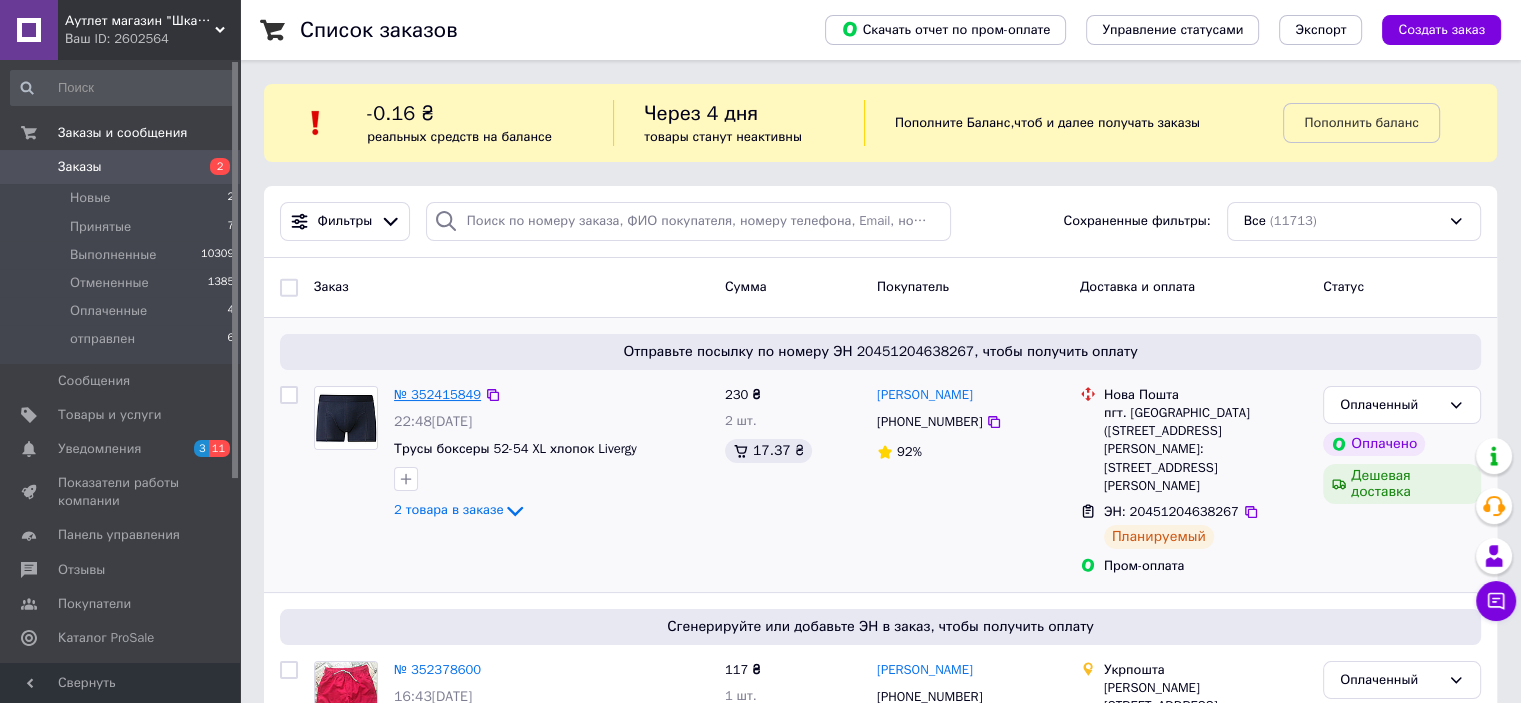 click on "№ 352415849" at bounding box center (437, 394) 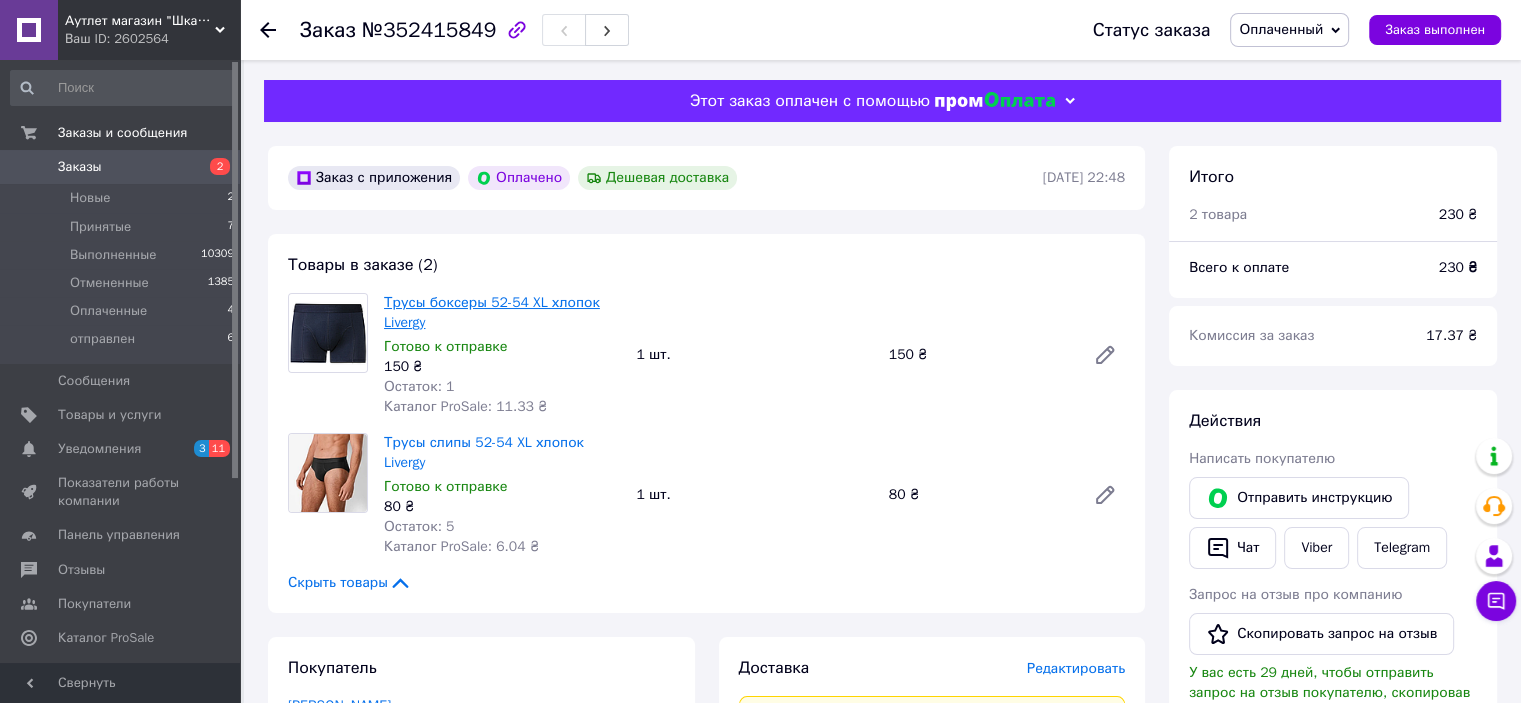 click on "Трусы боксеры 52-54 XL хлопок Livergy" at bounding box center [492, 312] 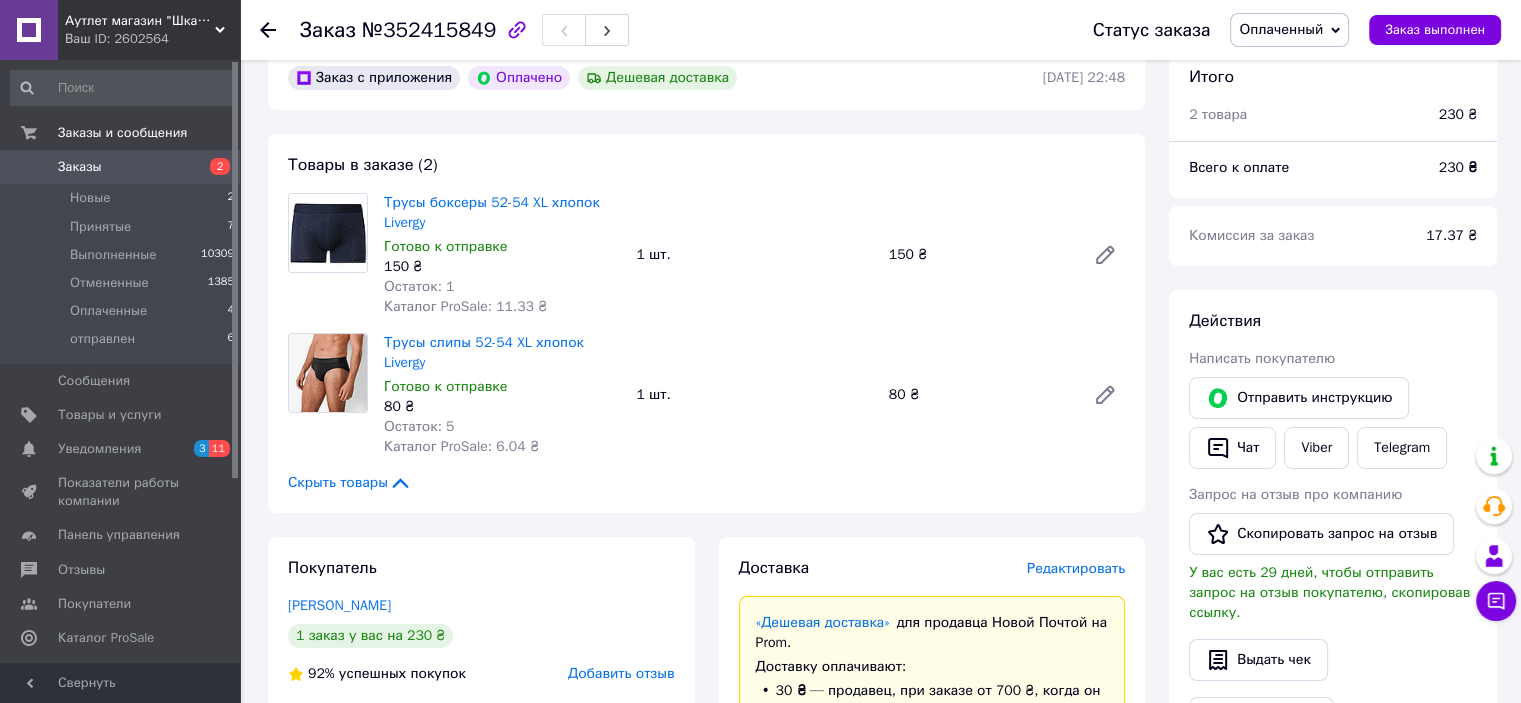 scroll, scrollTop: 99, scrollLeft: 0, axis: vertical 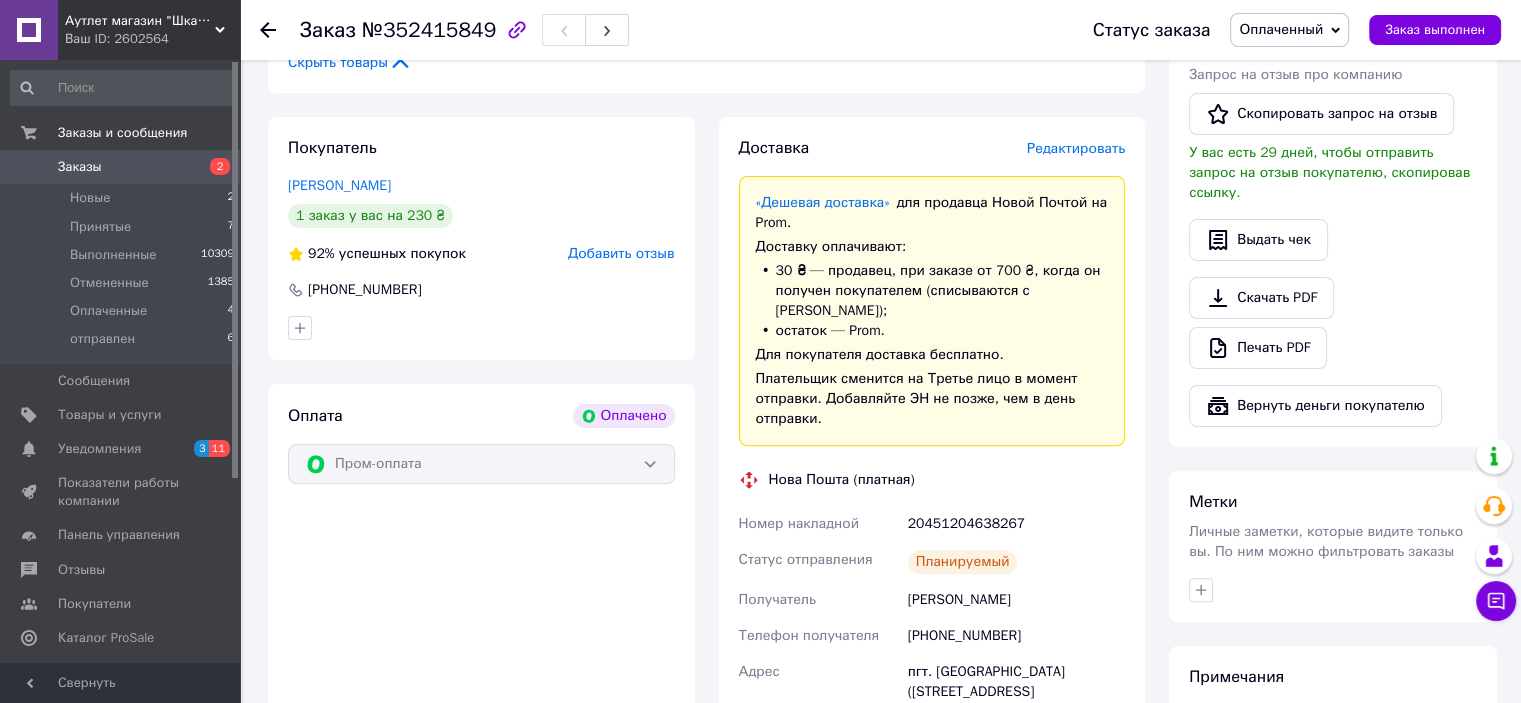 click 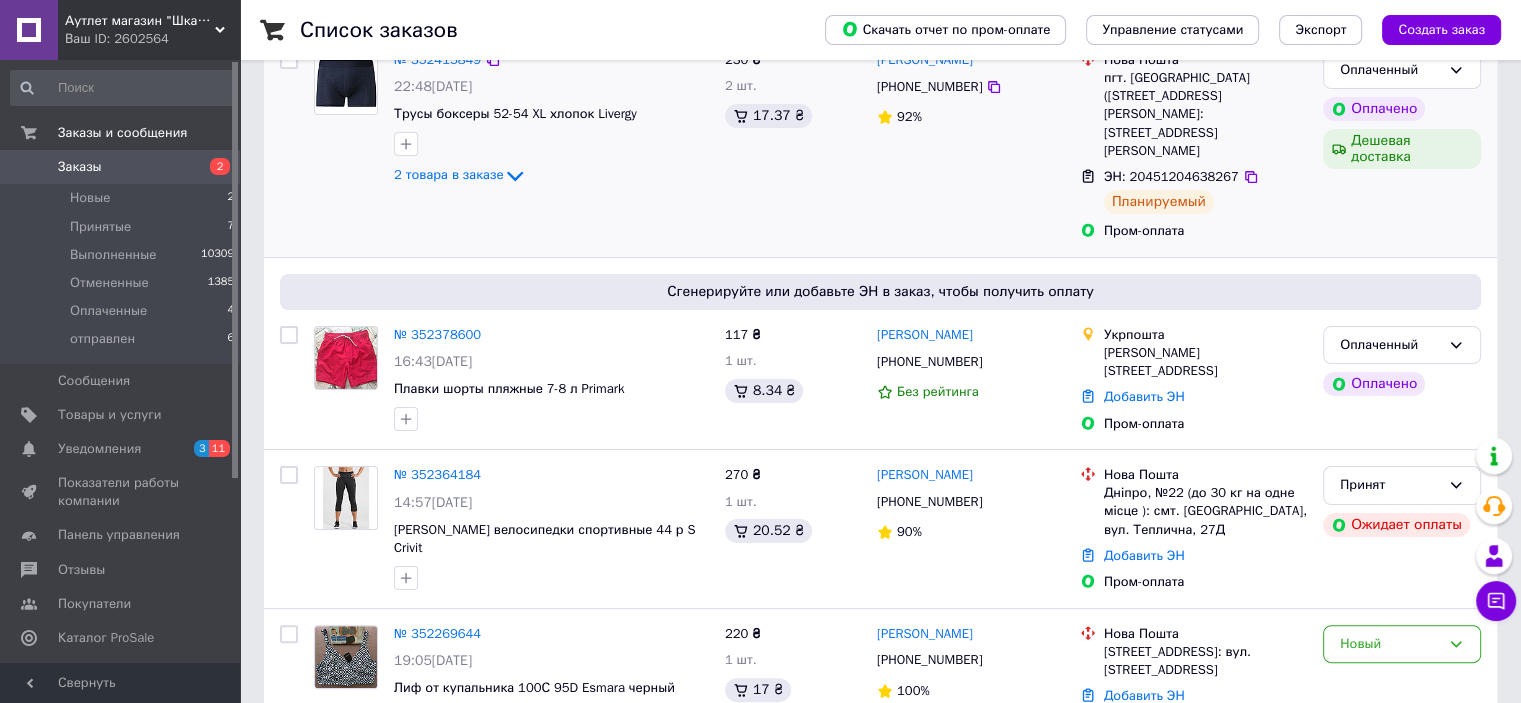 scroll, scrollTop: 336, scrollLeft: 0, axis: vertical 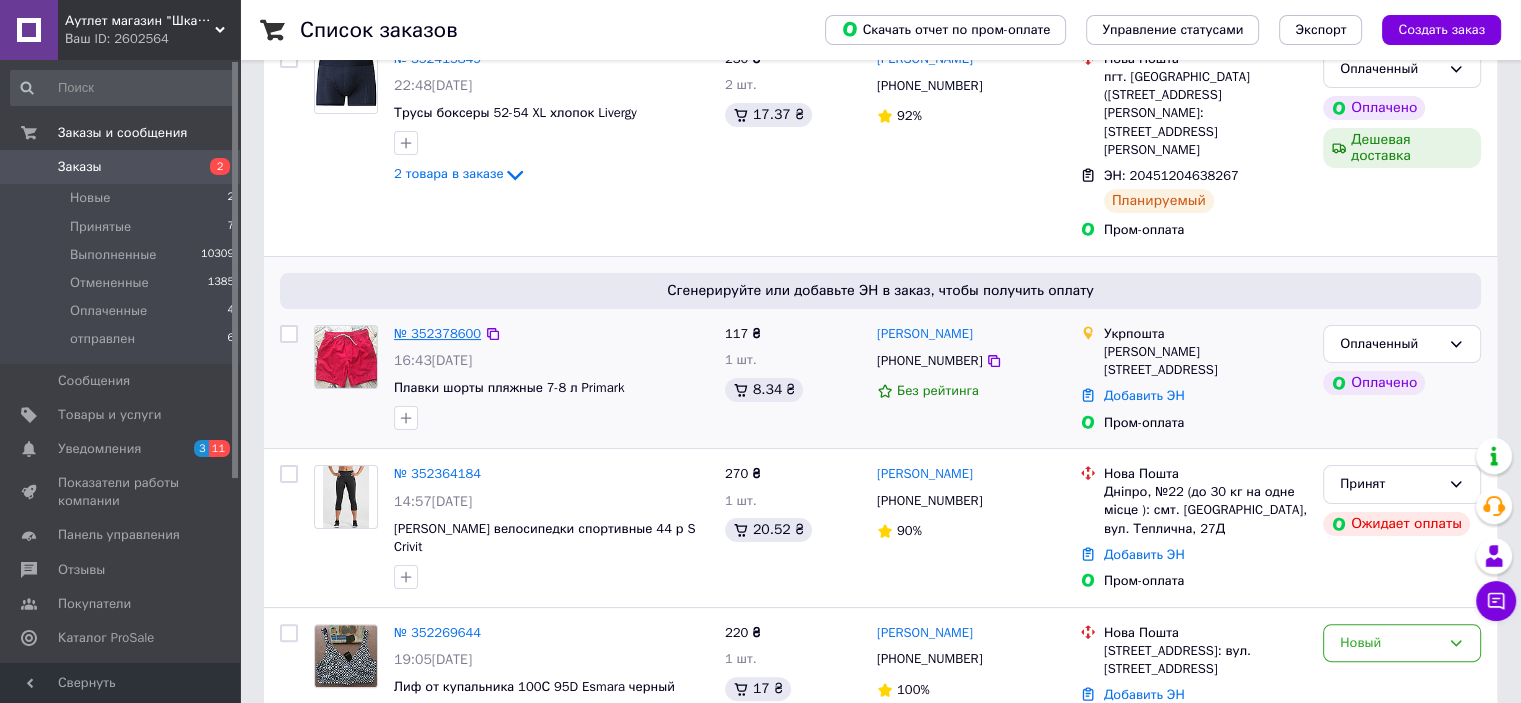 click on "№ 352378600" at bounding box center [437, 333] 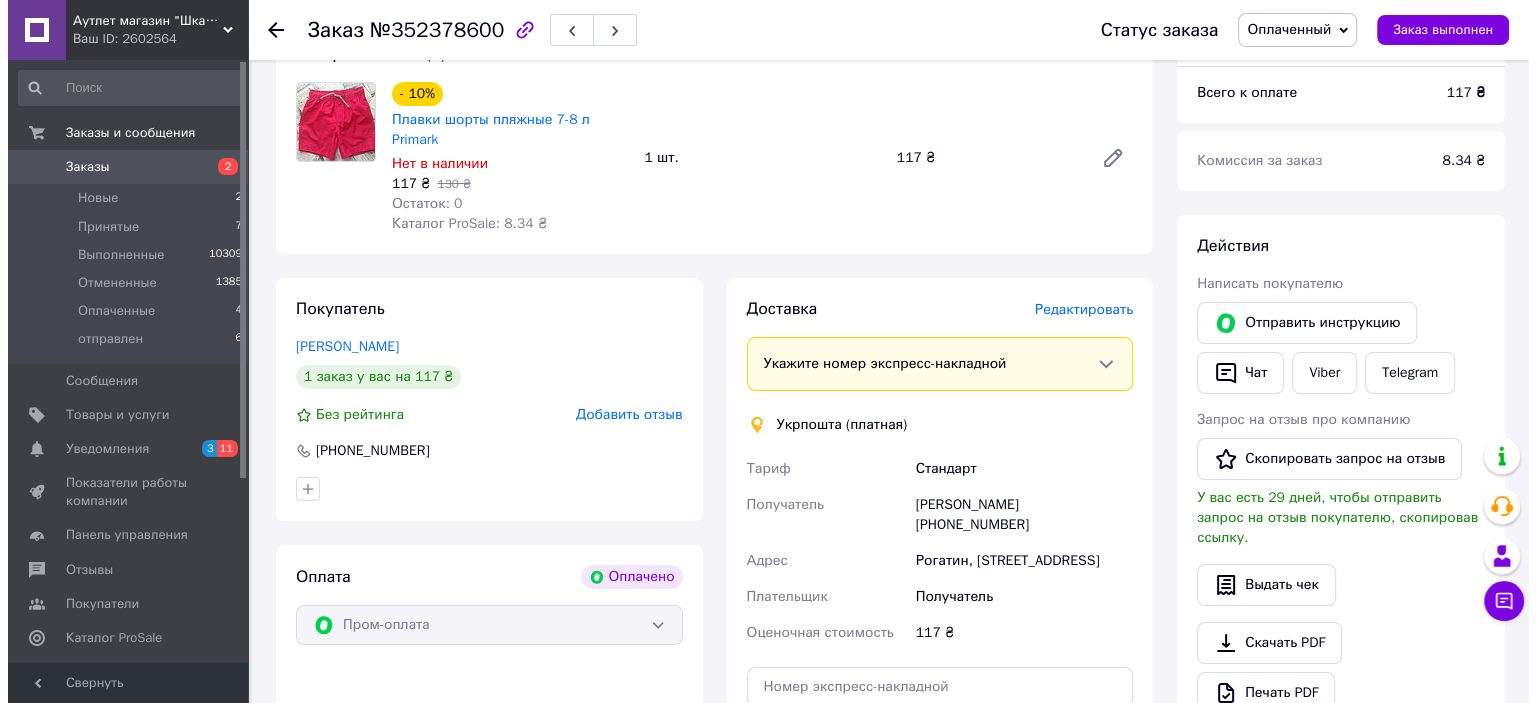scroll, scrollTop: 336, scrollLeft: 0, axis: vertical 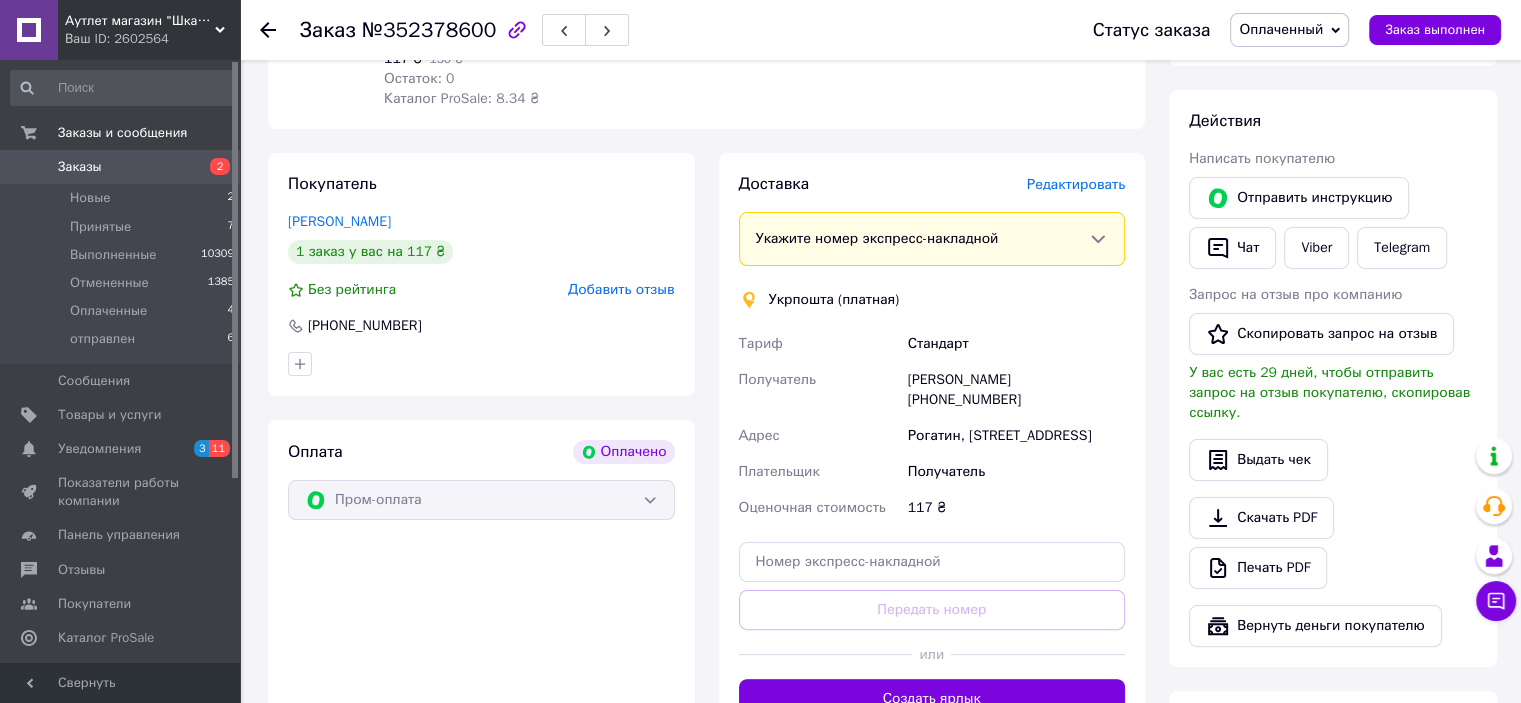 click on "Редактировать" at bounding box center (1076, 184) 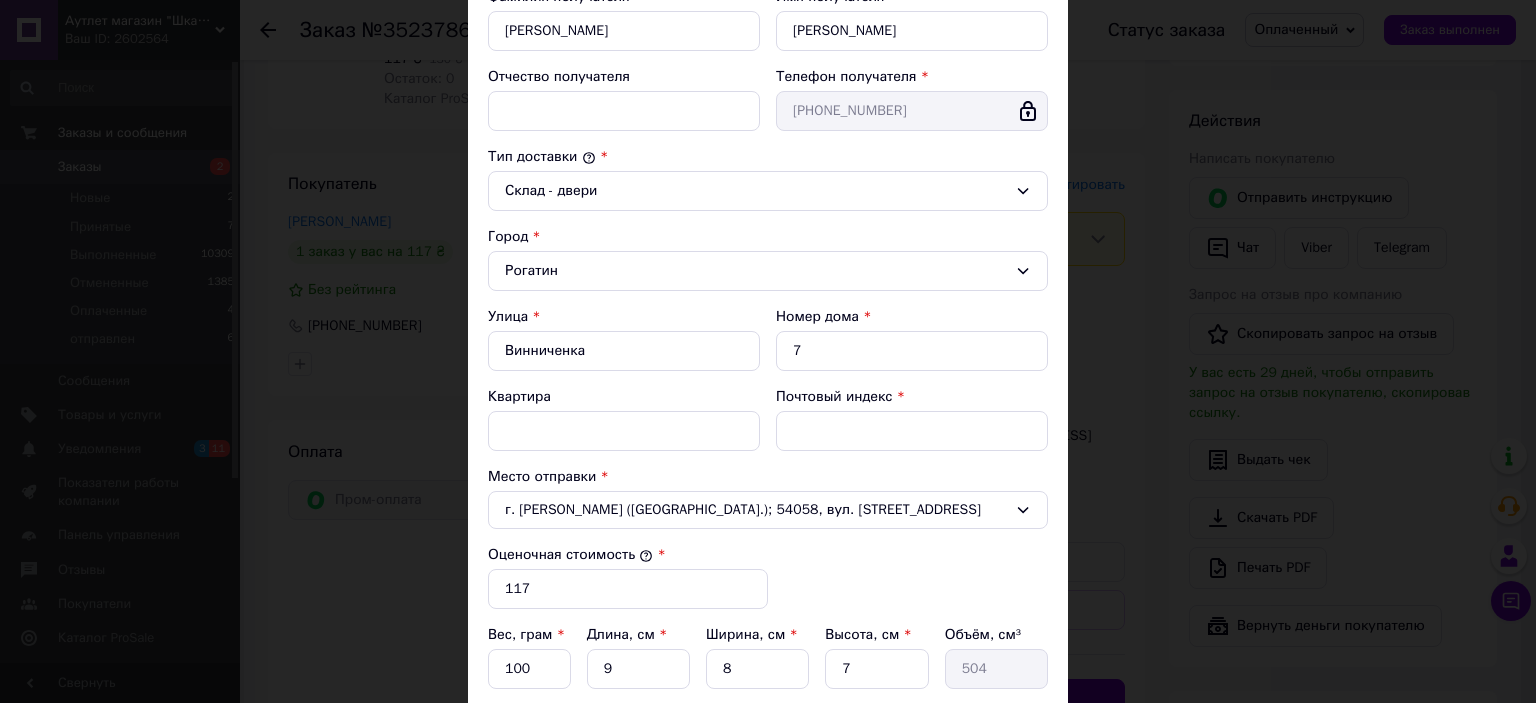 scroll, scrollTop: 408, scrollLeft: 0, axis: vertical 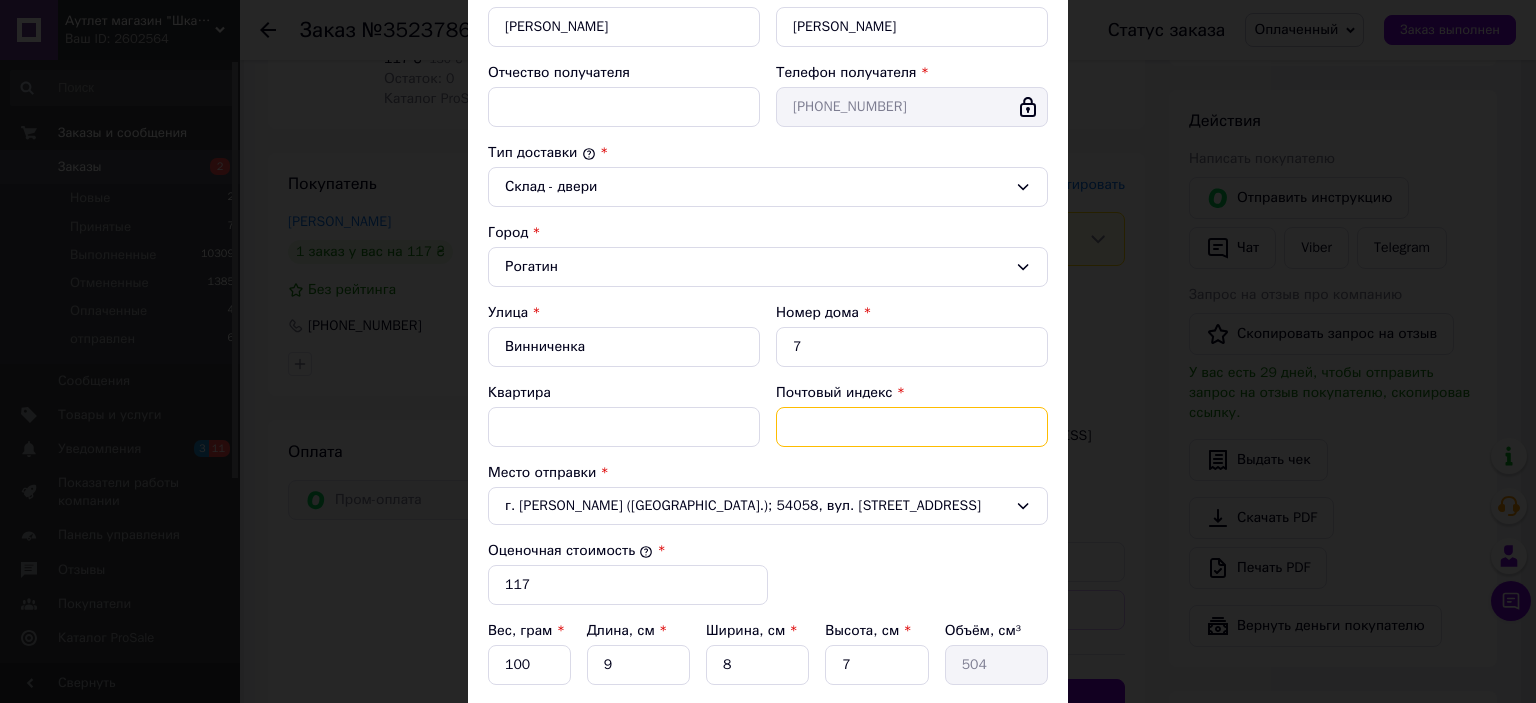 click on "Почтовый индекс" at bounding box center [912, 427] 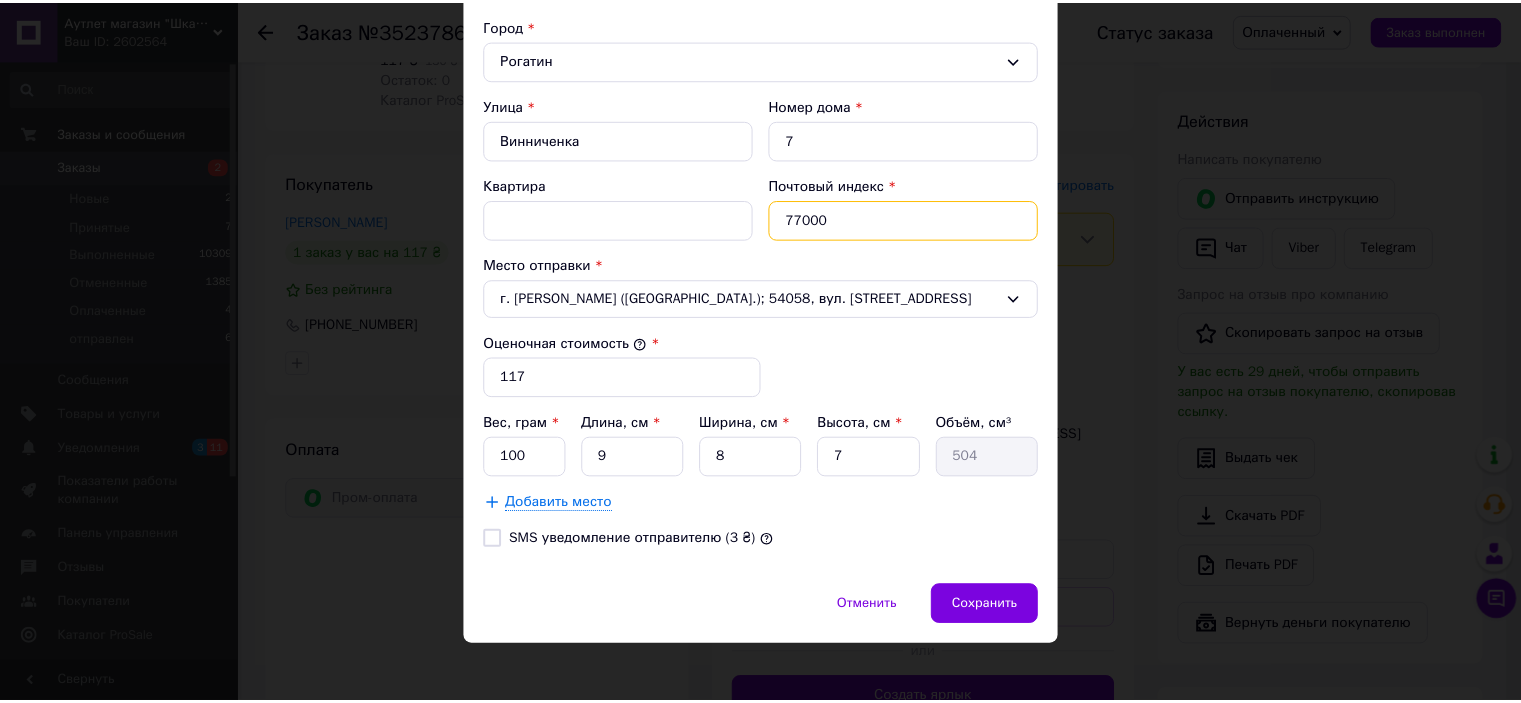 scroll, scrollTop: 616, scrollLeft: 0, axis: vertical 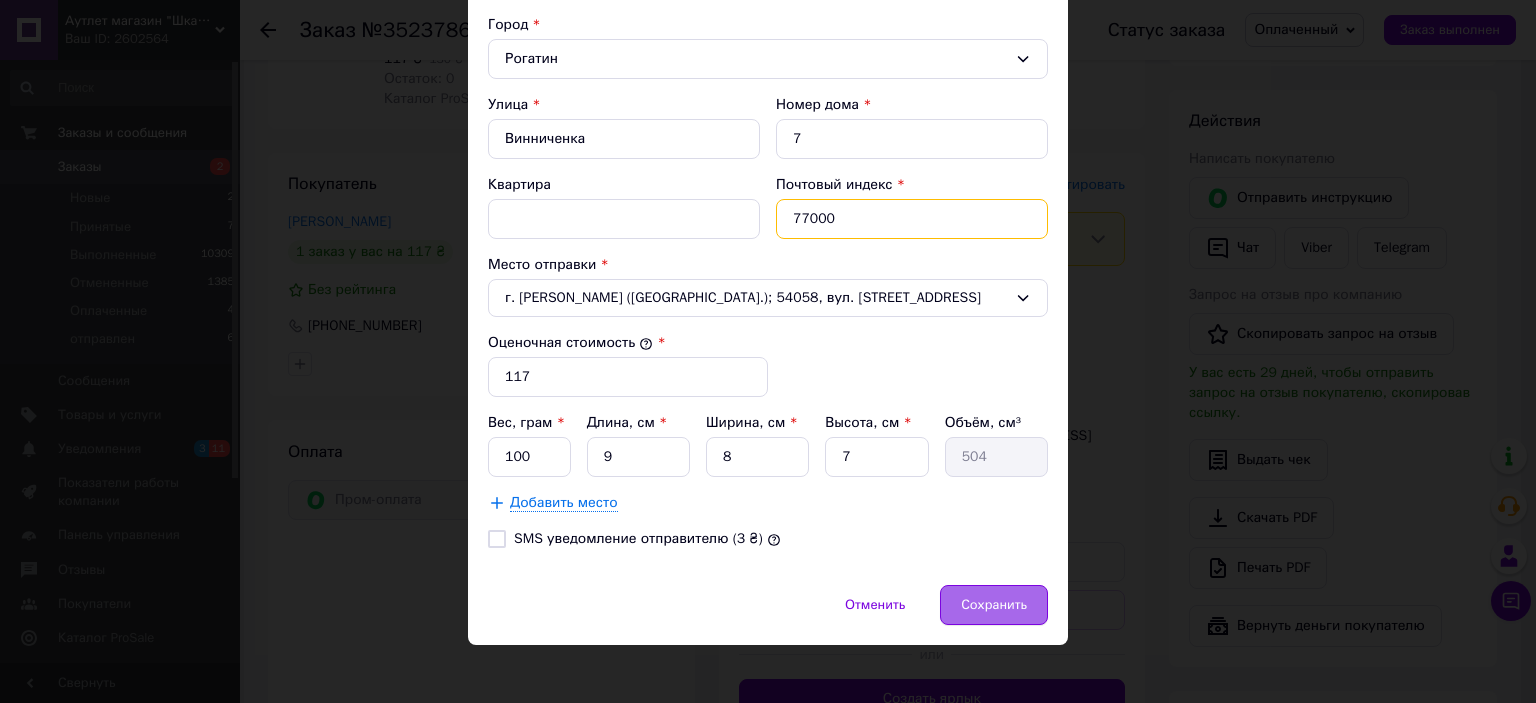 type on "77000" 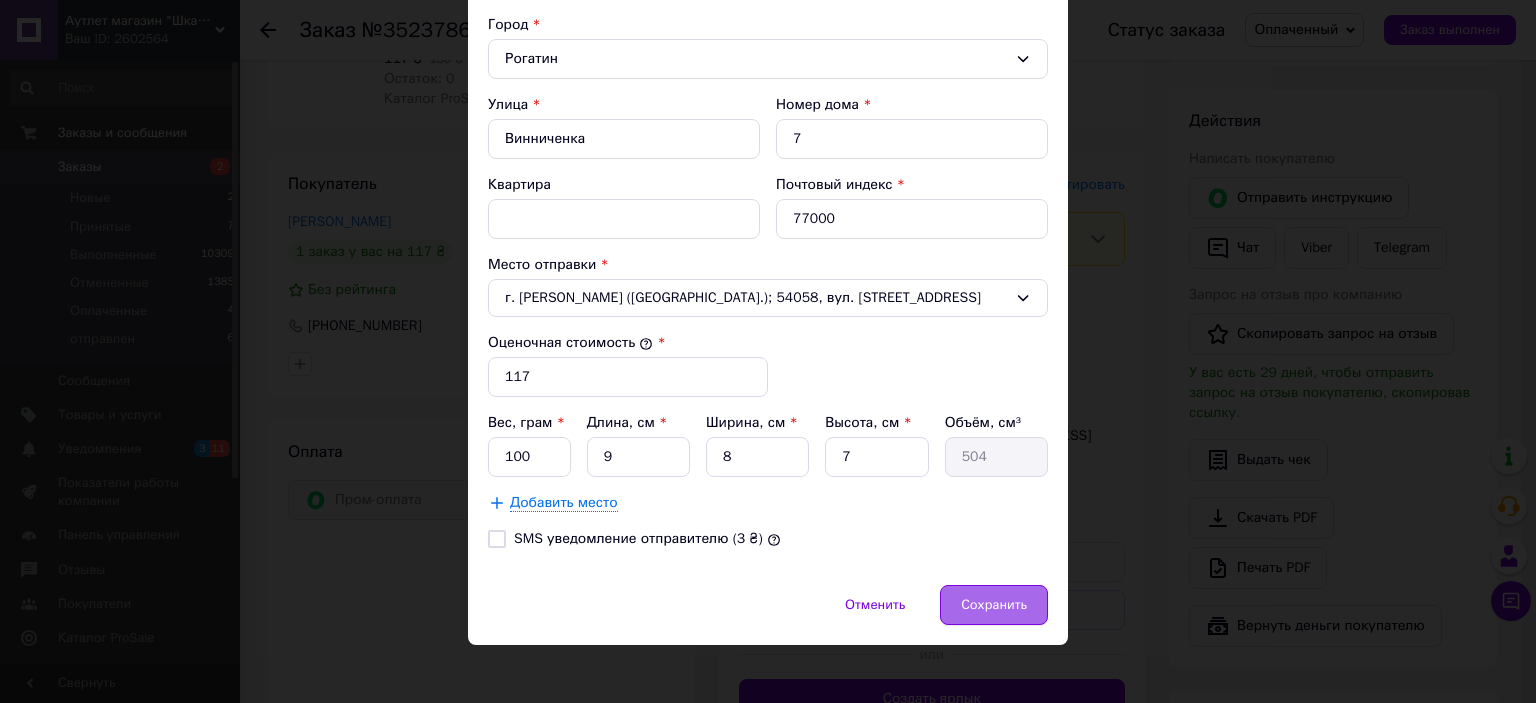 click on "Сохранить" at bounding box center (994, 605) 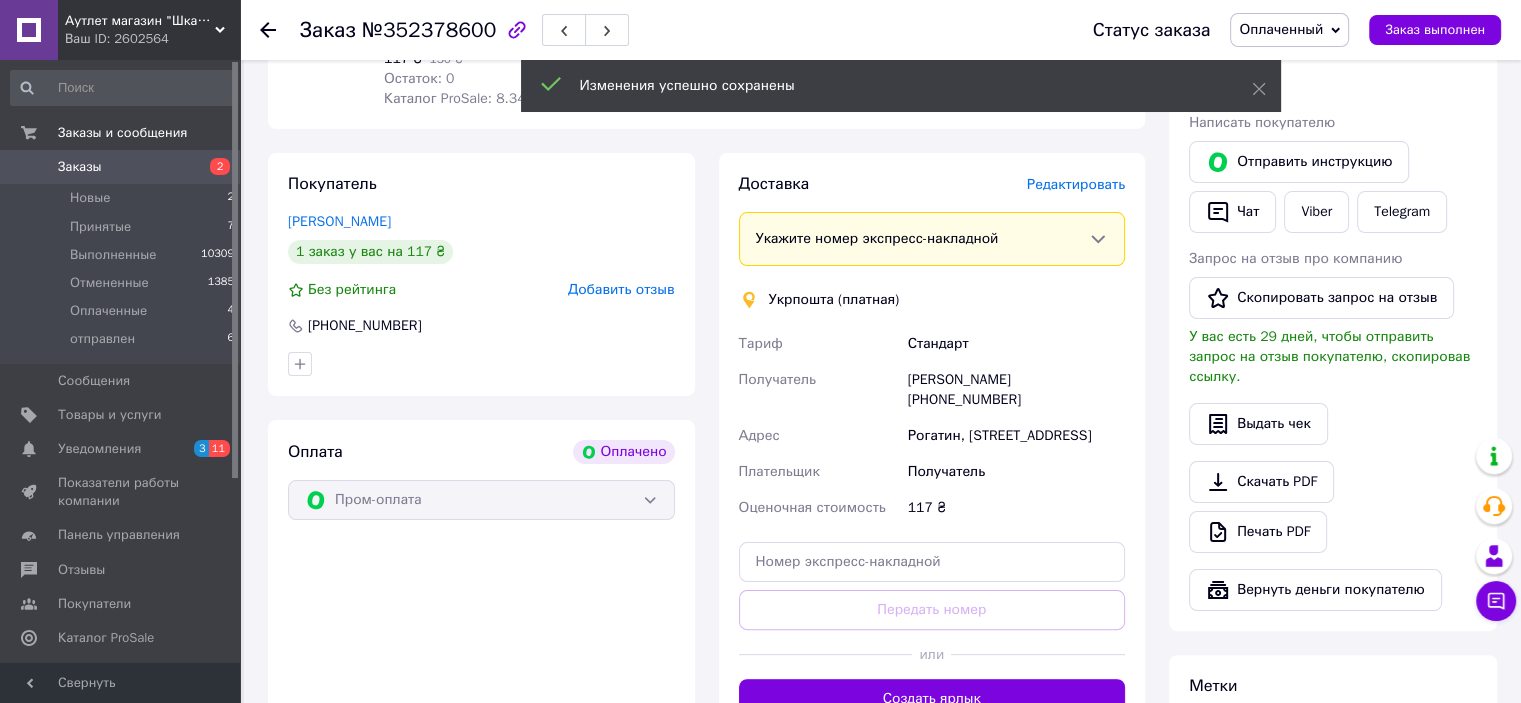 scroll, scrollTop: 432, scrollLeft: 0, axis: vertical 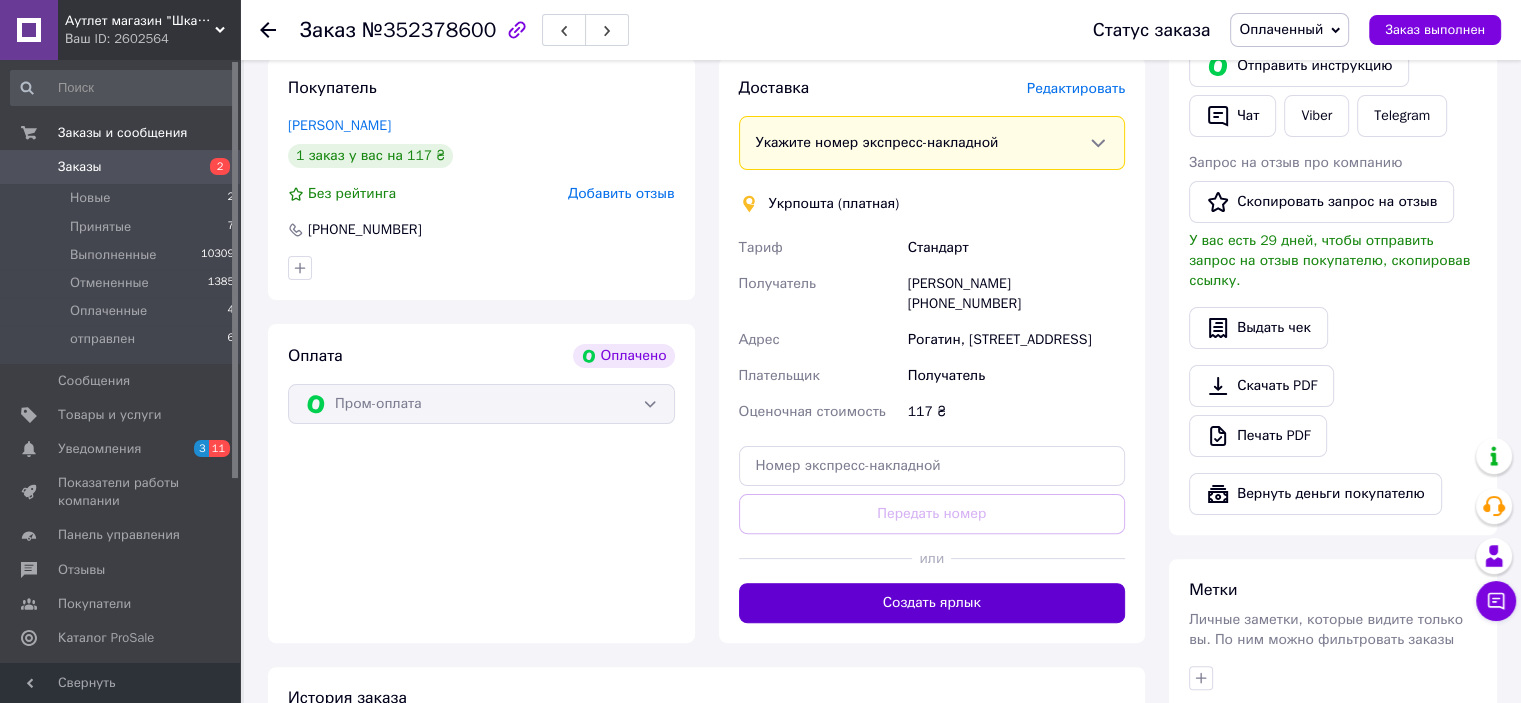click on "Создать ярлык" at bounding box center (932, 603) 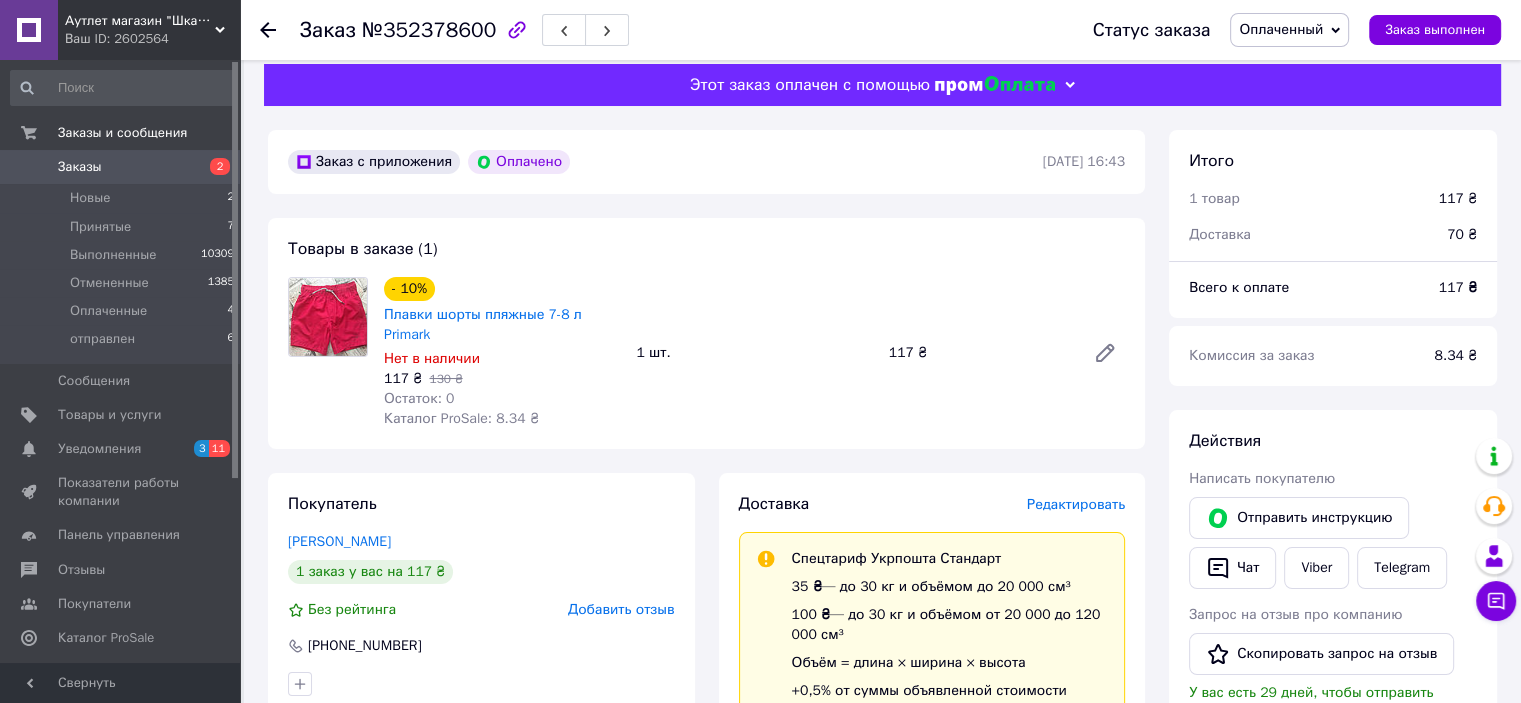 scroll, scrollTop: 0, scrollLeft: 0, axis: both 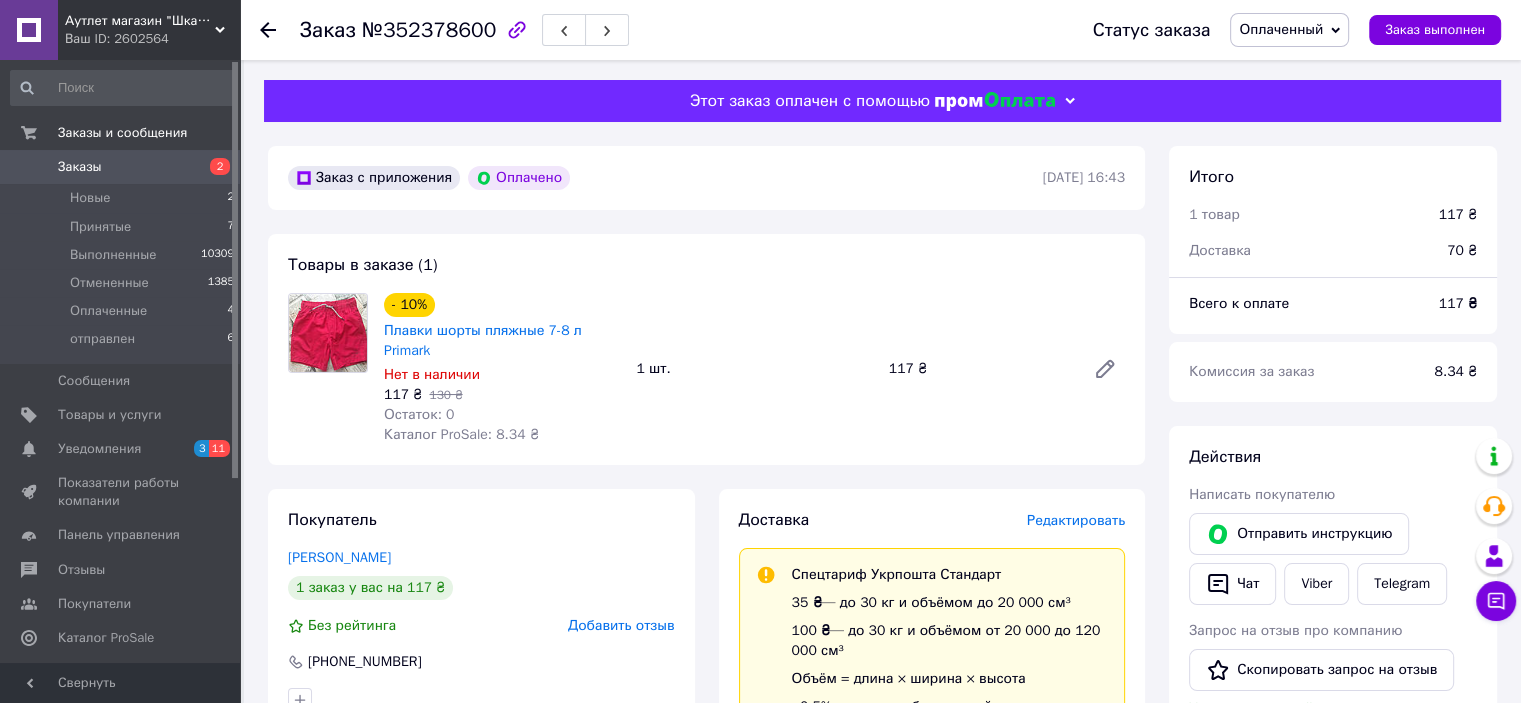 click 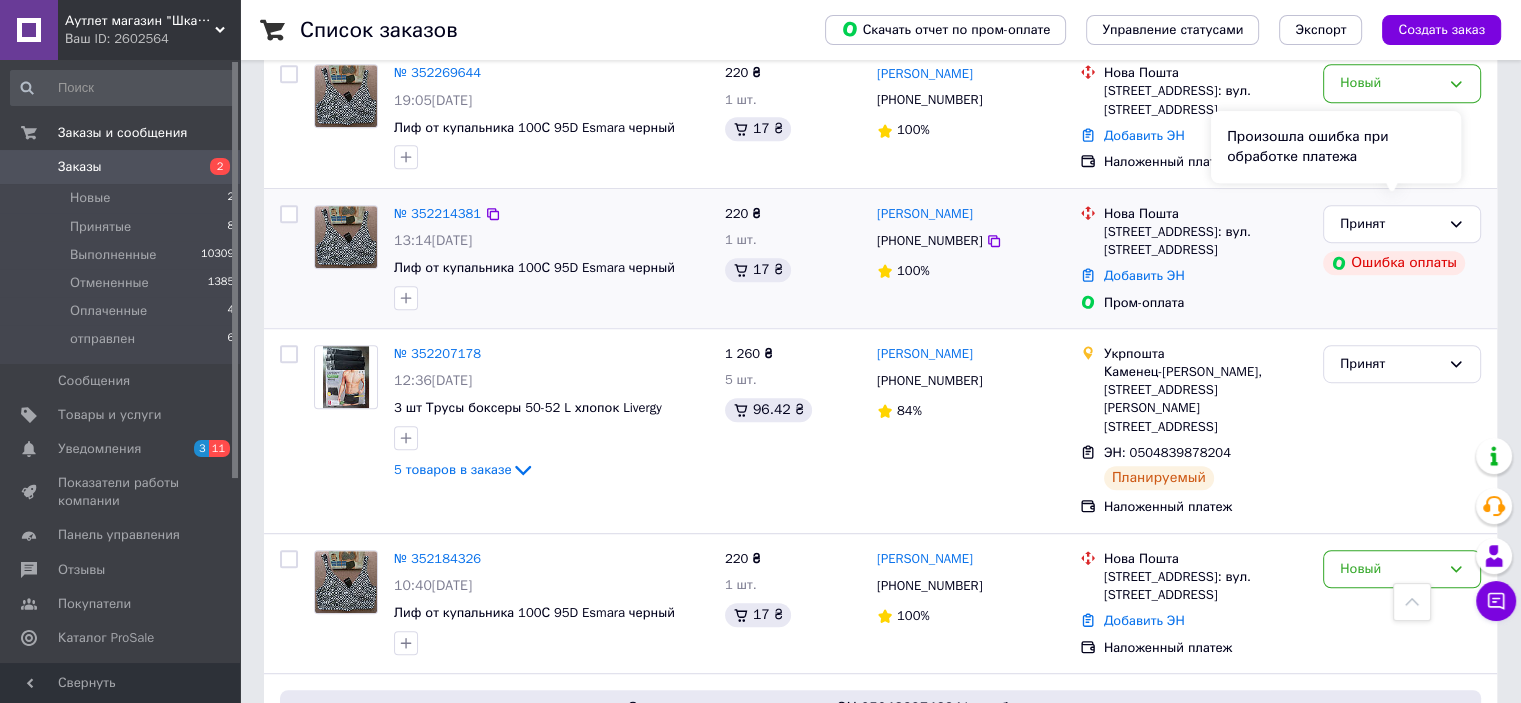 scroll, scrollTop: 1086, scrollLeft: 0, axis: vertical 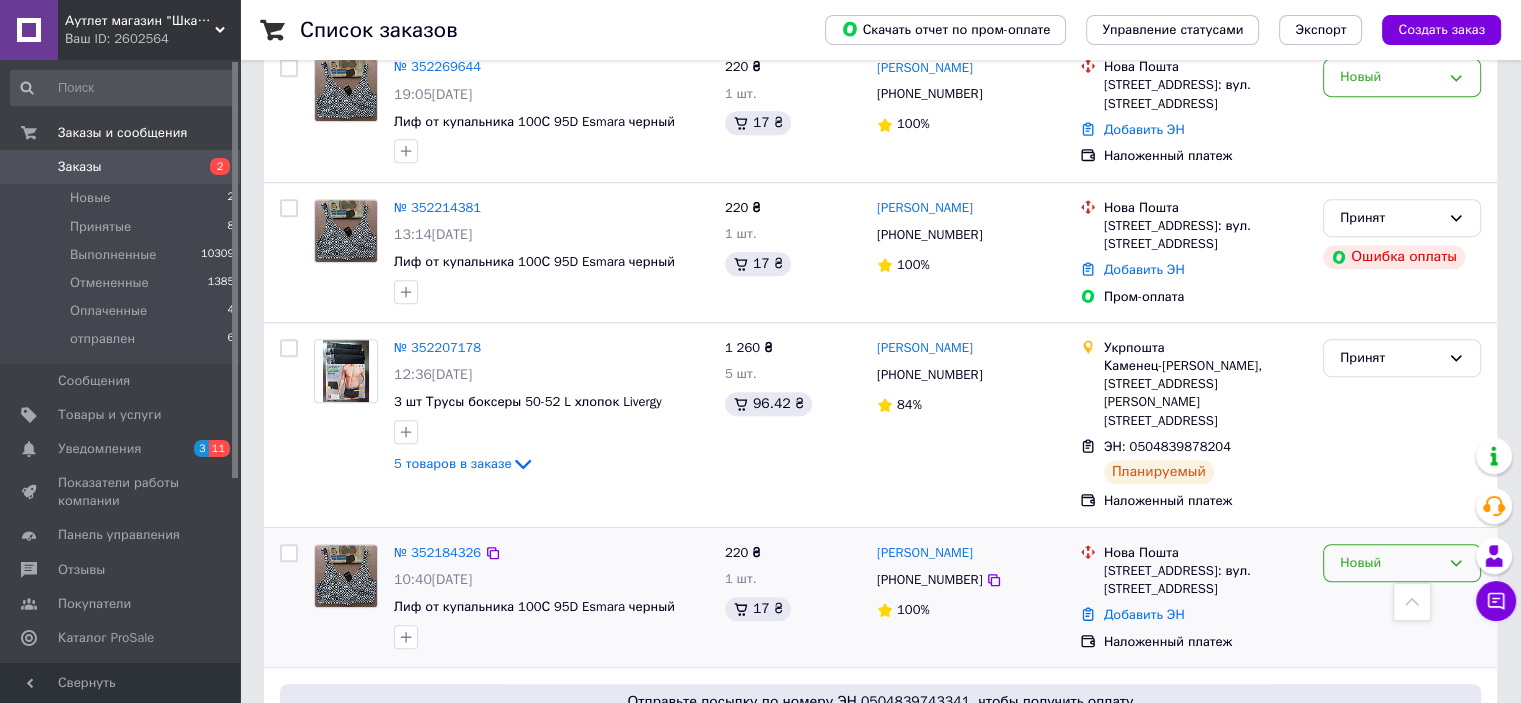 click on "Новый" at bounding box center (1402, 563) 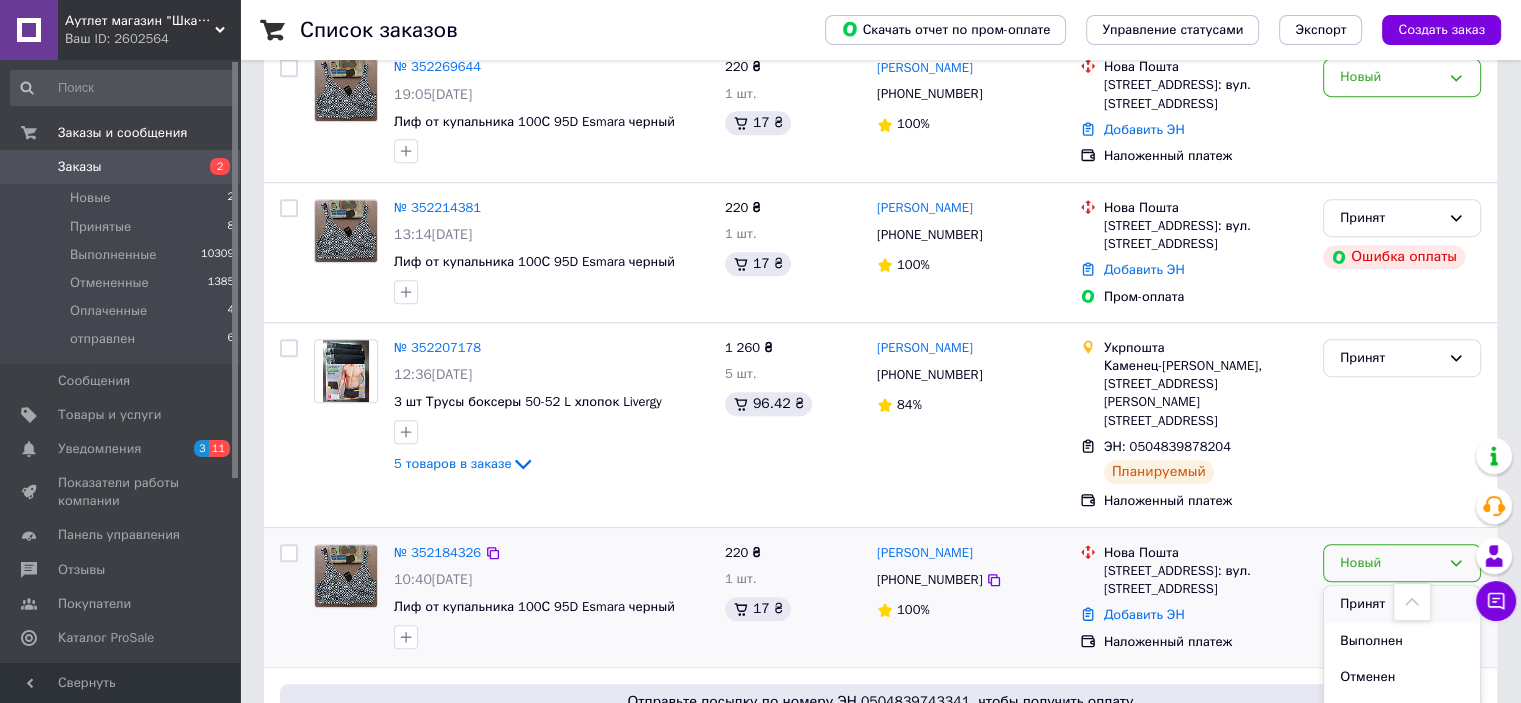 click on "Принят" at bounding box center [1402, 604] 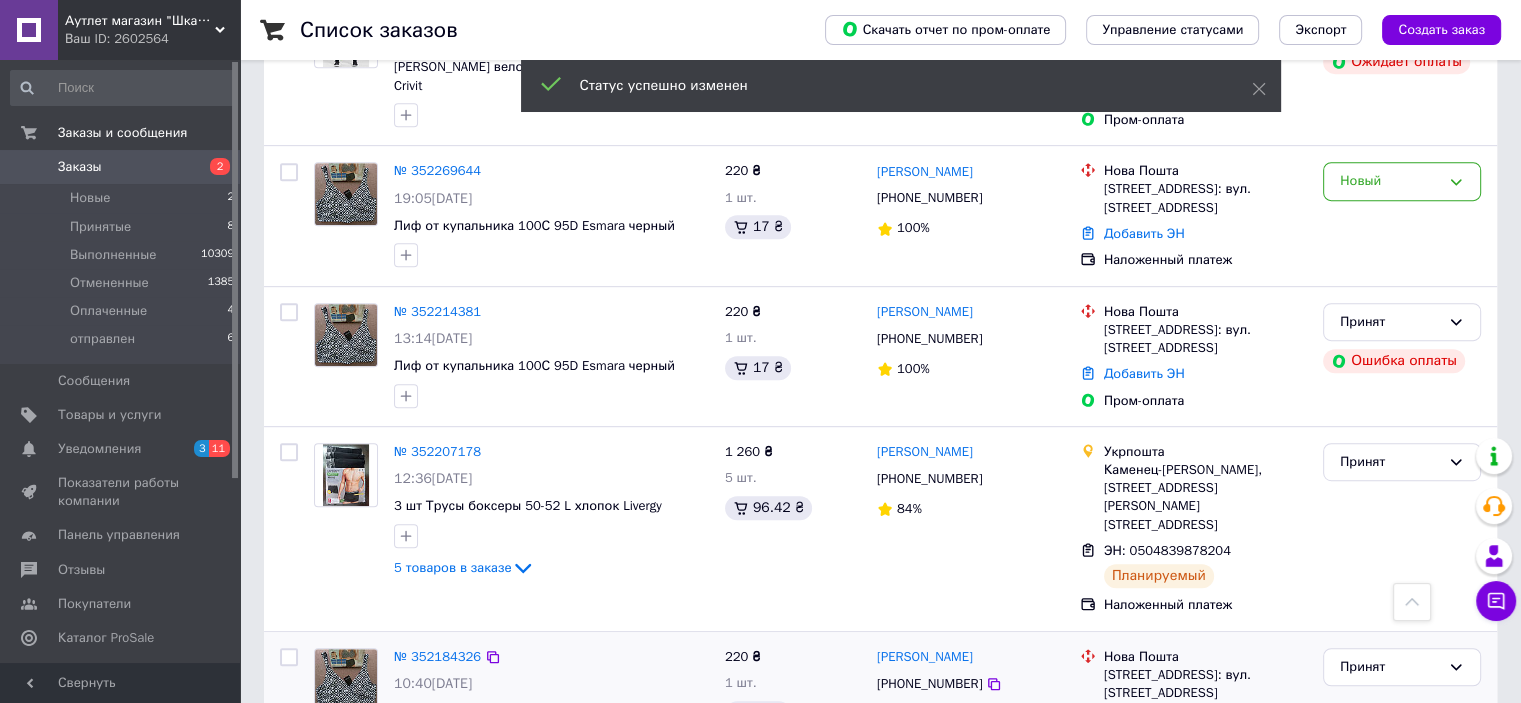 scroll, scrollTop: 1086, scrollLeft: 0, axis: vertical 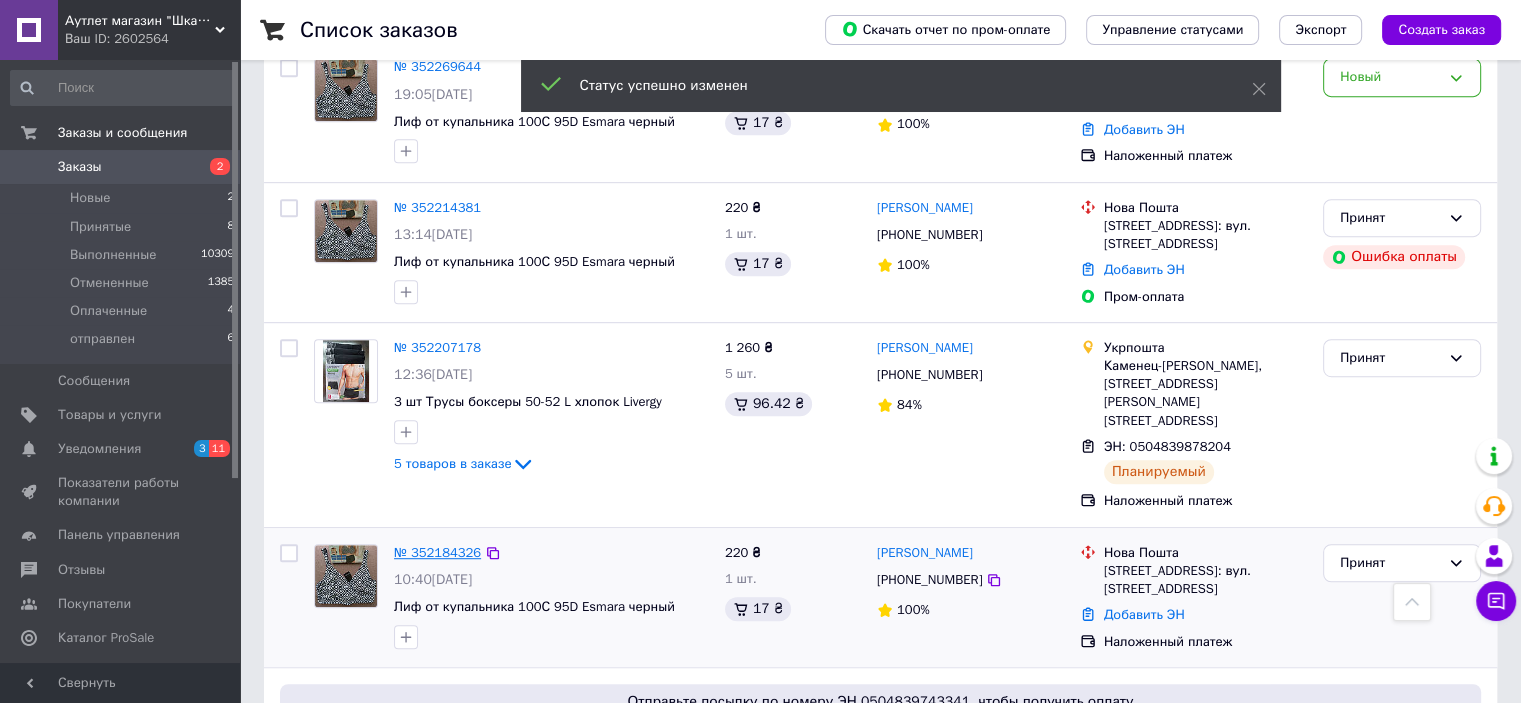click on "№ 352184326" at bounding box center [437, 552] 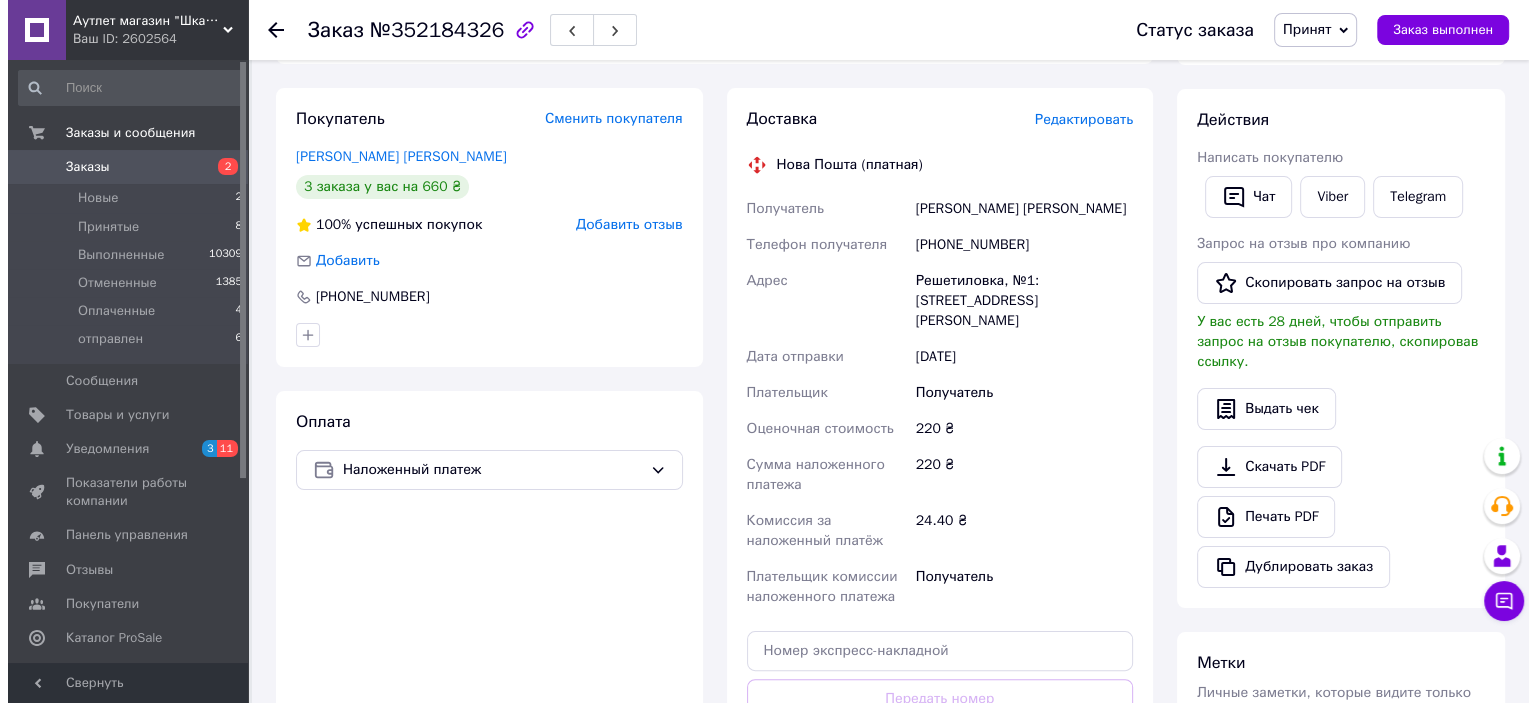 scroll, scrollTop: 307, scrollLeft: 0, axis: vertical 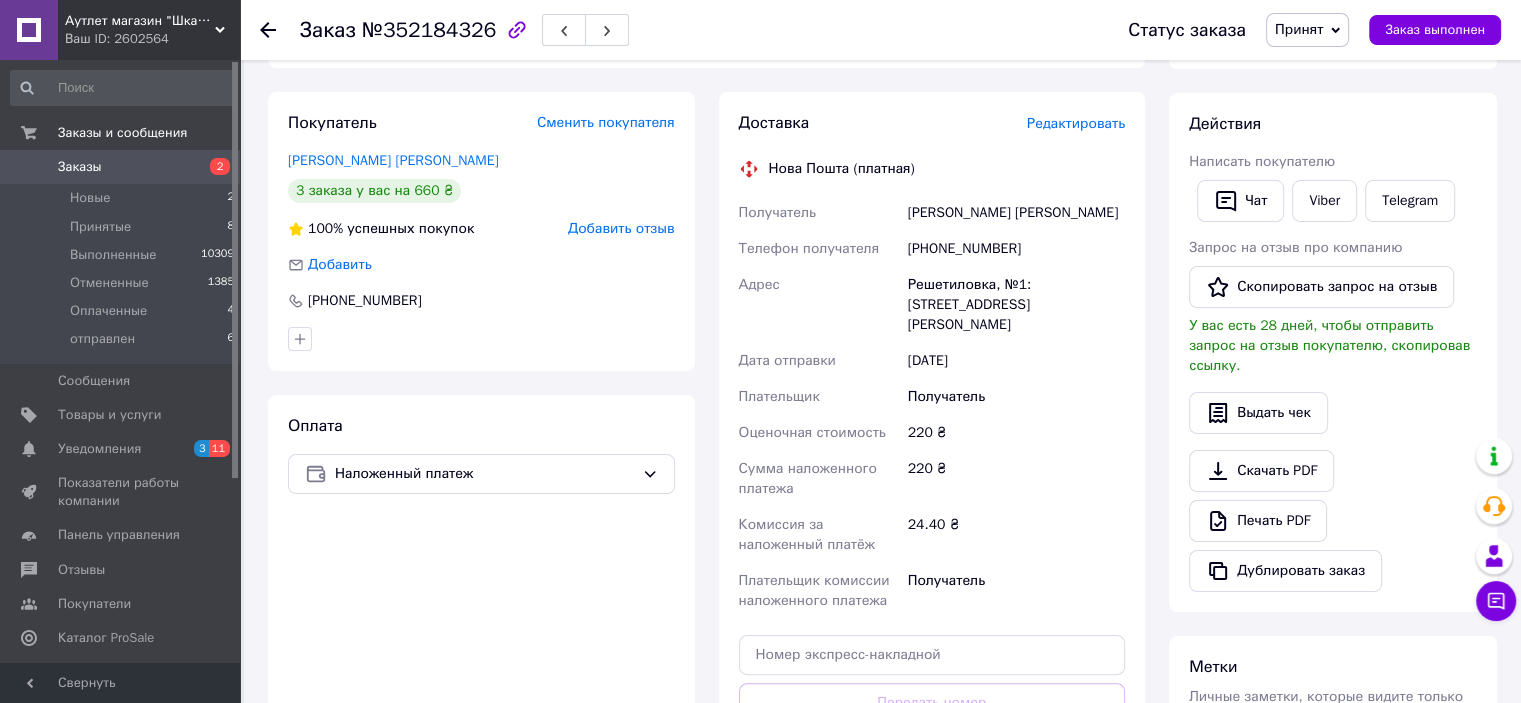 click on "Редактировать" at bounding box center [1076, 123] 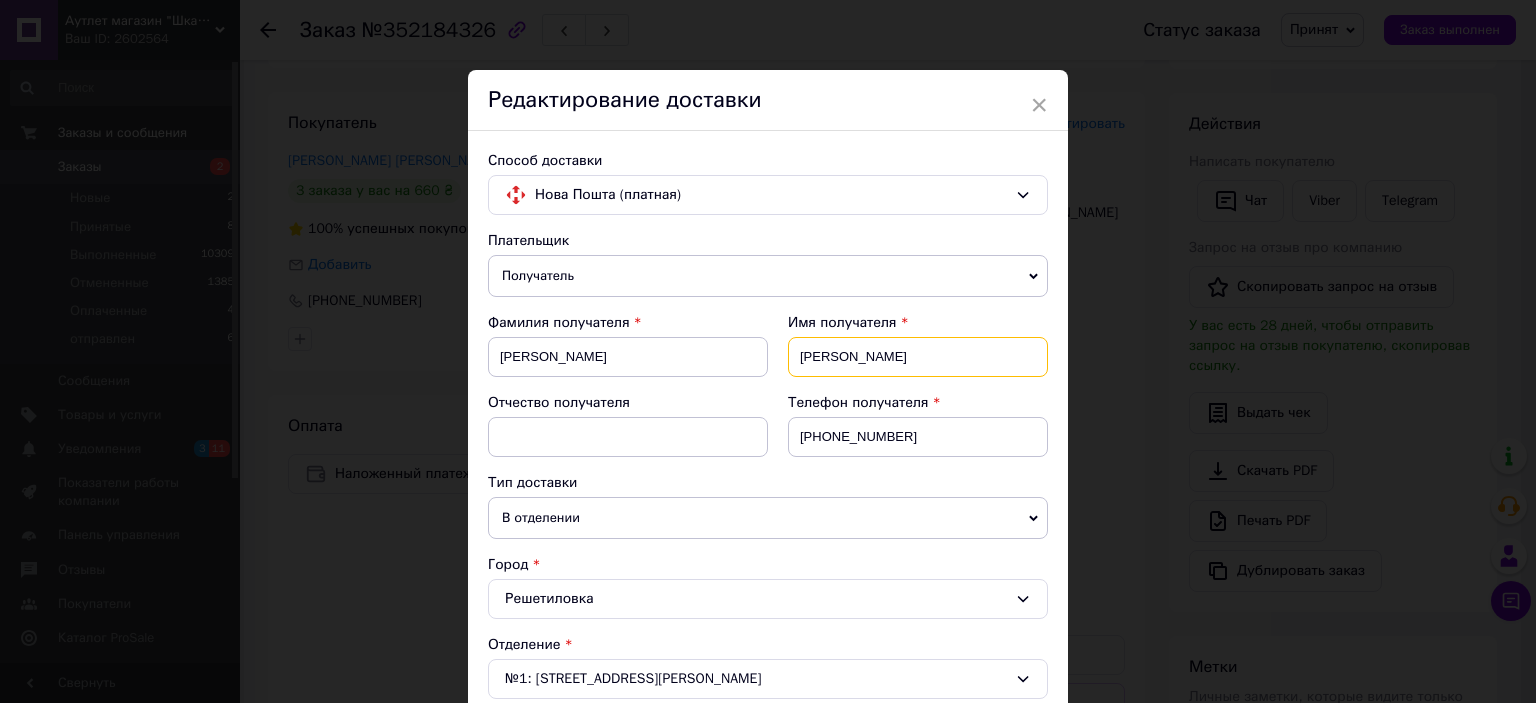 click on "[PERSON_NAME]" at bounding box center [918, 357] 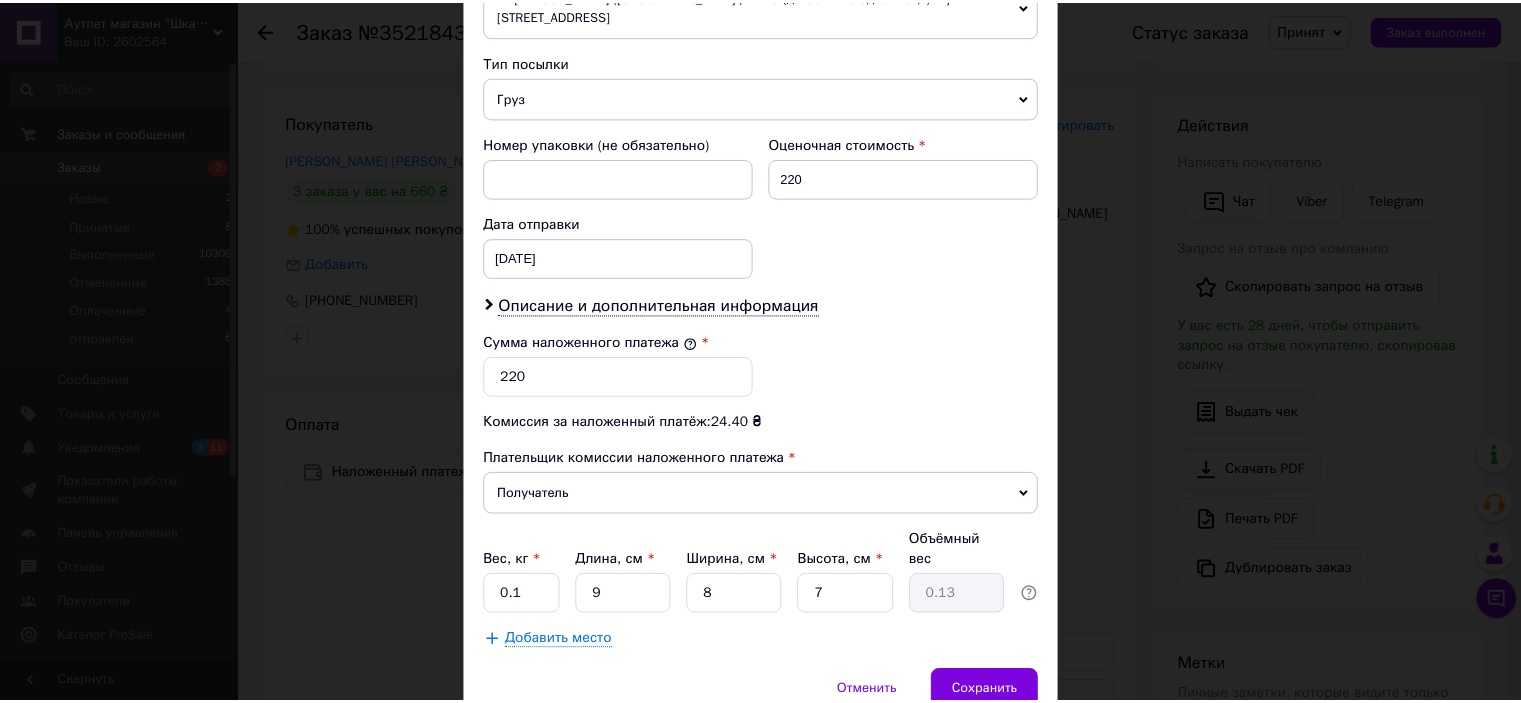 scroll, scrollTop: 816, scrollLeft: 0, axis: vertical 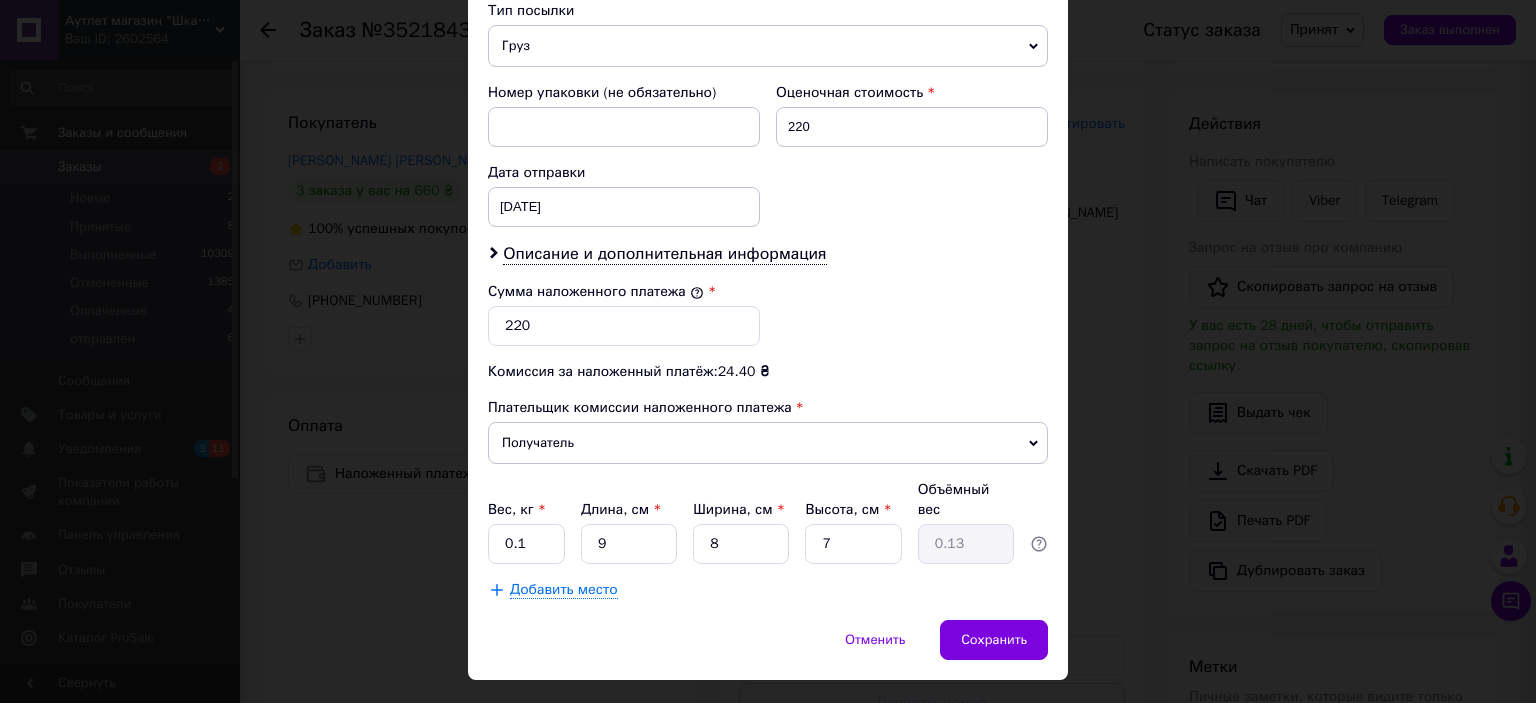 type on "[PERSON_NAME]" 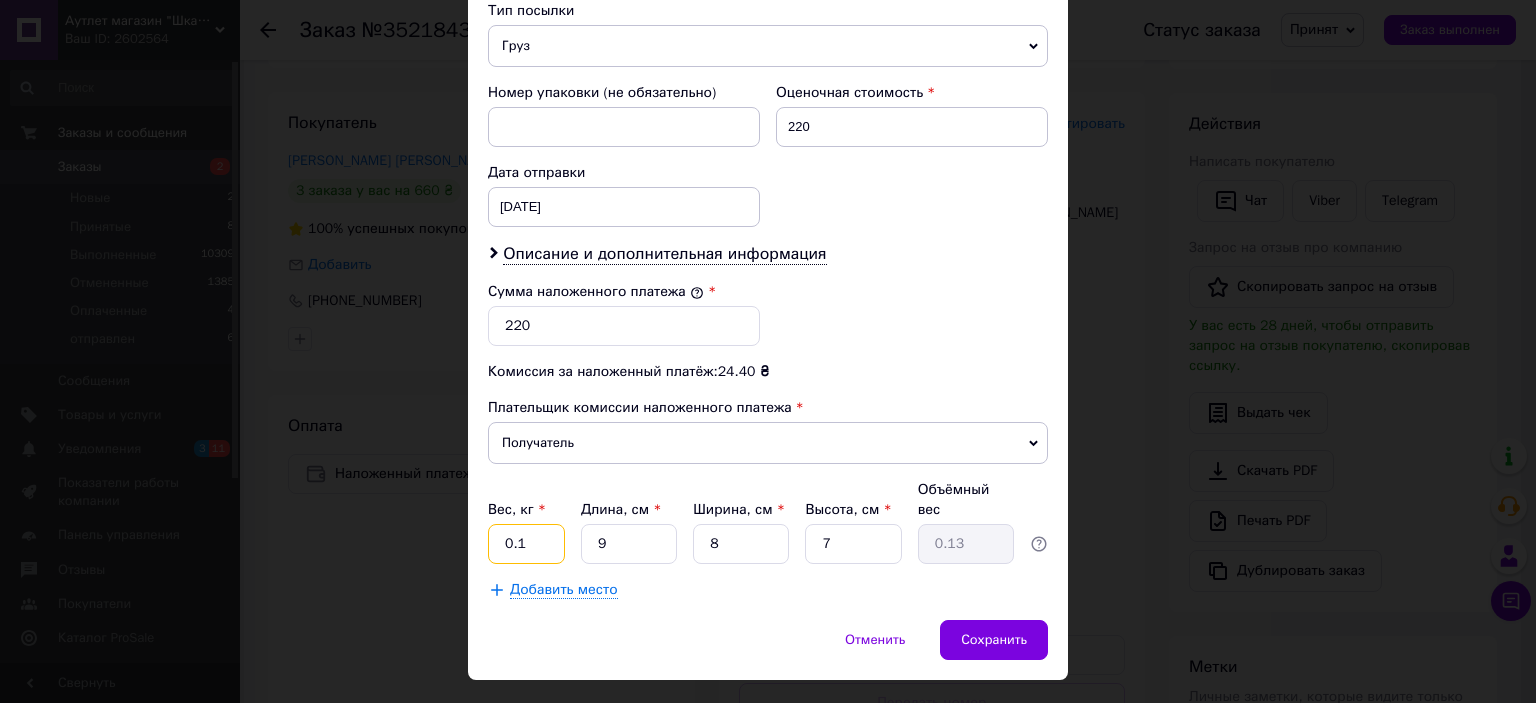 click on "0.1" at bounding box center (526, 544) 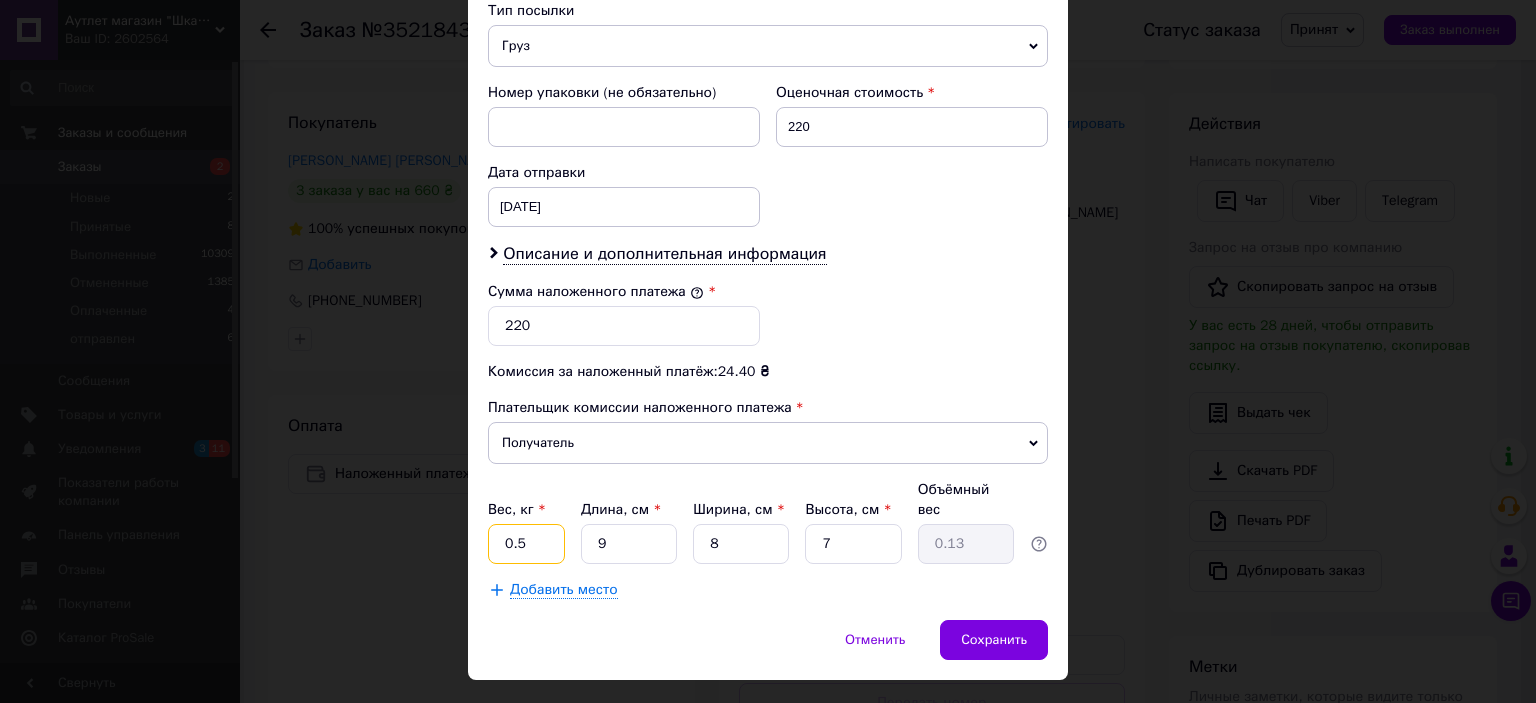 type on "0.5" 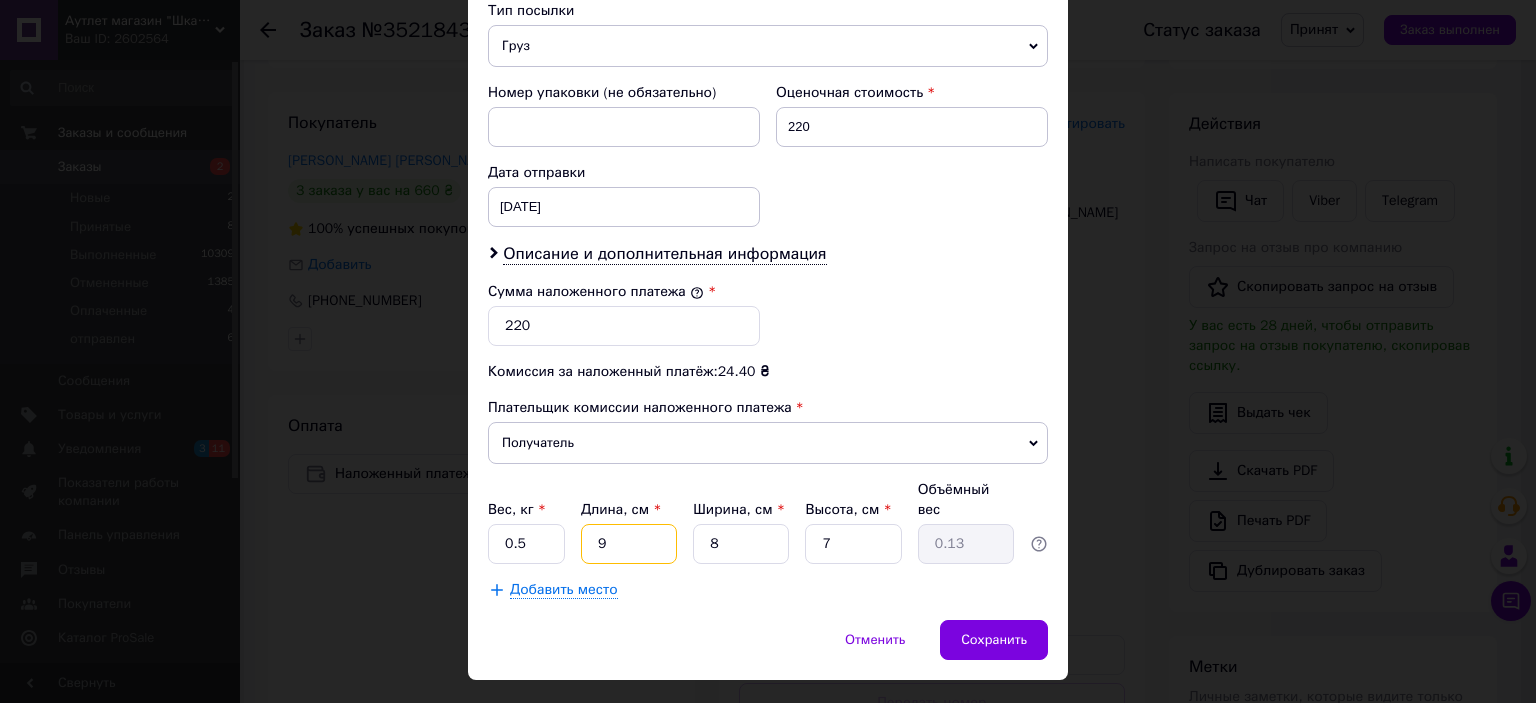 click on "9" at bounding box center [629, 544] 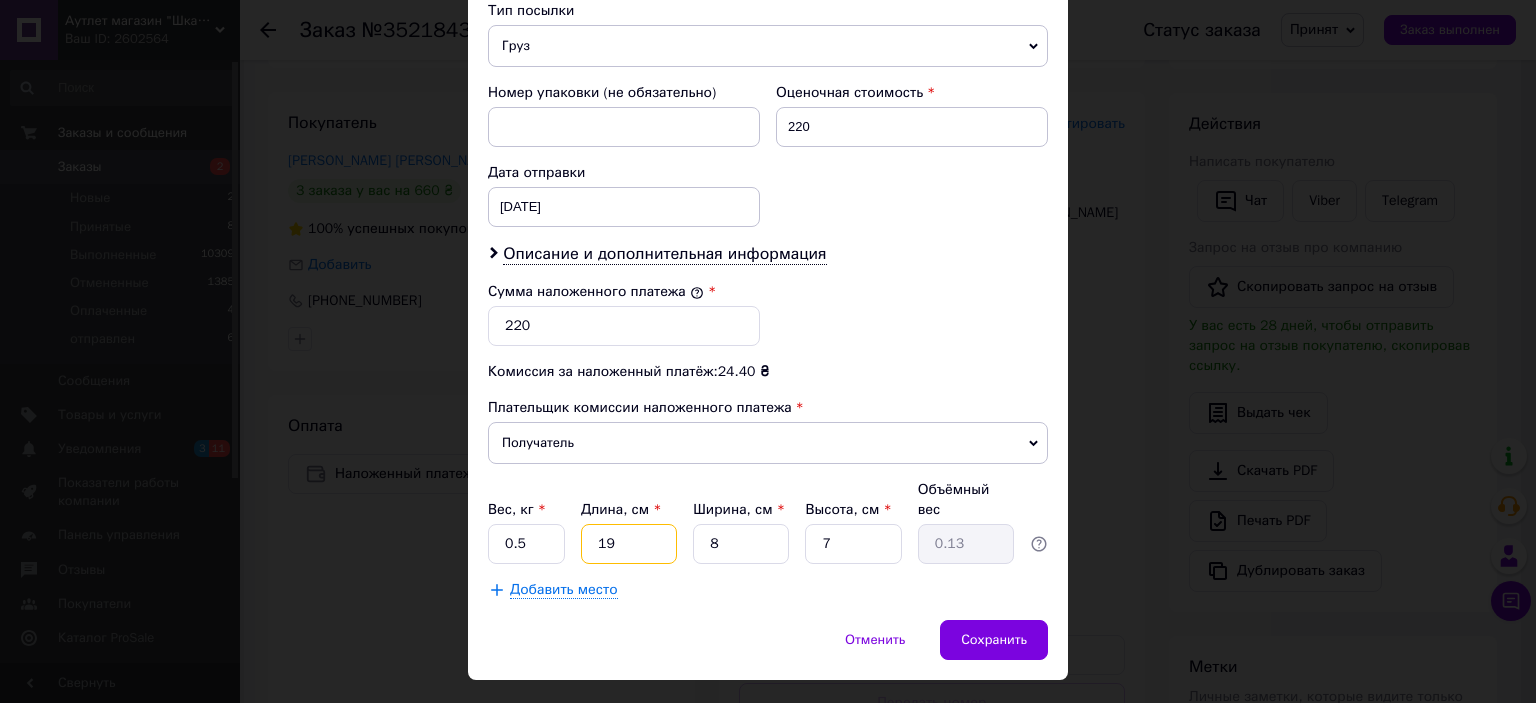 type on "0.27" 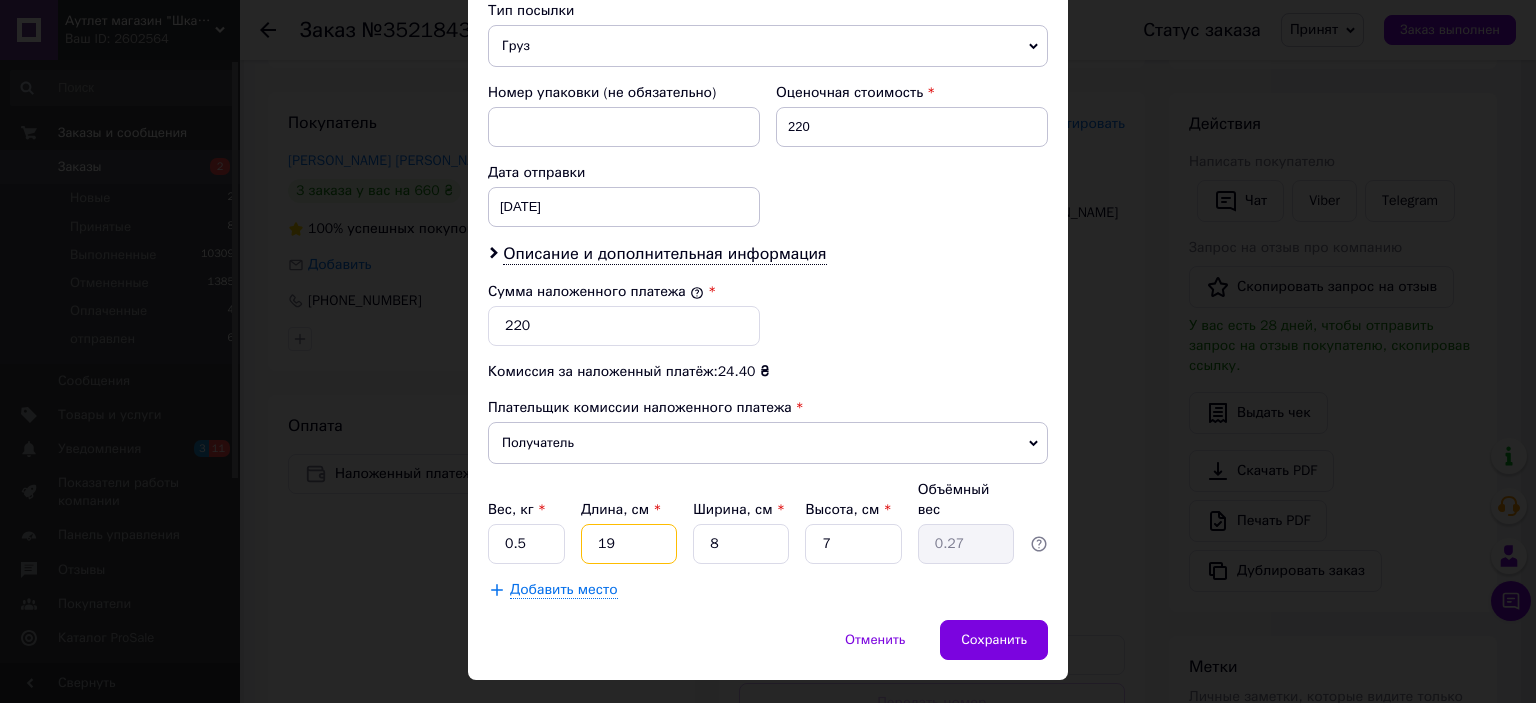 type on "19" 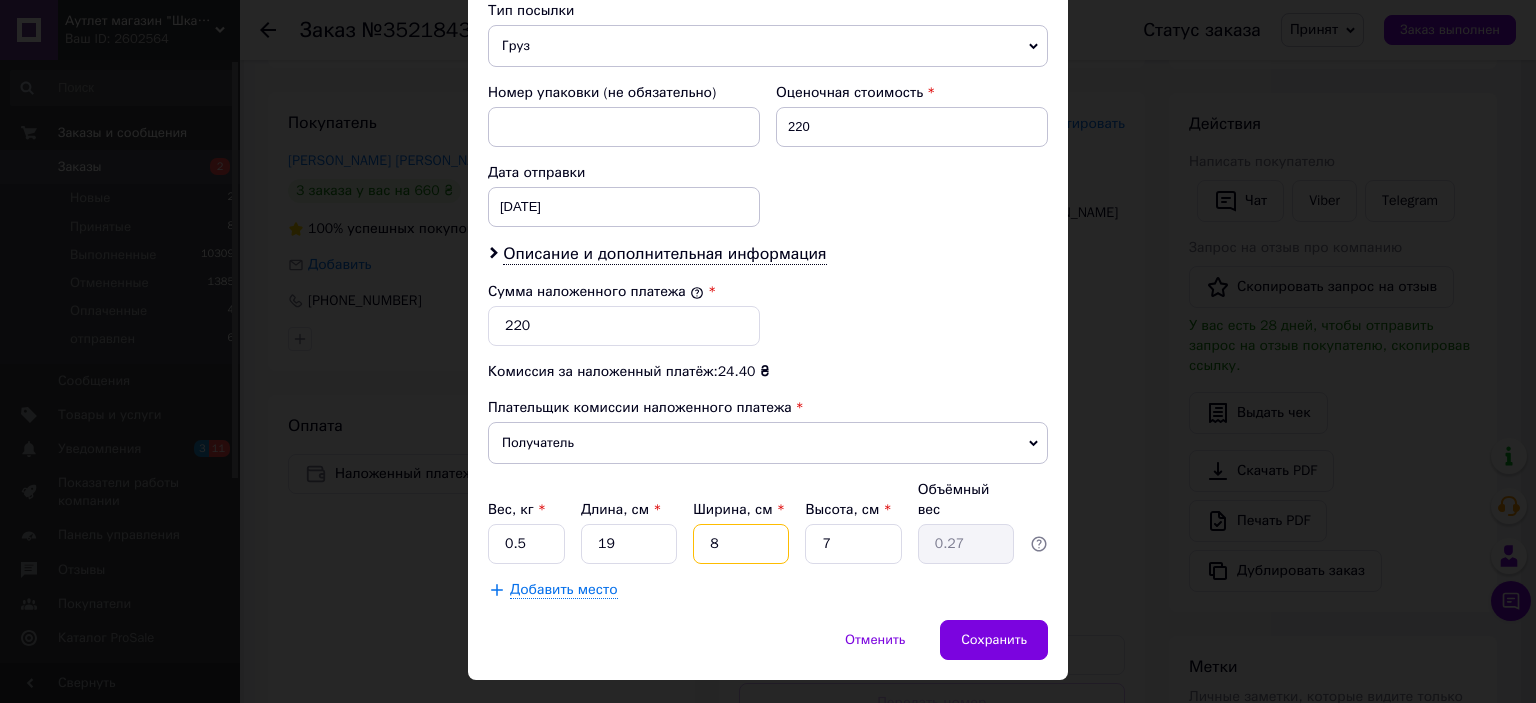 click on "8" at bounding box center [741, 544] 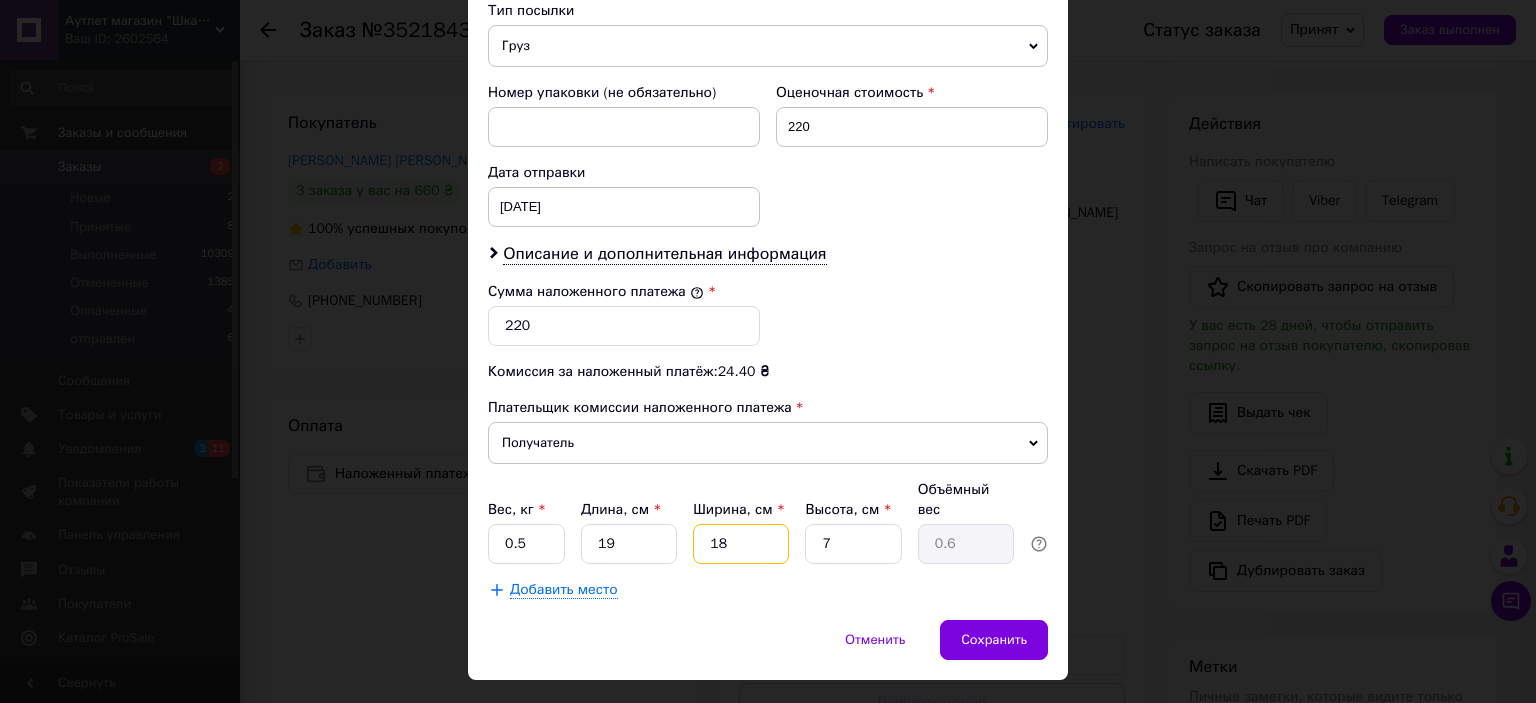 type on "18" 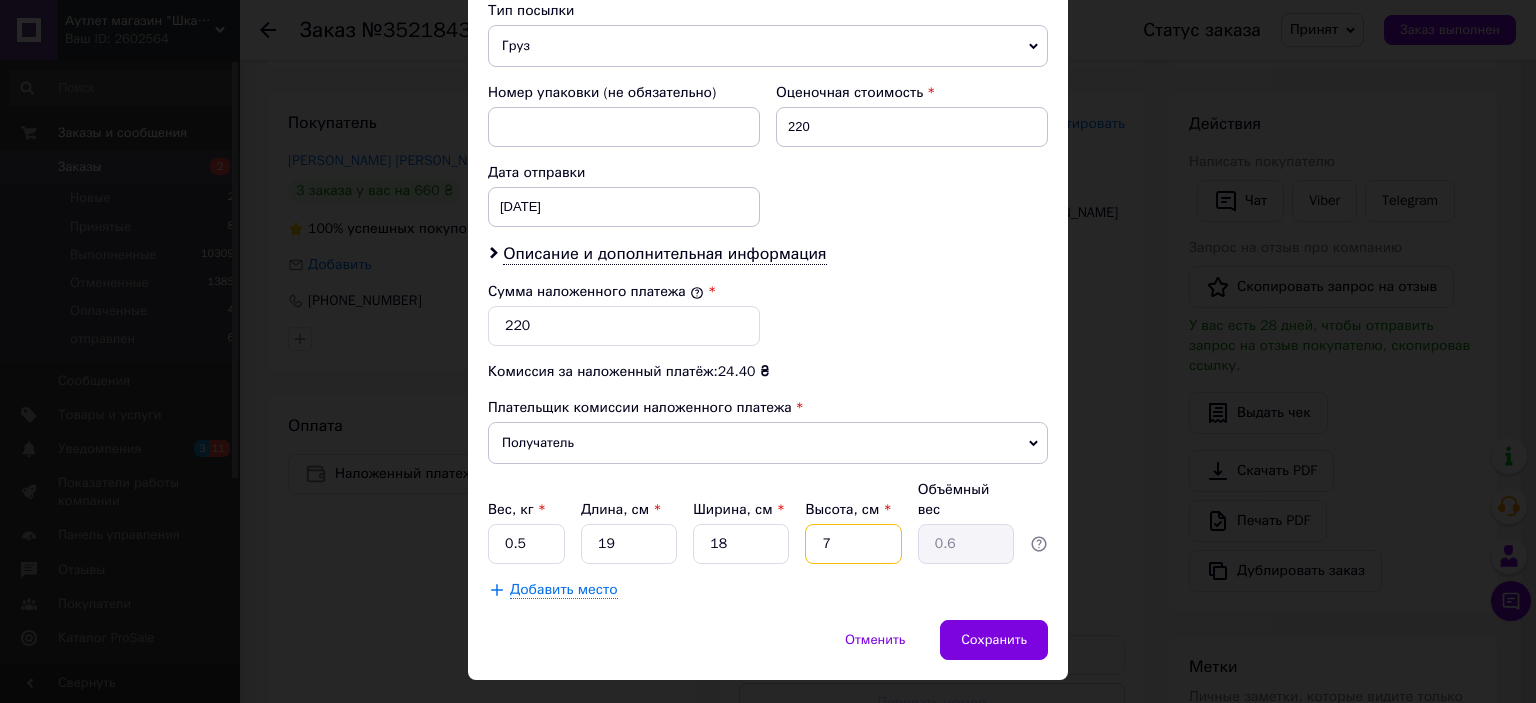 click on "7" at bounding box center [853, 544] 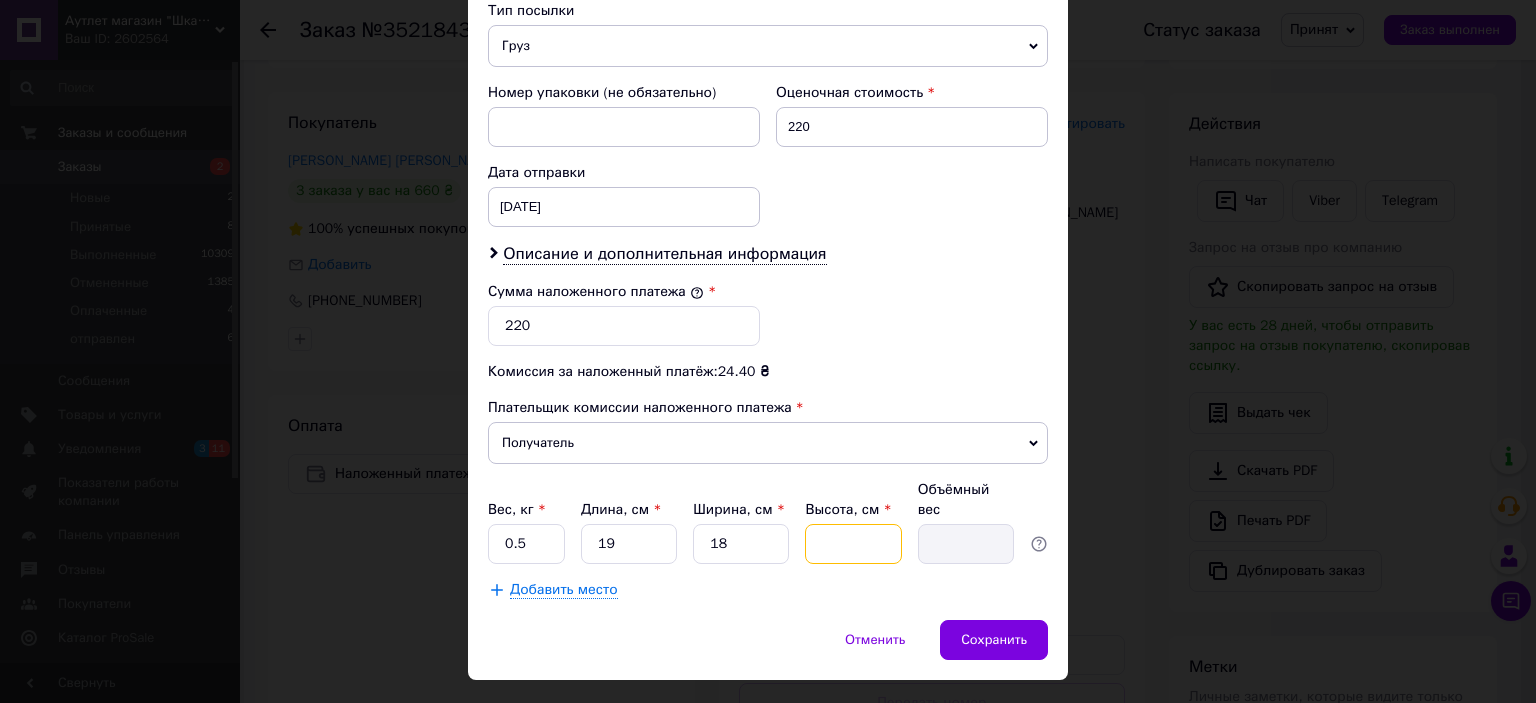 type on "5" 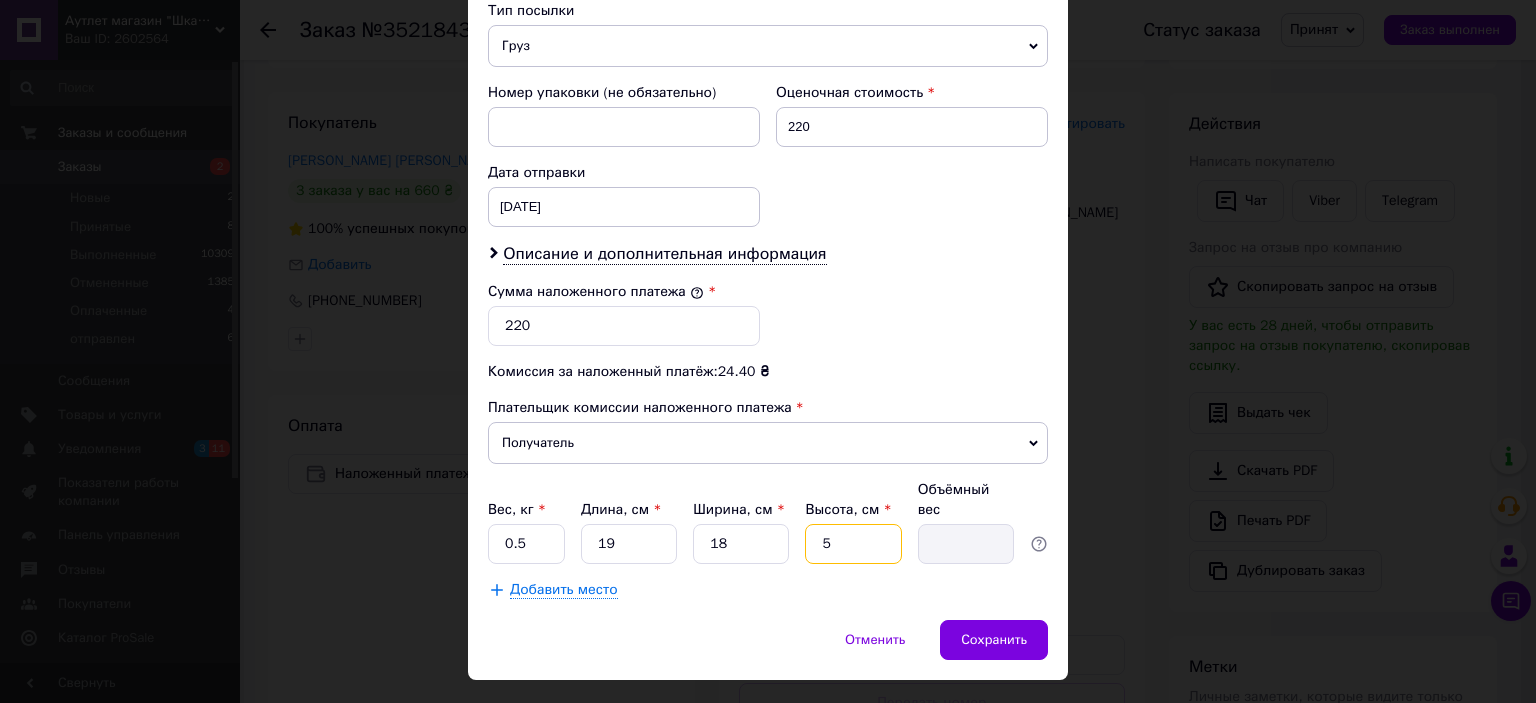 type on "0.43" 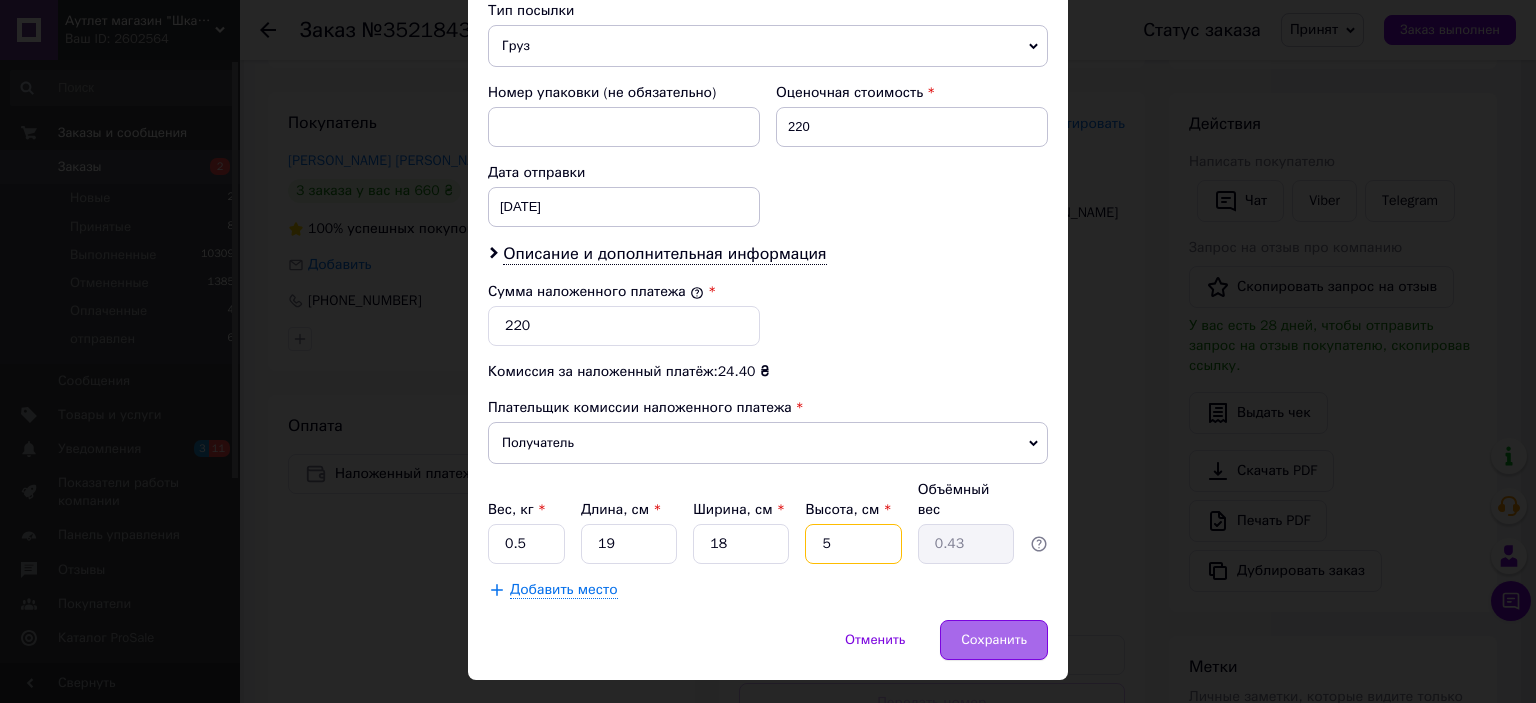 type on "5" 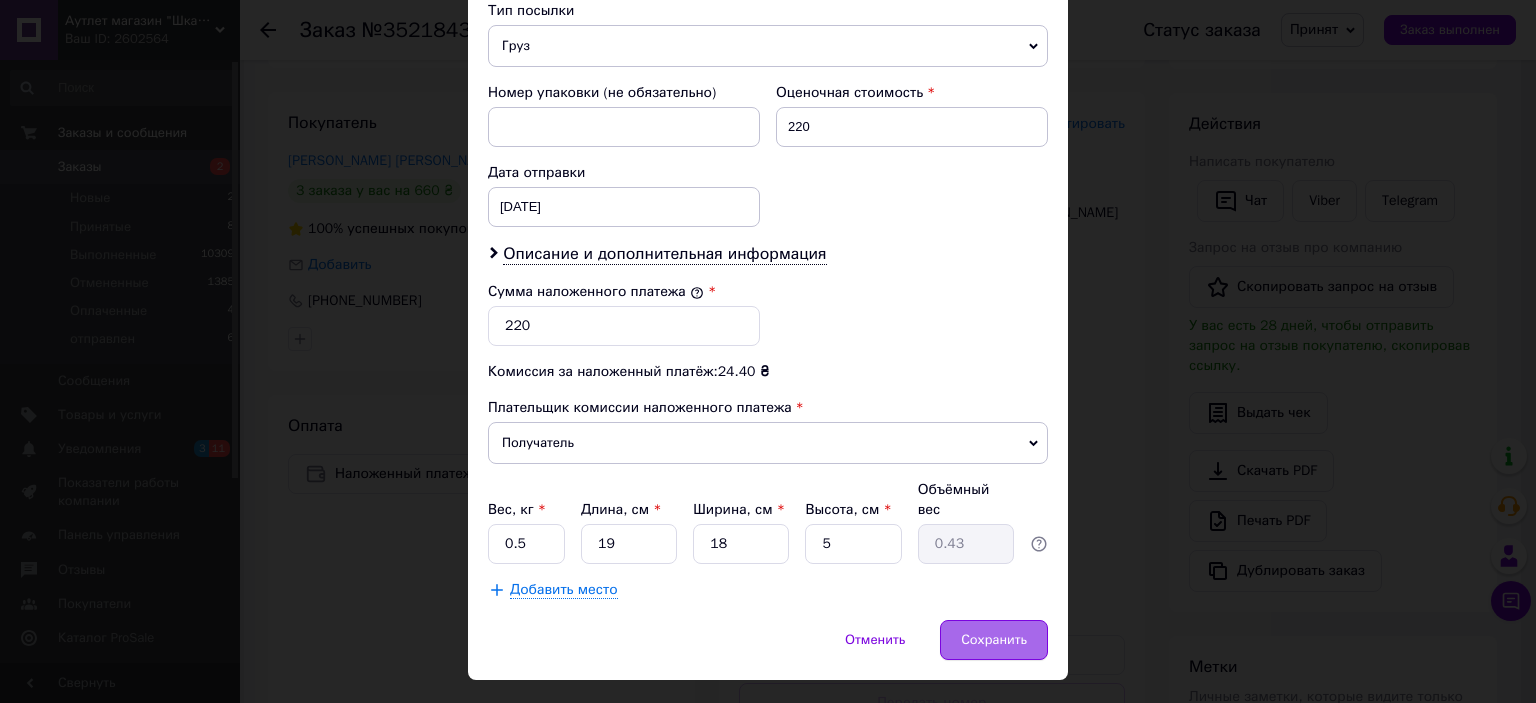 click on "Сохранить" at bounding box center (994, 640) 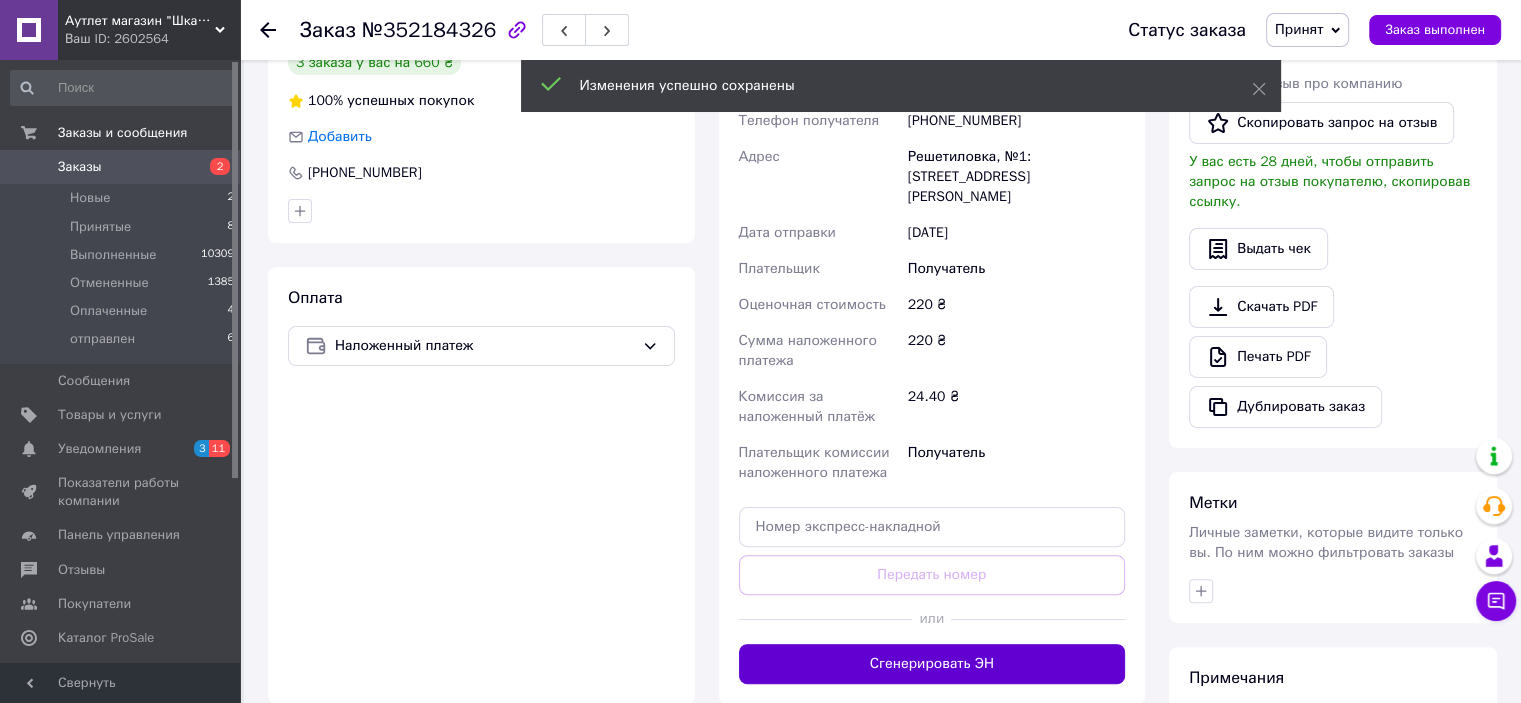 scroll, scrollTop: 436, scrollLeft: 0, axis: vertical 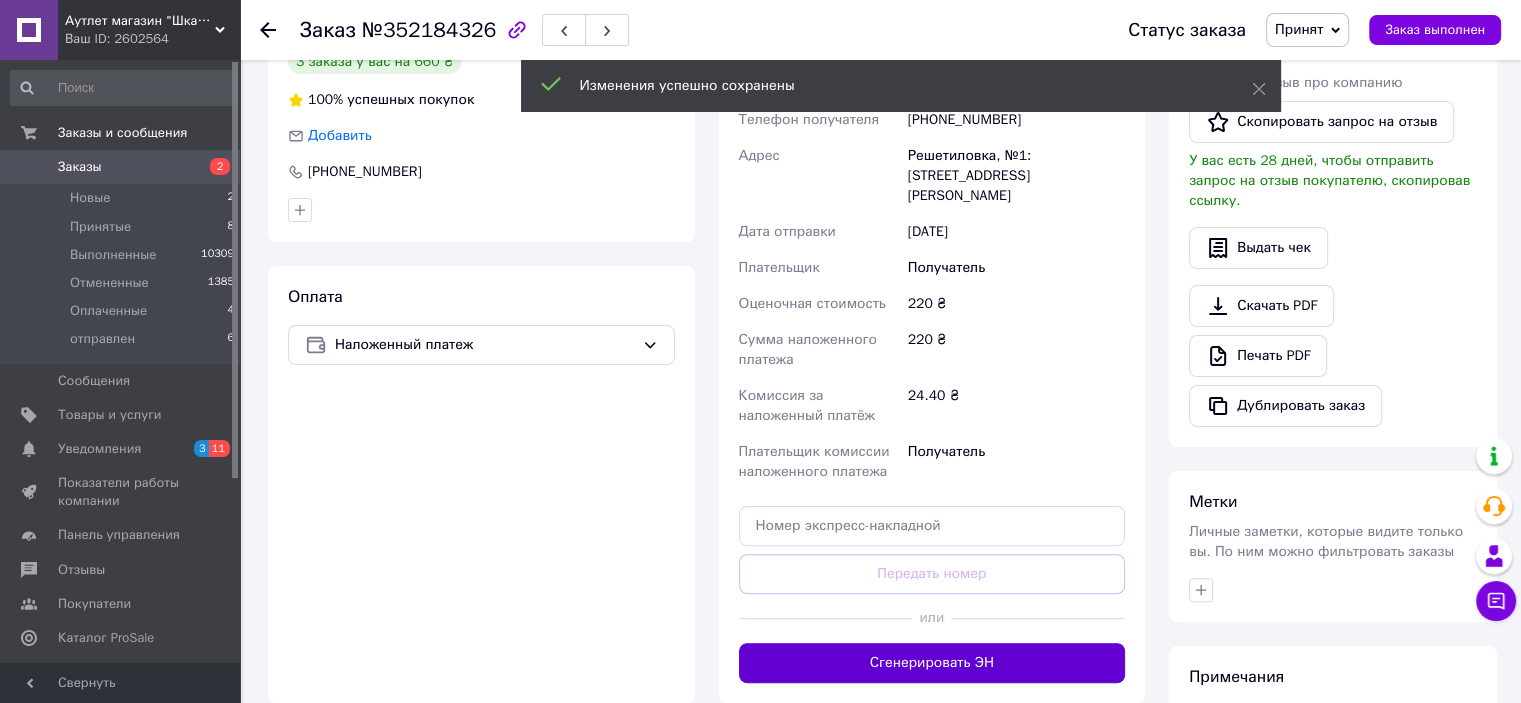 click on "Сгенерировать ЭН" at bounding box center [932, 663] 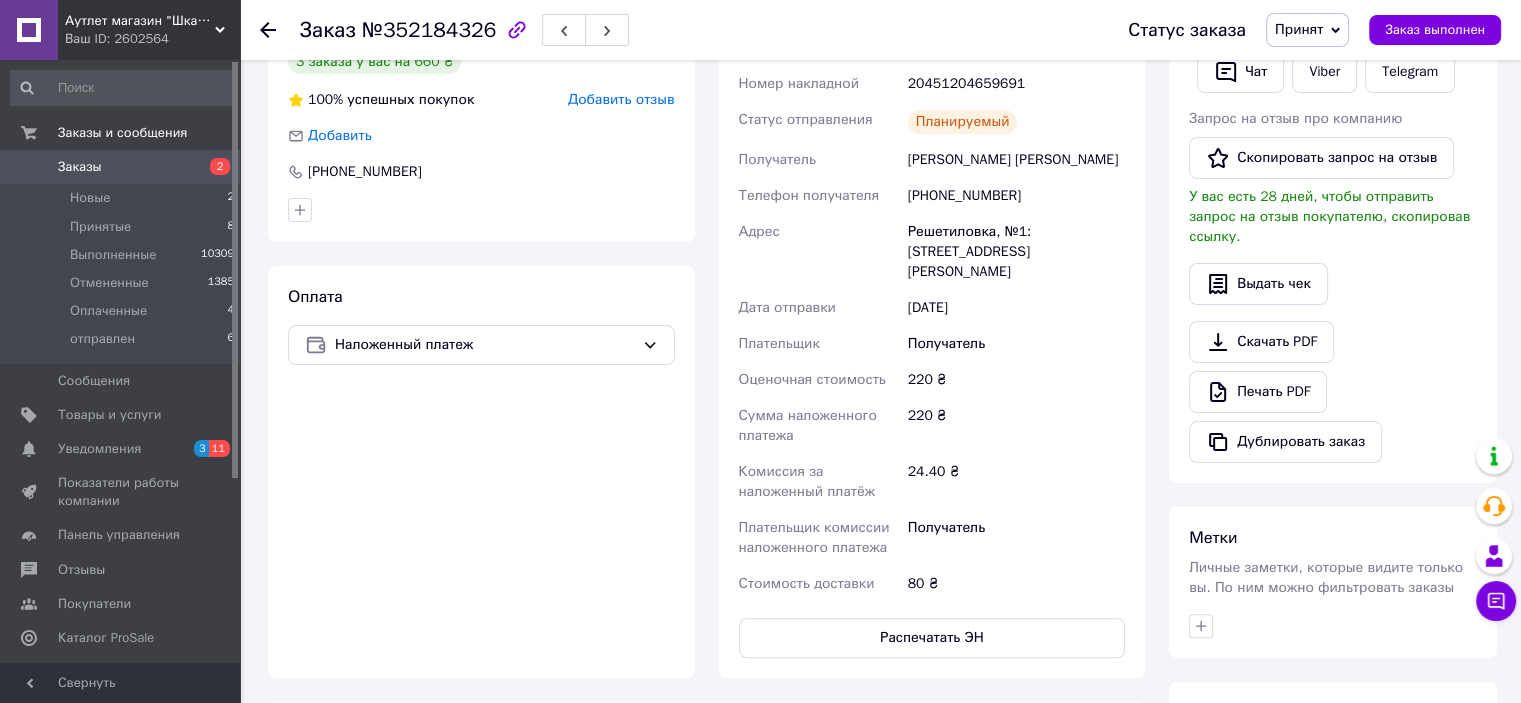 click 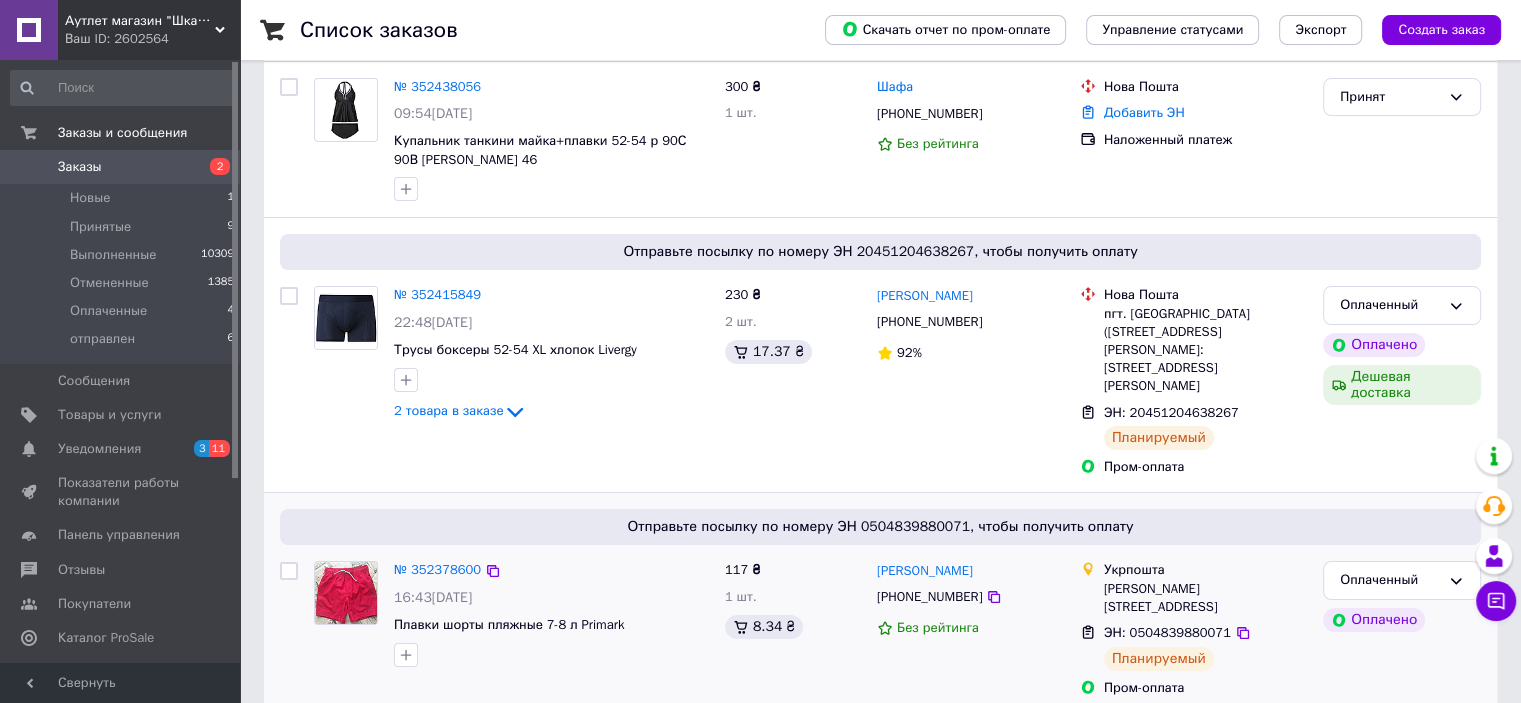 scroll, scrollTop: 268, scrollLeft: 0, axis: vertical 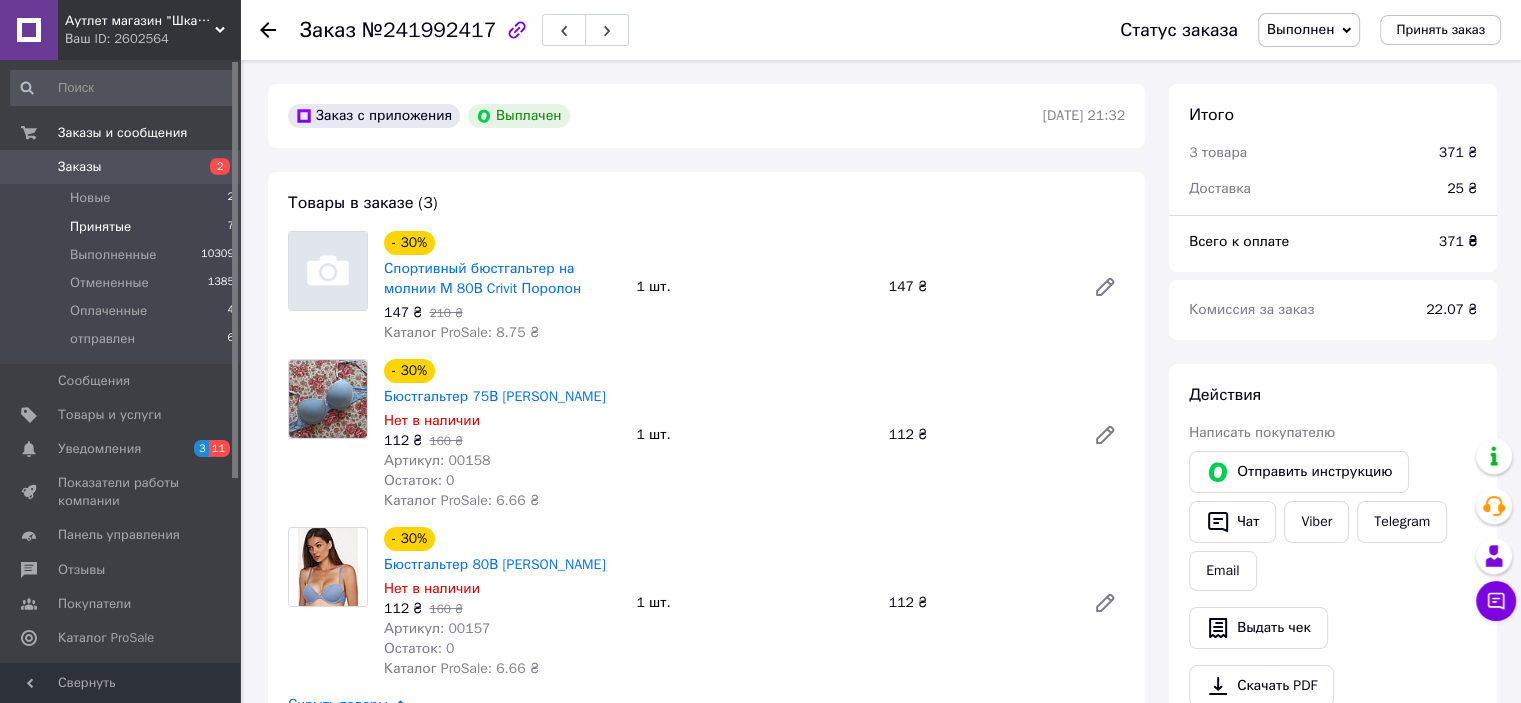 click on "Принятые" at bounding box center [100, 227] 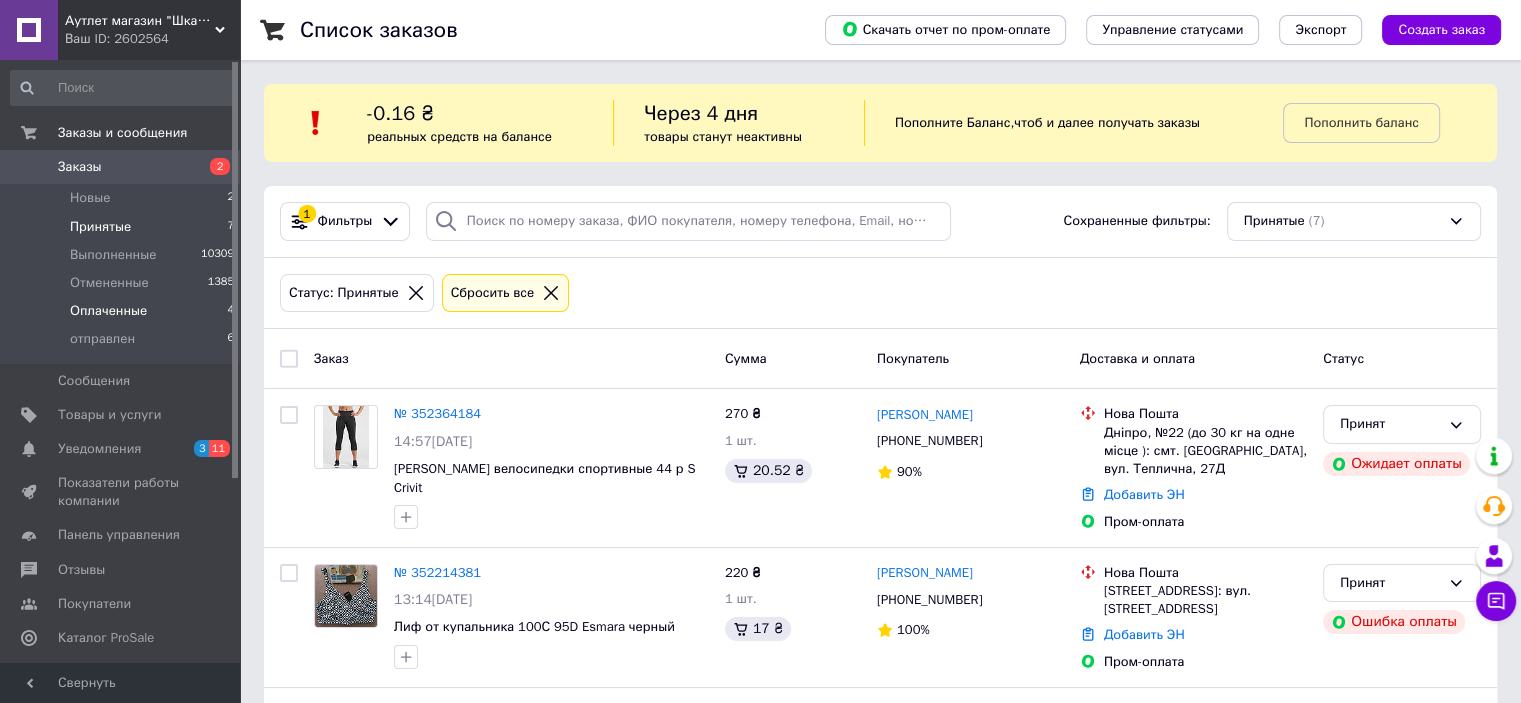 click on "Оплаченные" at bounding box center [108, 311] 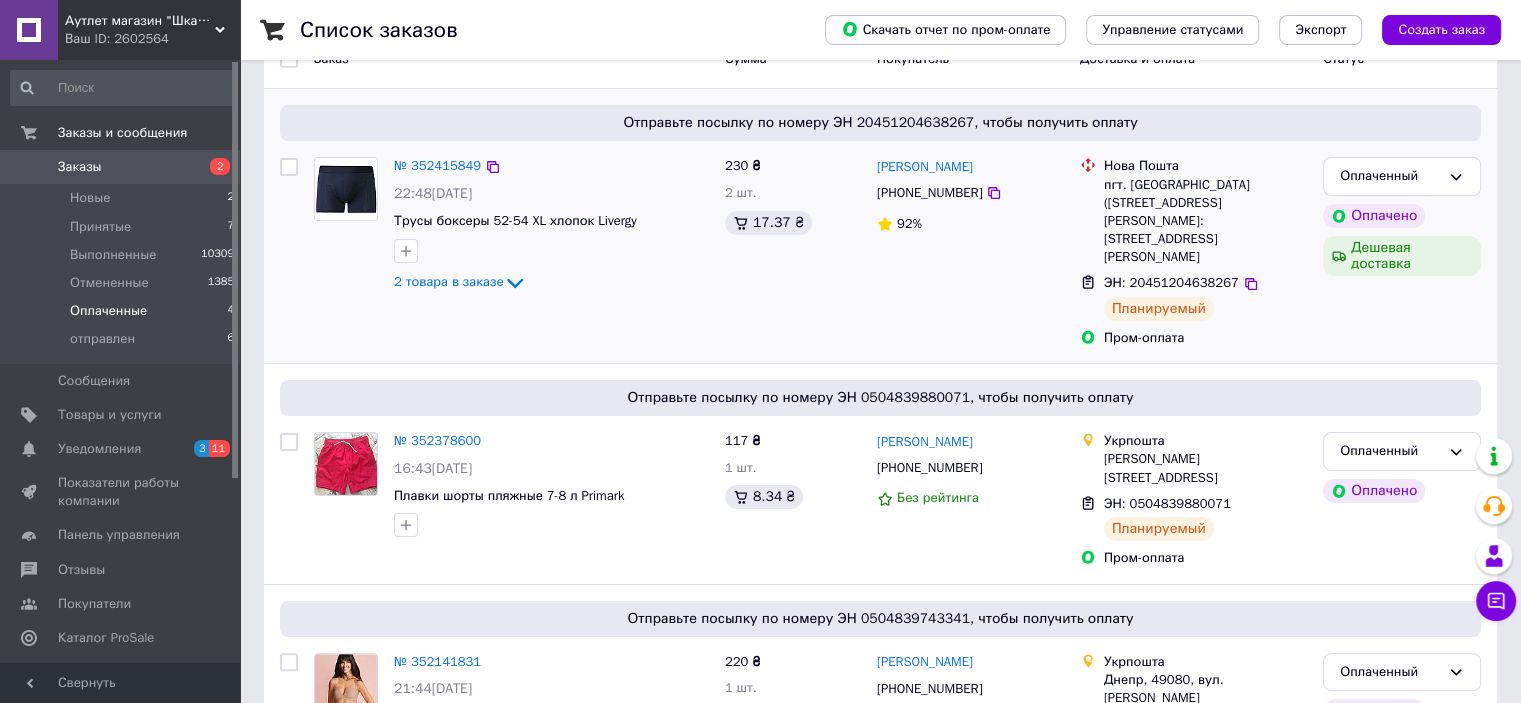 scroll, scrollTop: 303, scrollLeft: 0, axis: vertical 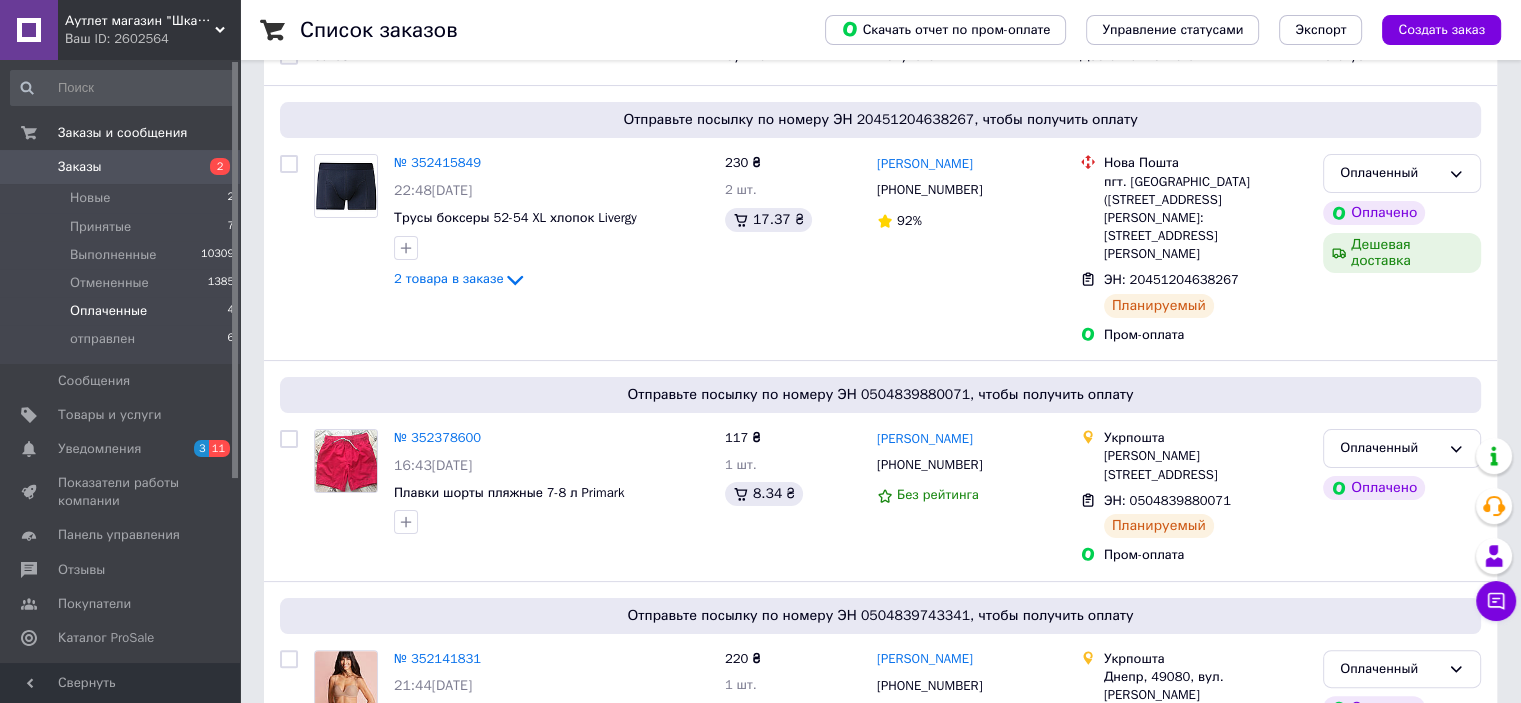 click on "Скачать отчет по пром-оплате Управление статусами Экспорт Создать заказ" at bounding box center (1143, 30) 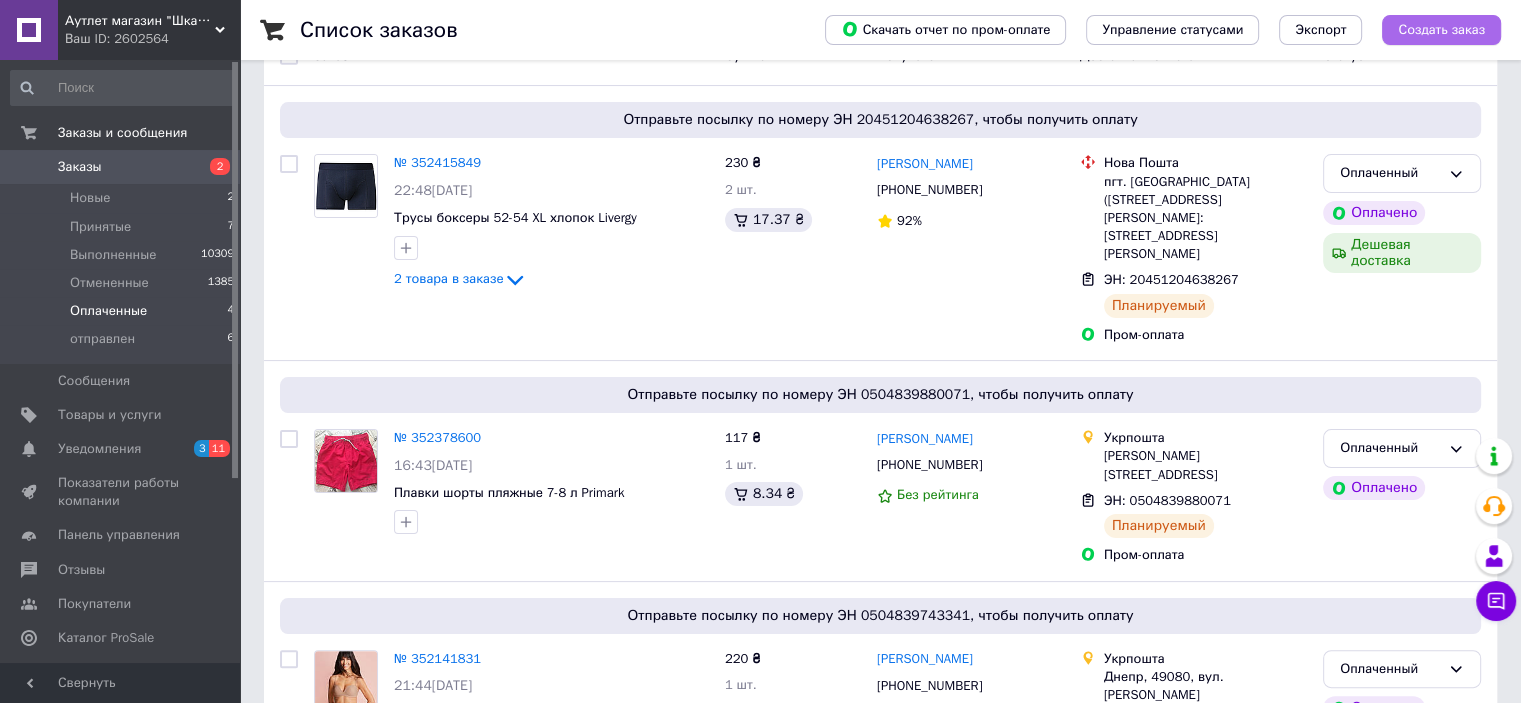 click on "Создать заказ" at bounding box center [1441, 30] 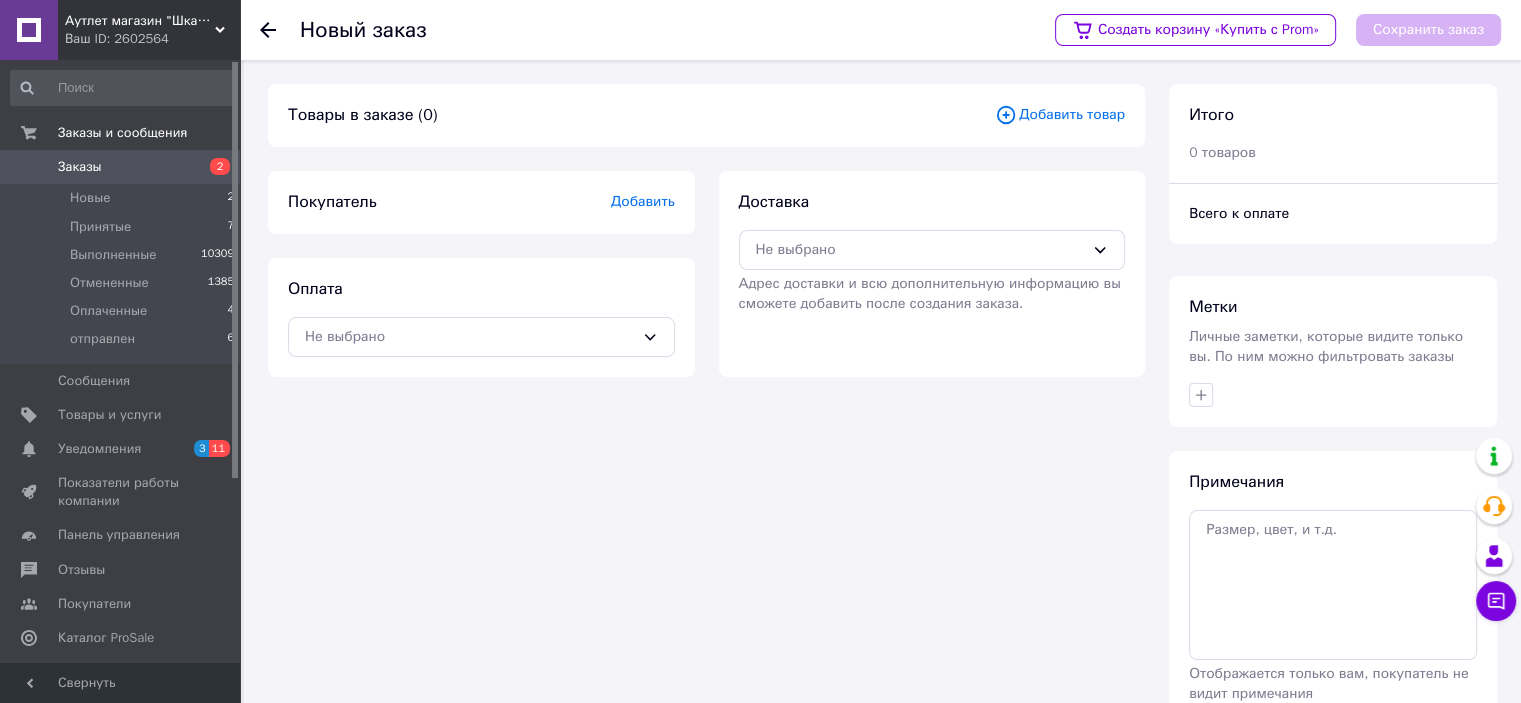 click on "Добавить товар" at bounding box center [1060, 115] 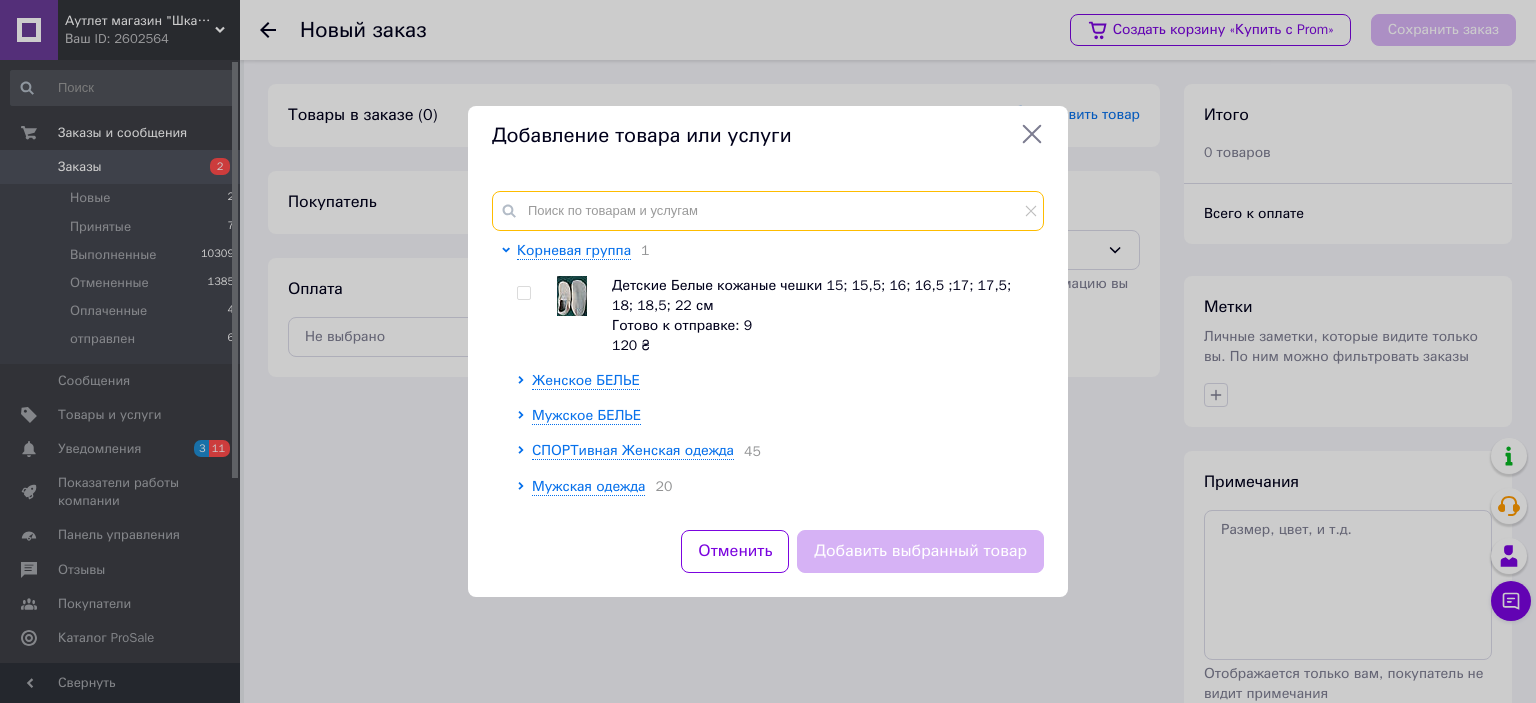 click at bounding box center (768, 211) 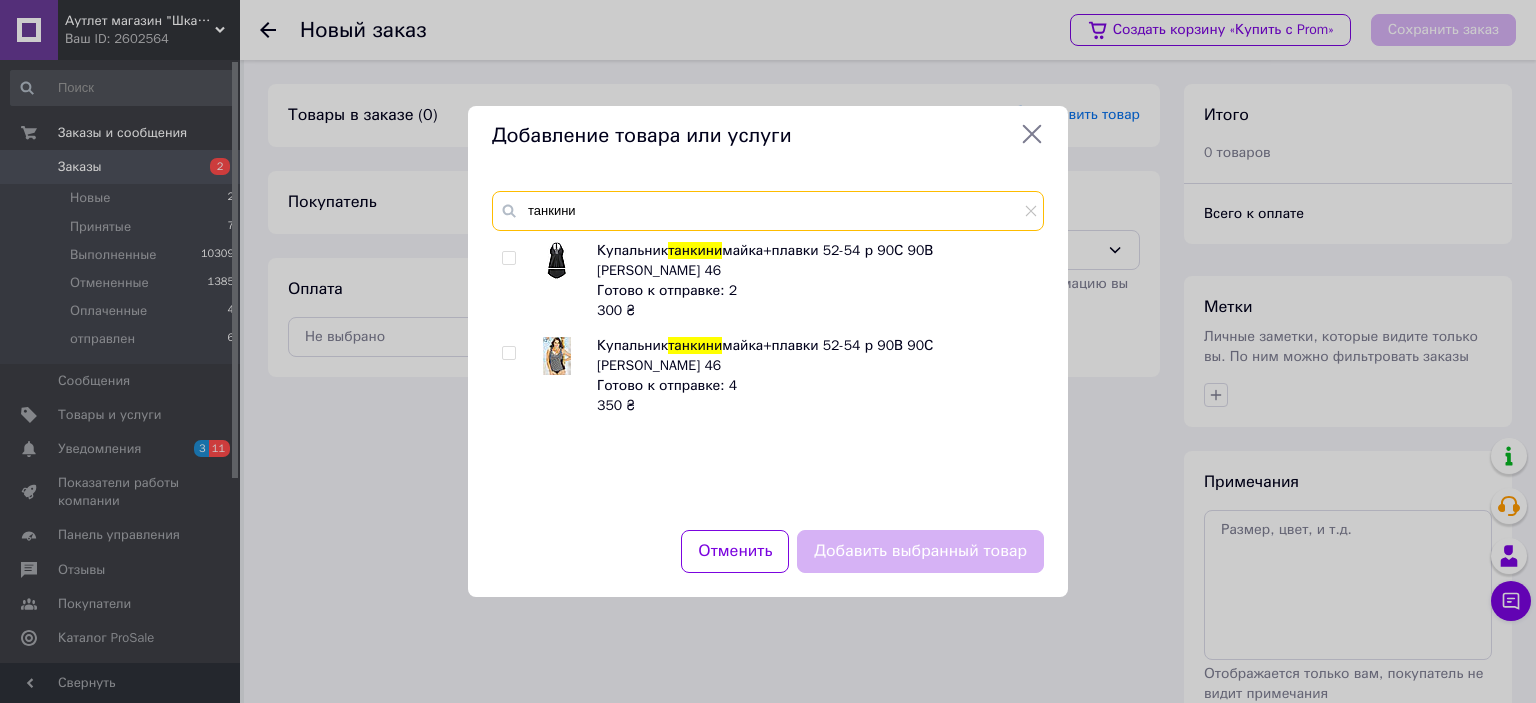type on "танкини" 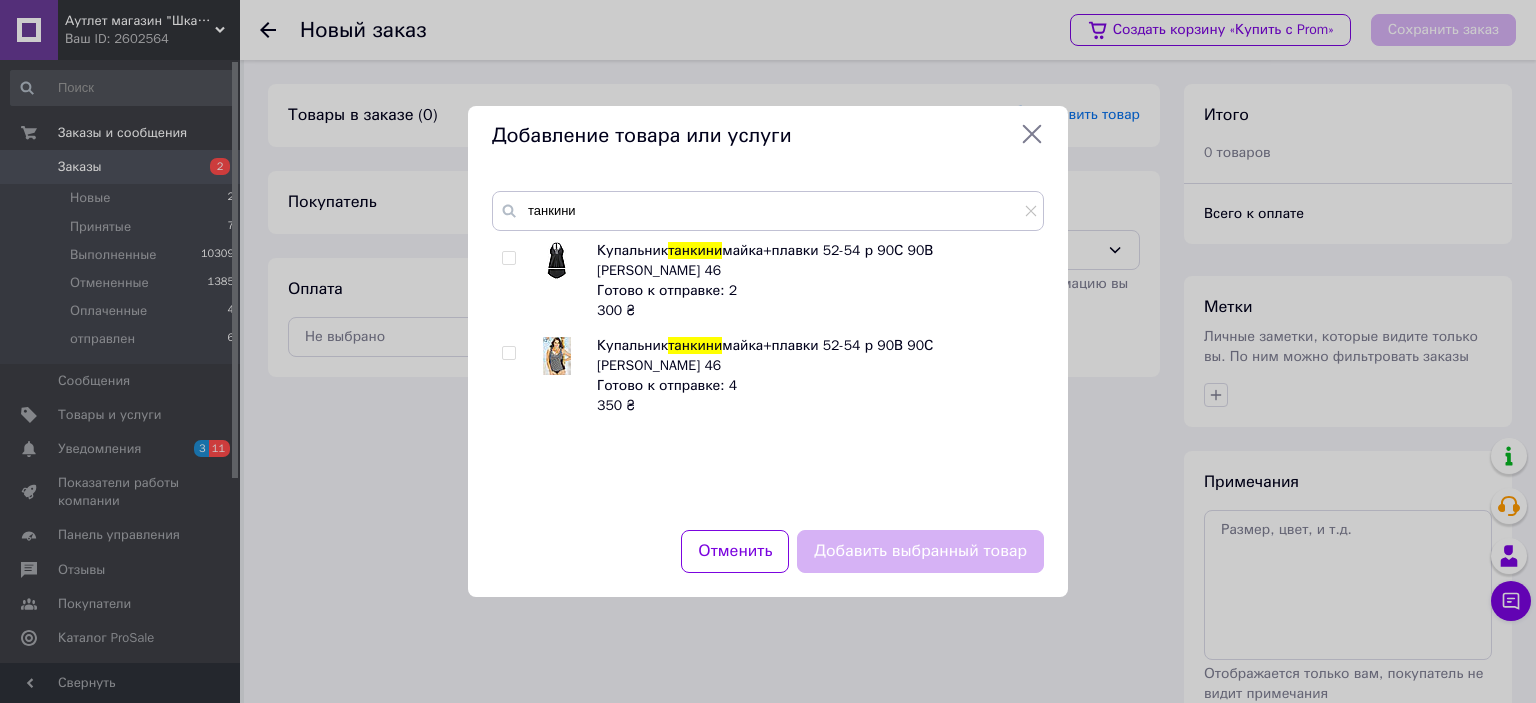 click at bounding box center [508, 258] 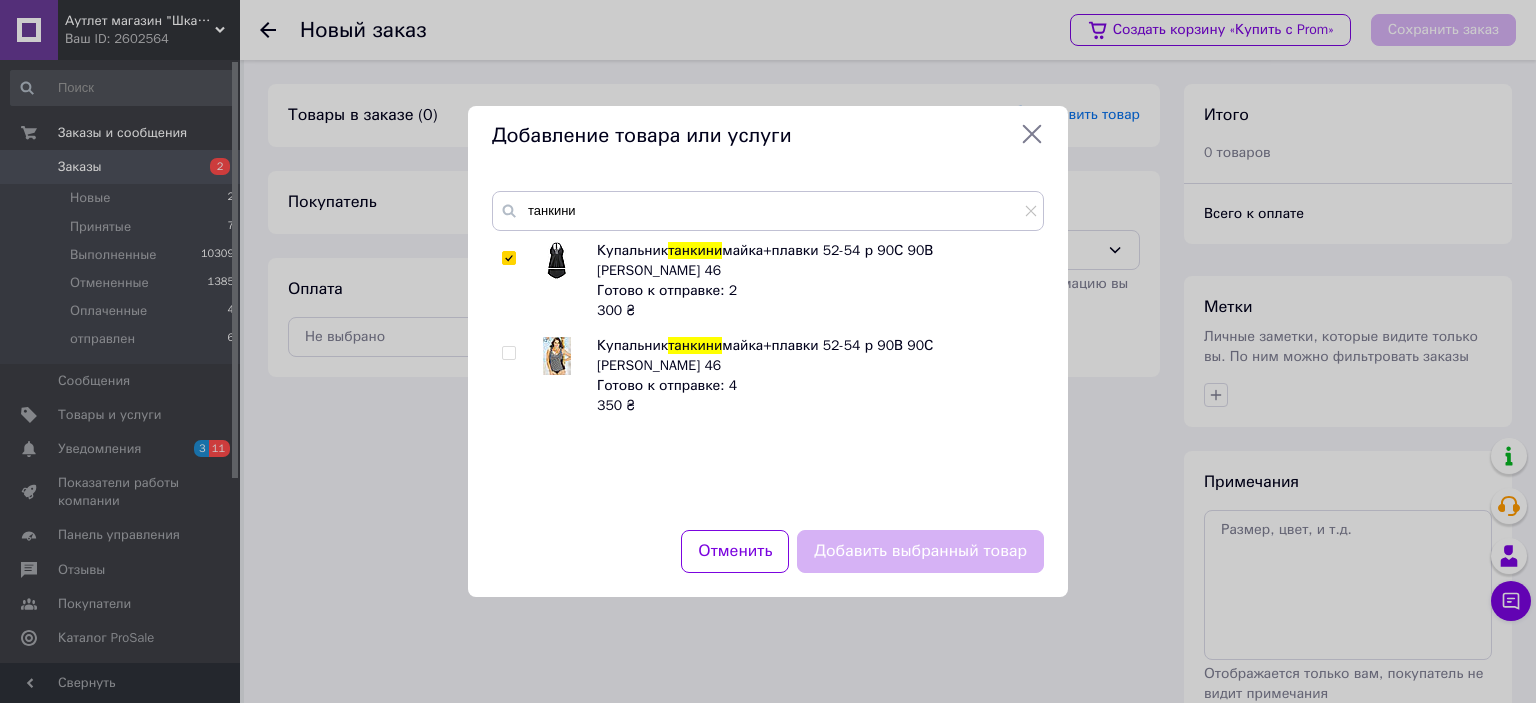 checkbox on "true" 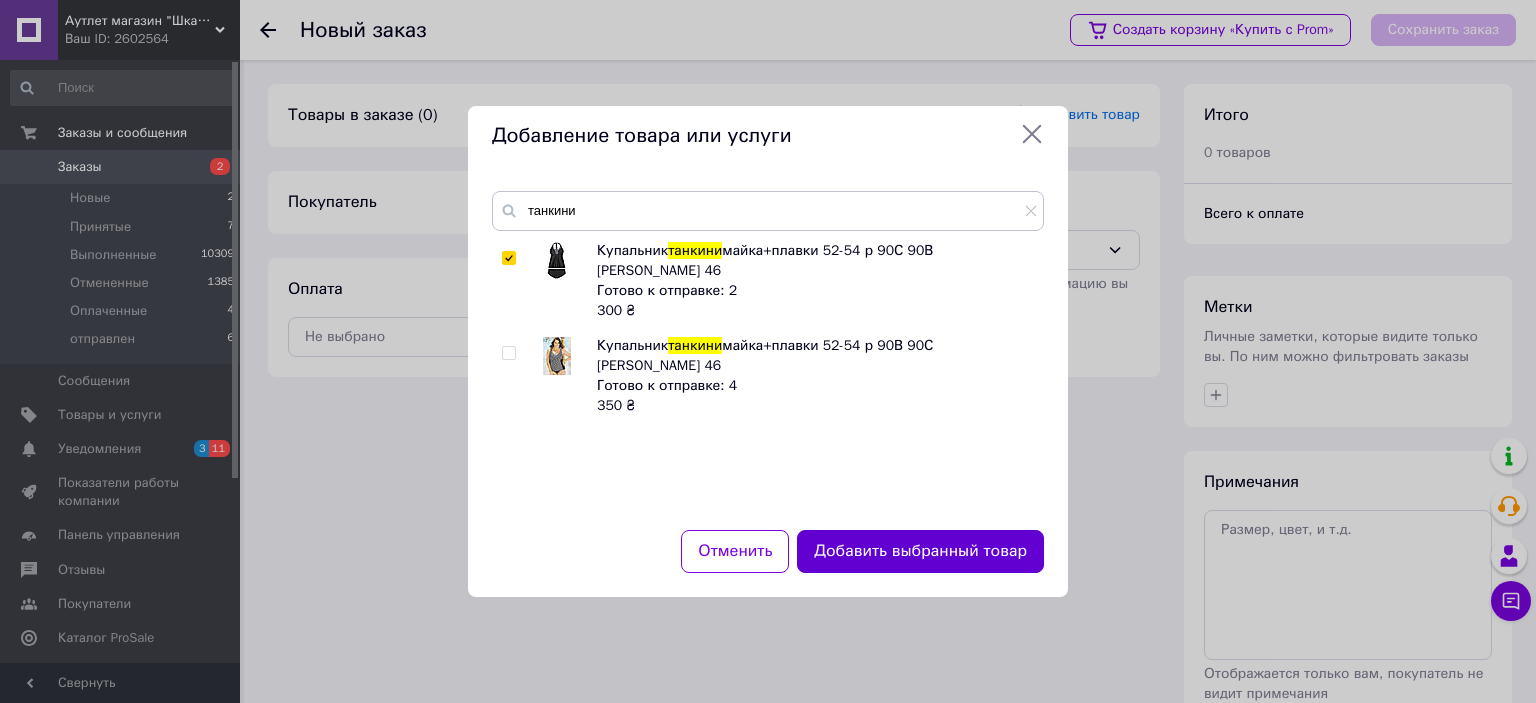 click on "Добавить выбранный товар" at bounding box center (920, 551) 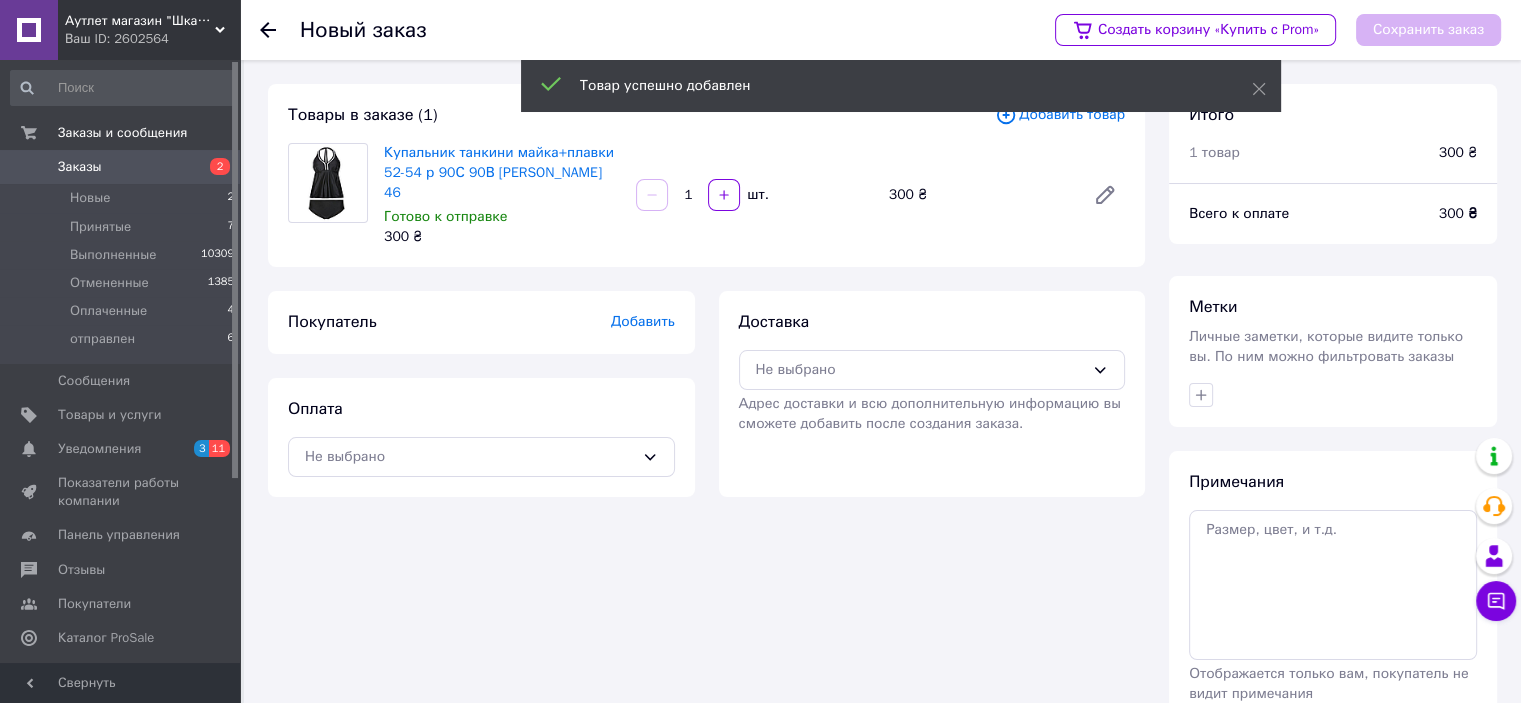 click on "Добавить" at bounding box center (643, 322) 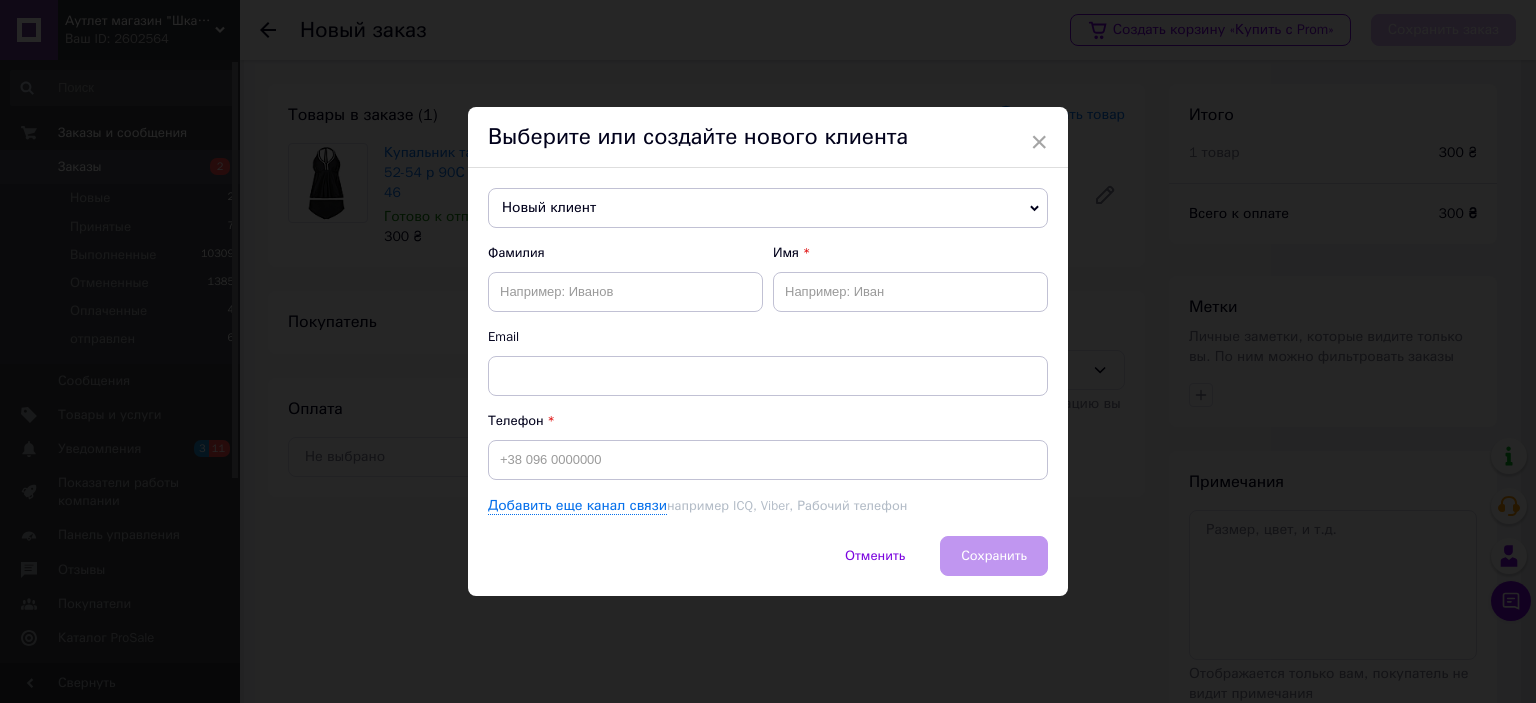 click on "Новый клиент" at bounding box center (768, 208) 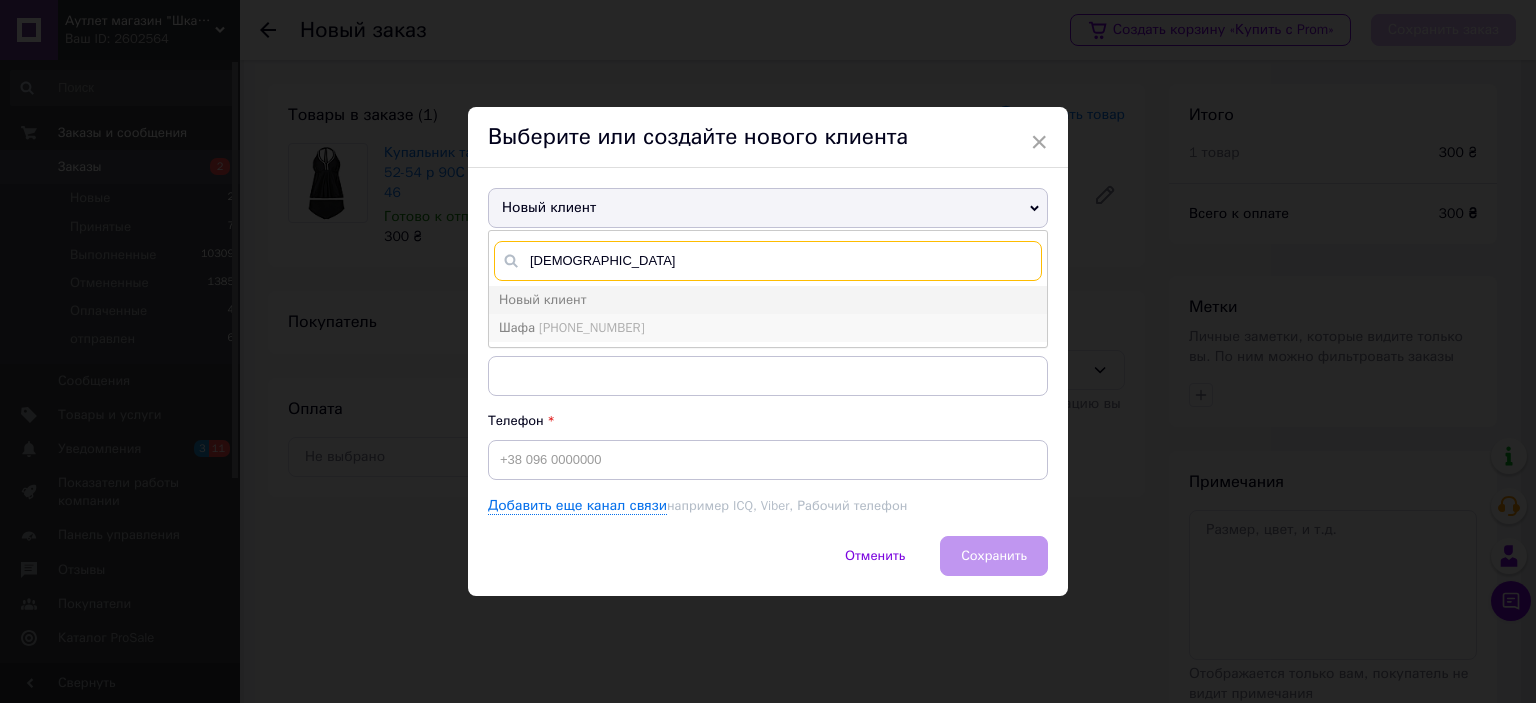 type on "шафа" 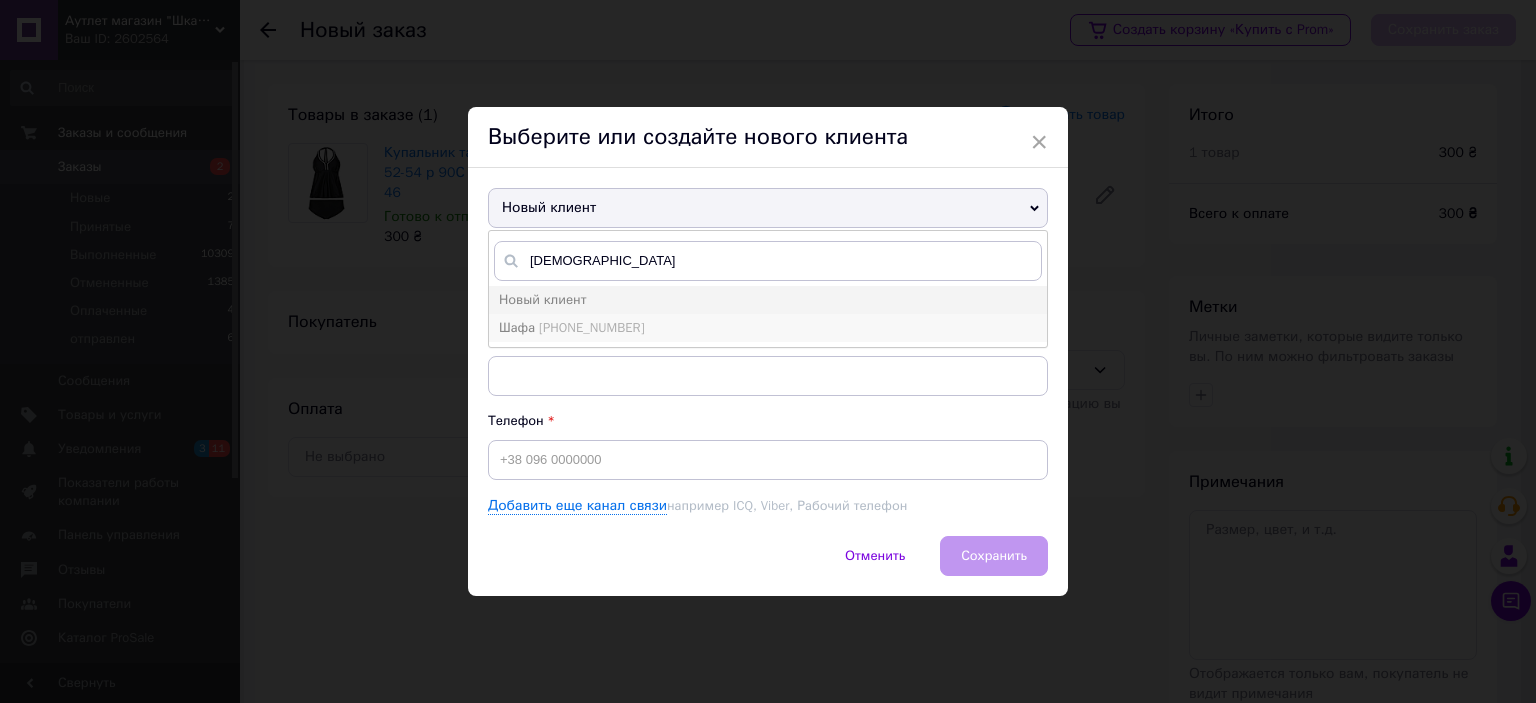 click on "[PHONE_NUMBER]" at bounding box center (591, 327) 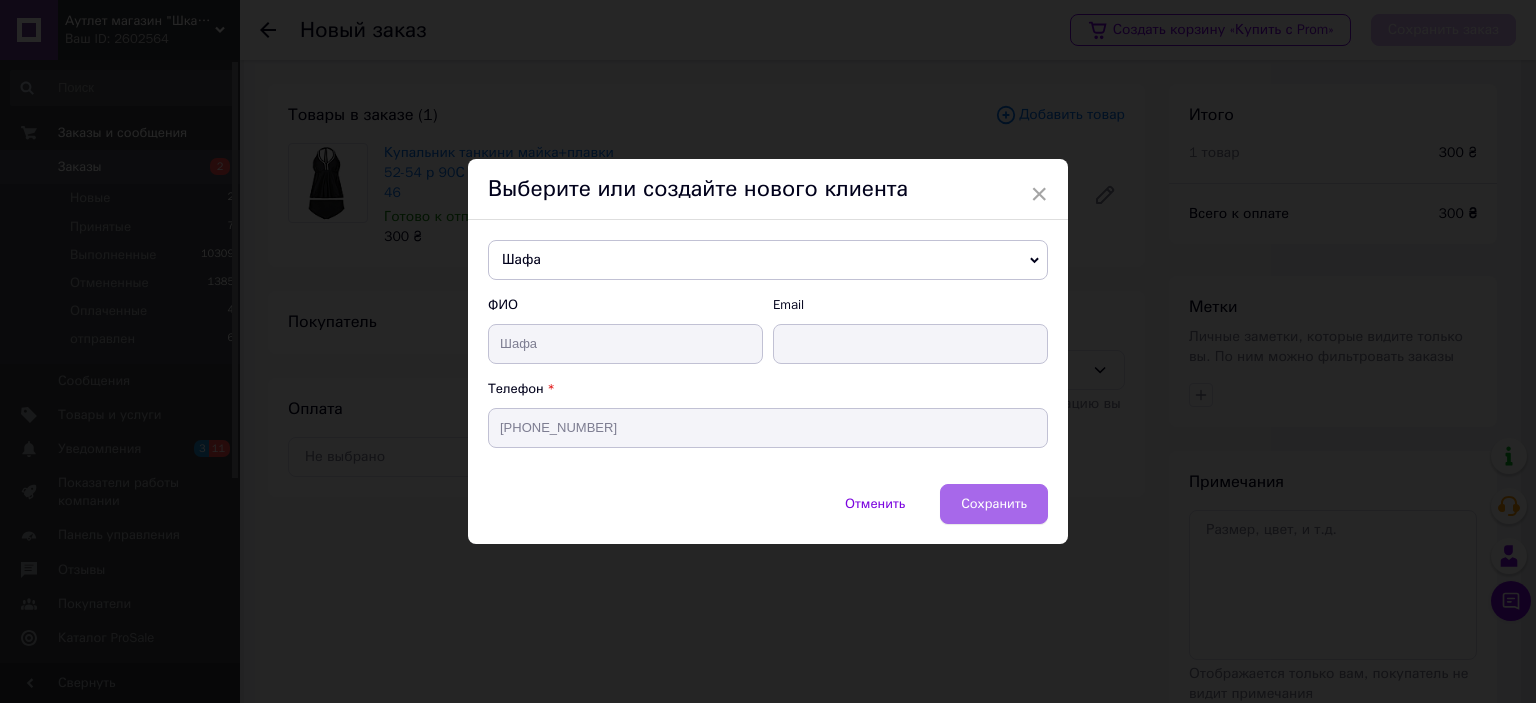 click on "Сохранить" at bounding box center (994, 504) 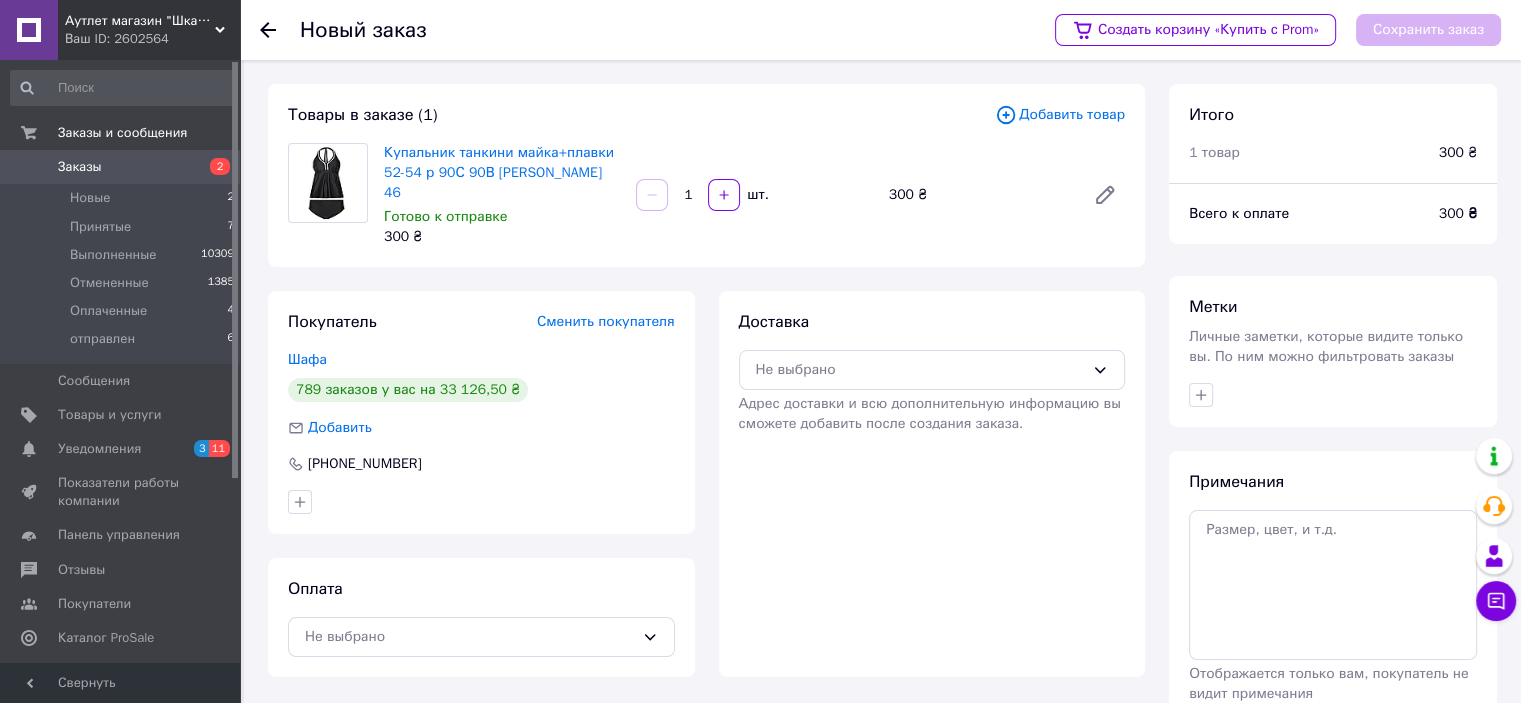 scroll, scrollTop: 120, scrollLeft: 0, axis: vertical 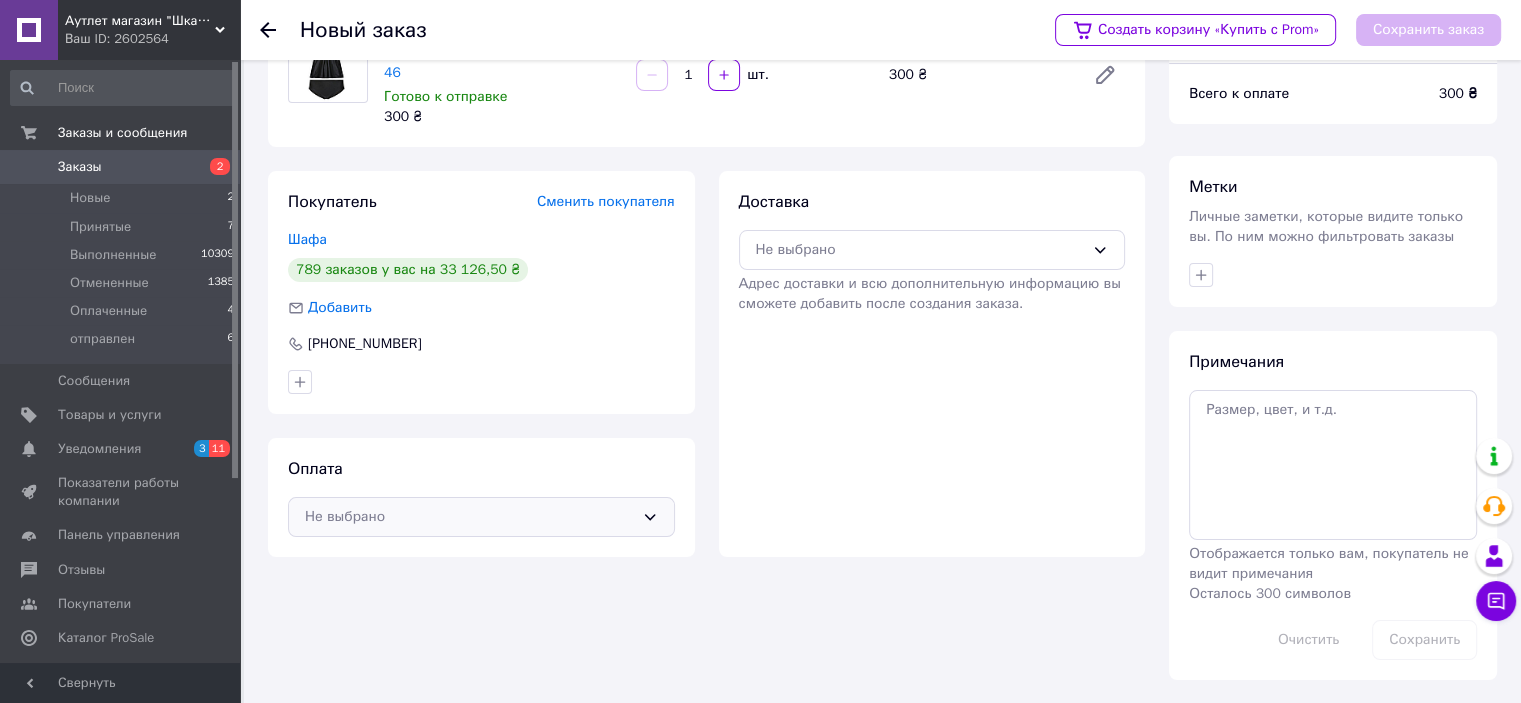 click on "Не выбрано" at bounding box center (481, 517) 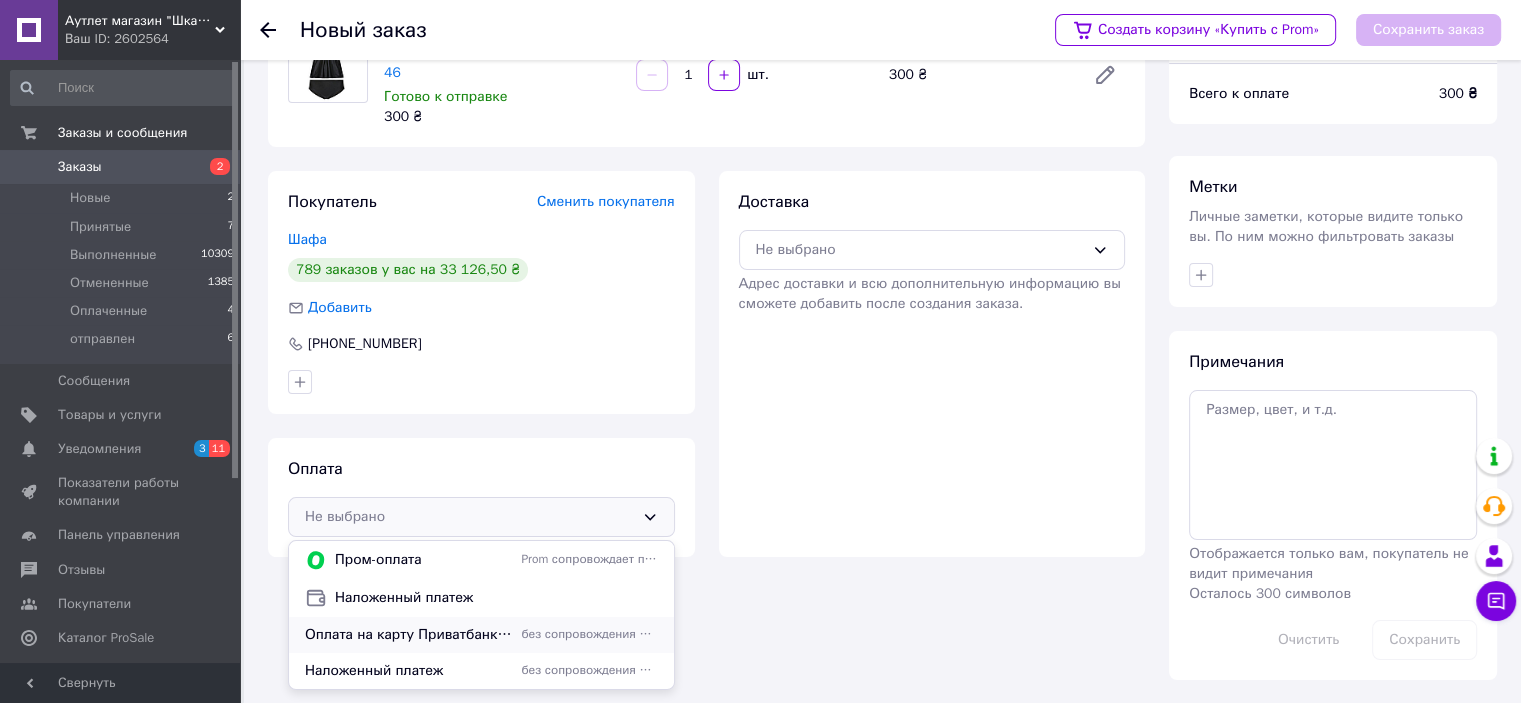 click on "Оплата на карту Приватбанка/Монобанка" at bounding box center [409, 635] 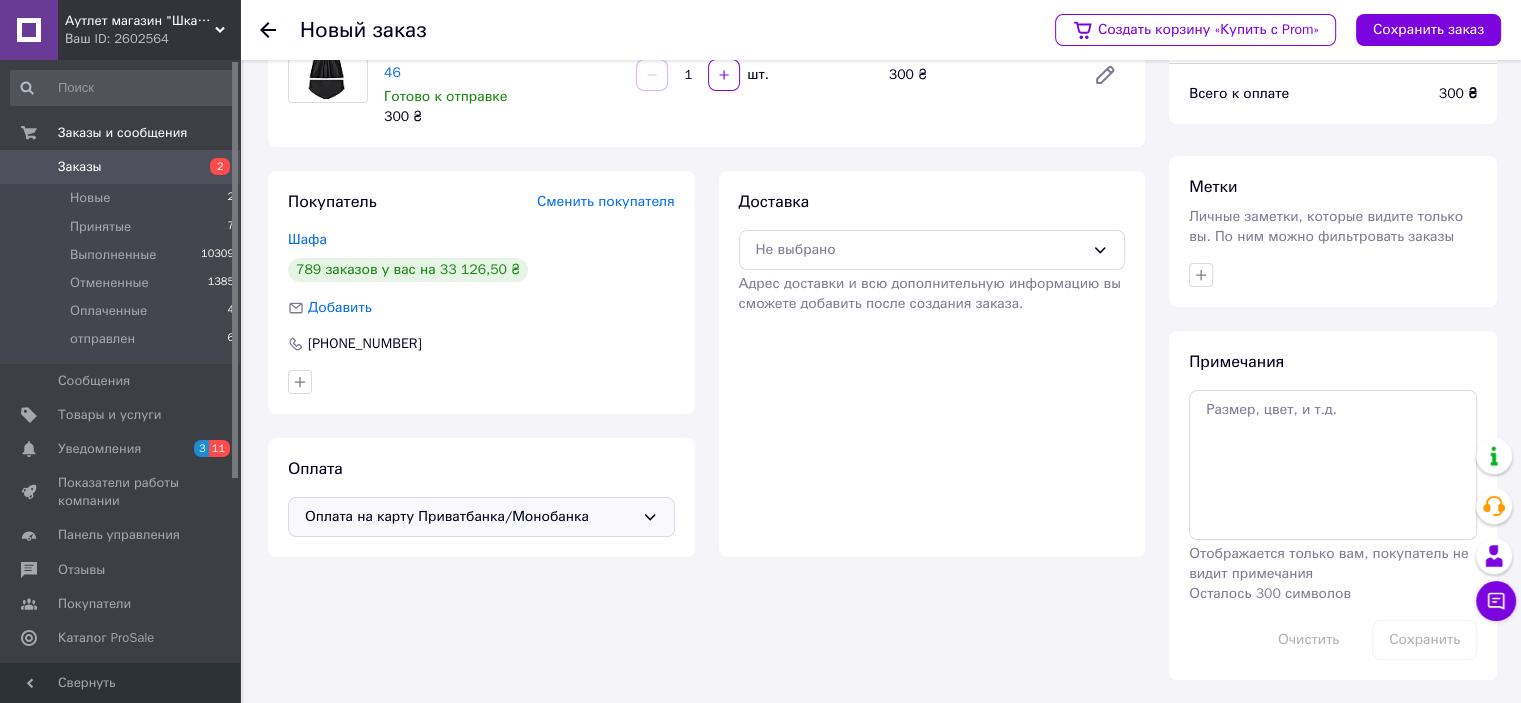 click on "Оплата на карту Приватбанка/Монобанка" at bounding box center (469, 517) 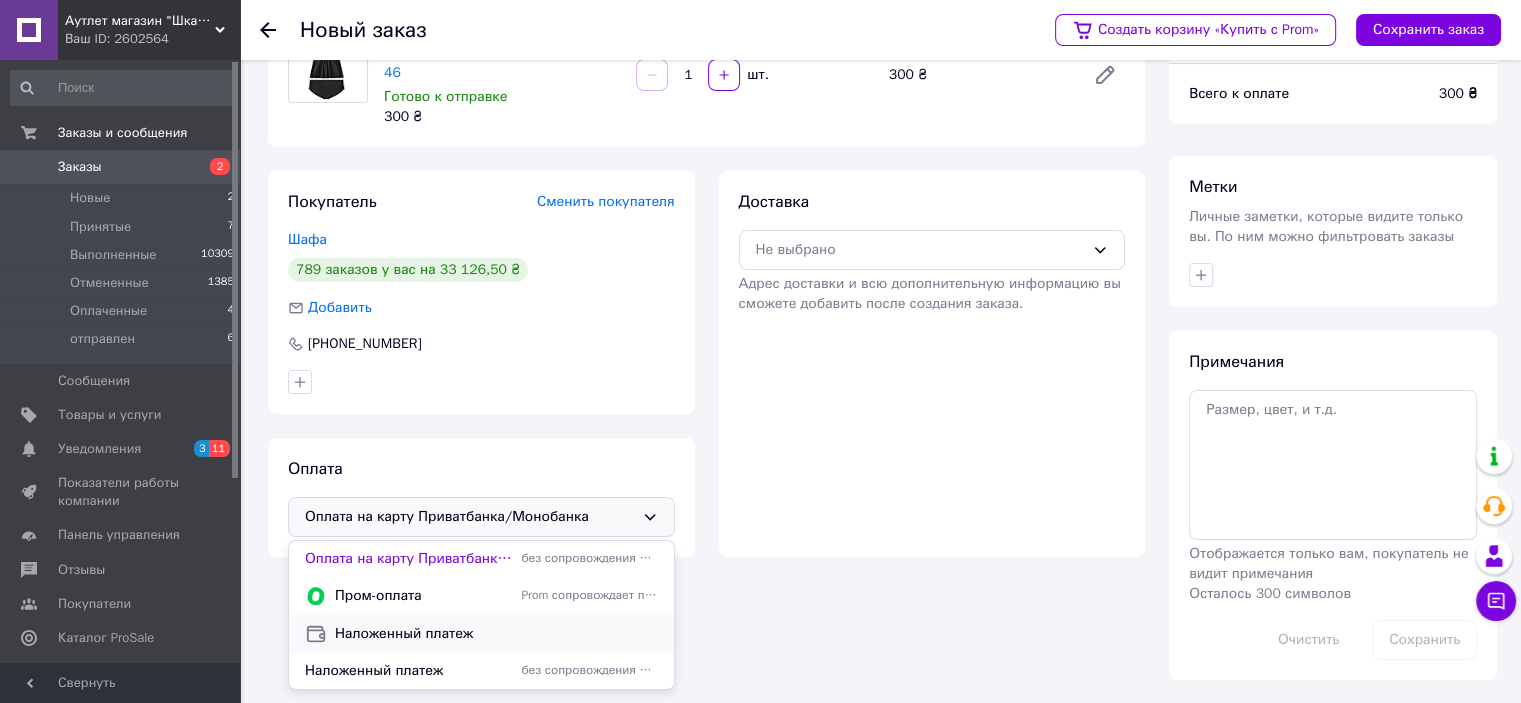 click on "Наложенный платеж" at bounding box center [496, 634] 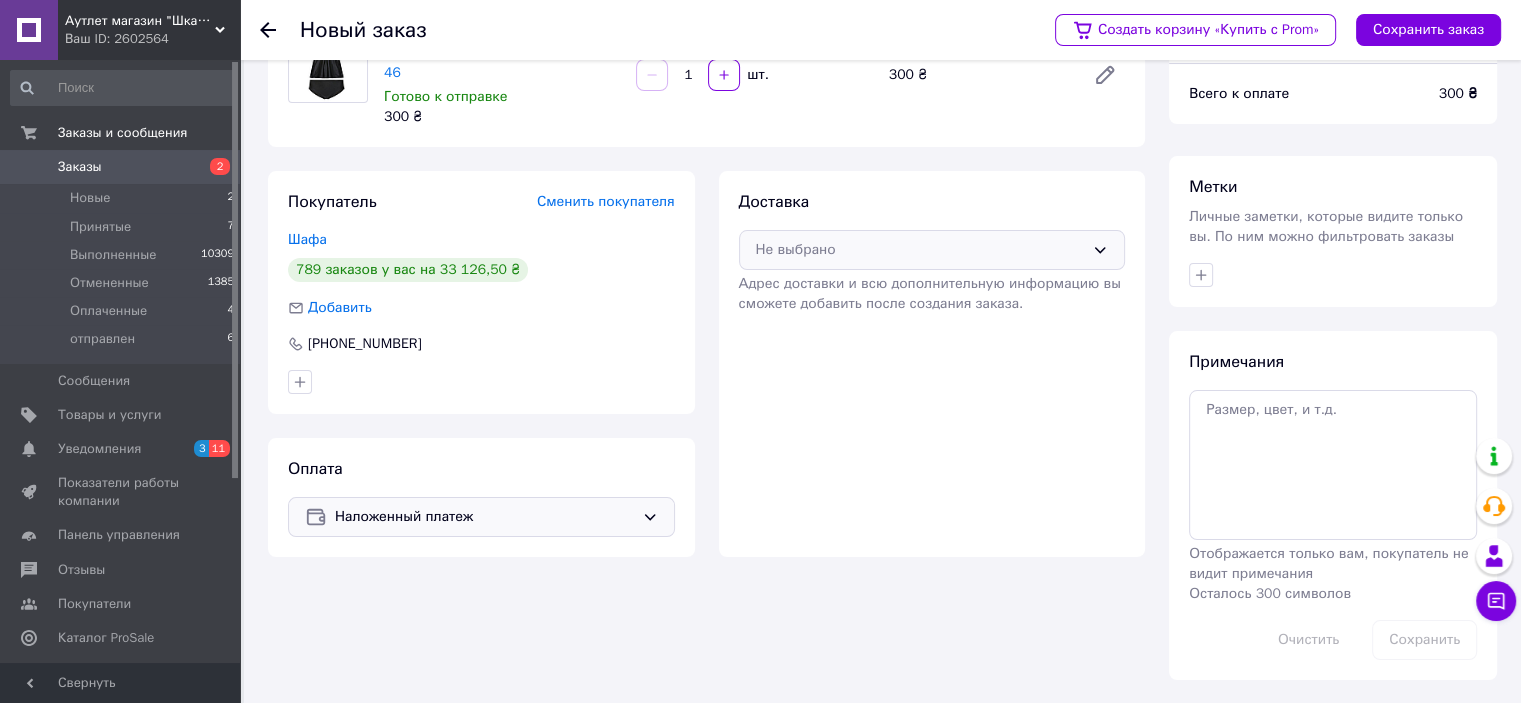 click on "Не выбрано" at bounding box center [920, 250] 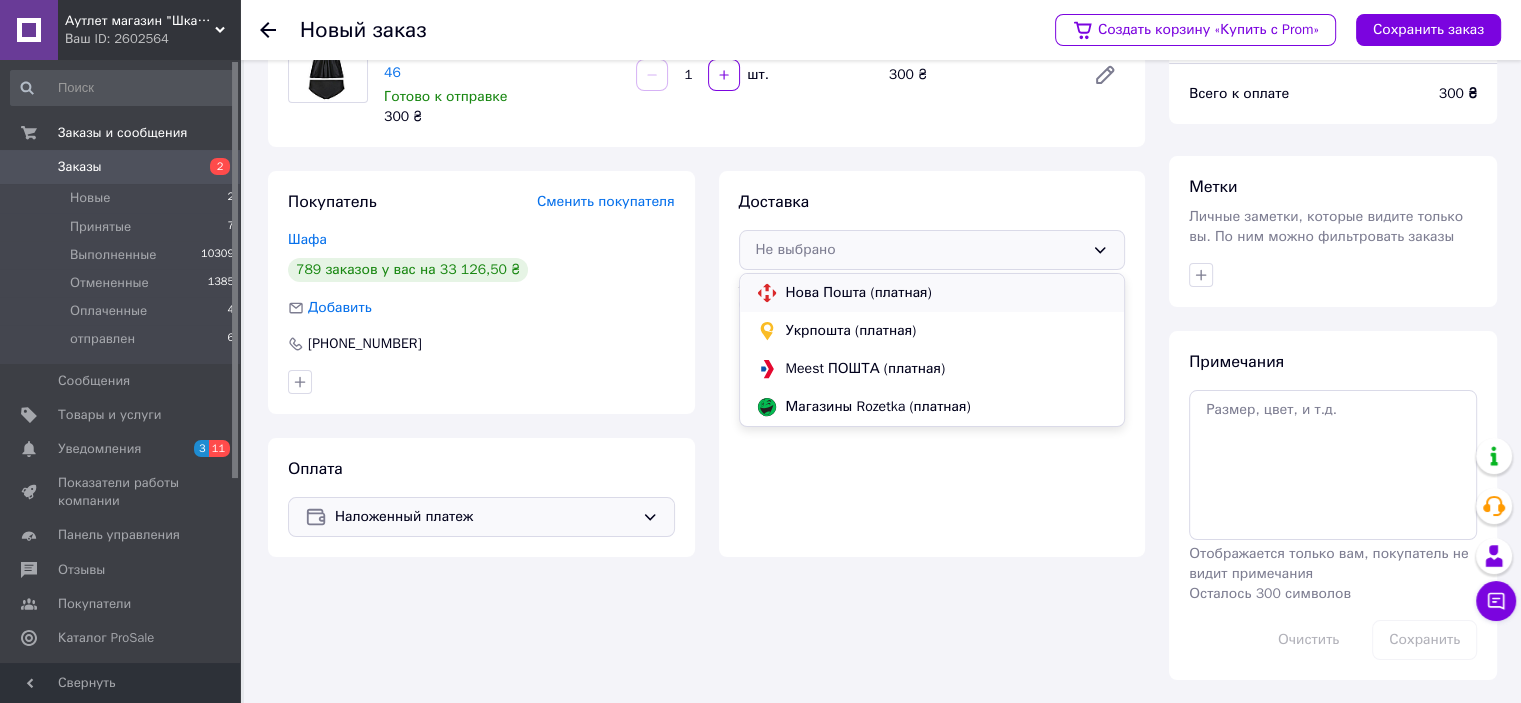 click on "Нова Пошта (платная)" at bounding box center [947, 293] 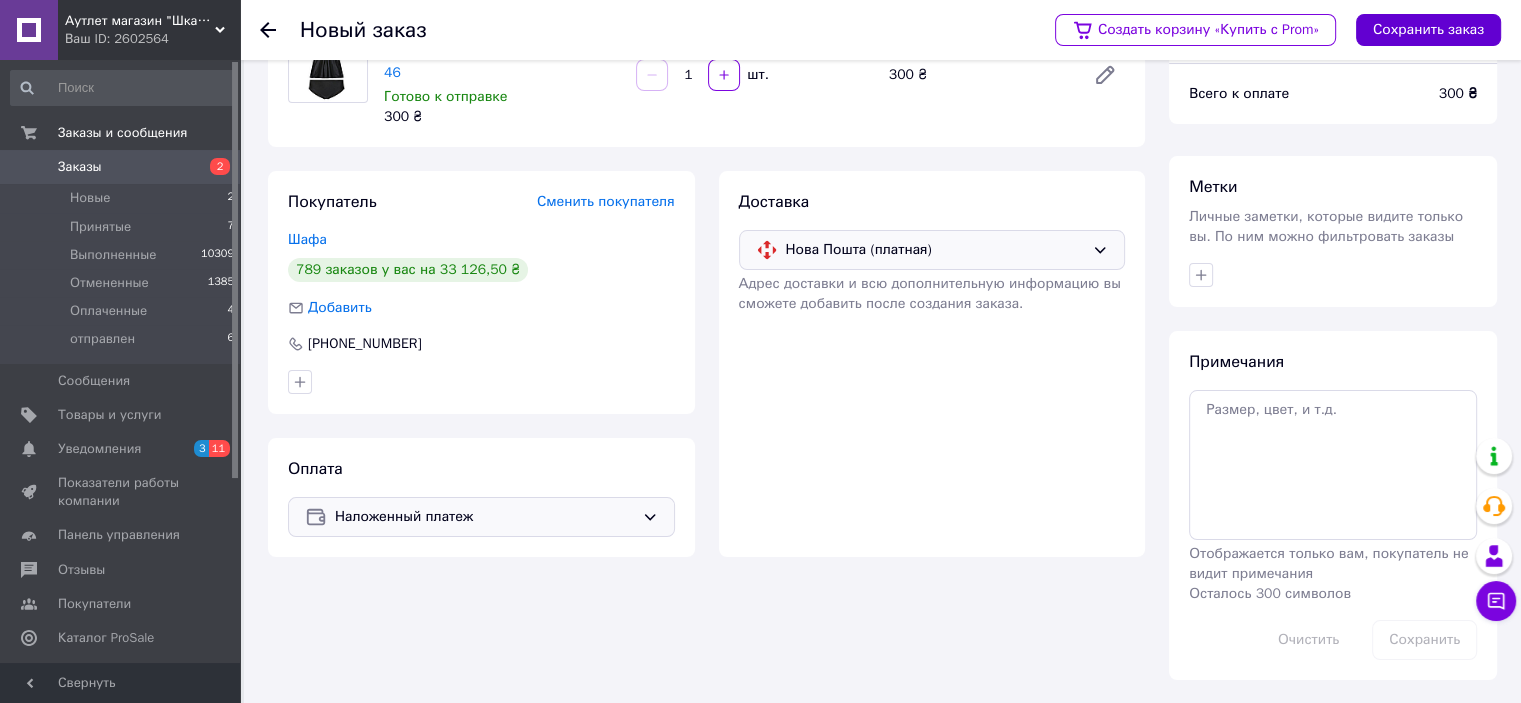 click on "Сохранить заказ" at bounding box center (1428, 30) 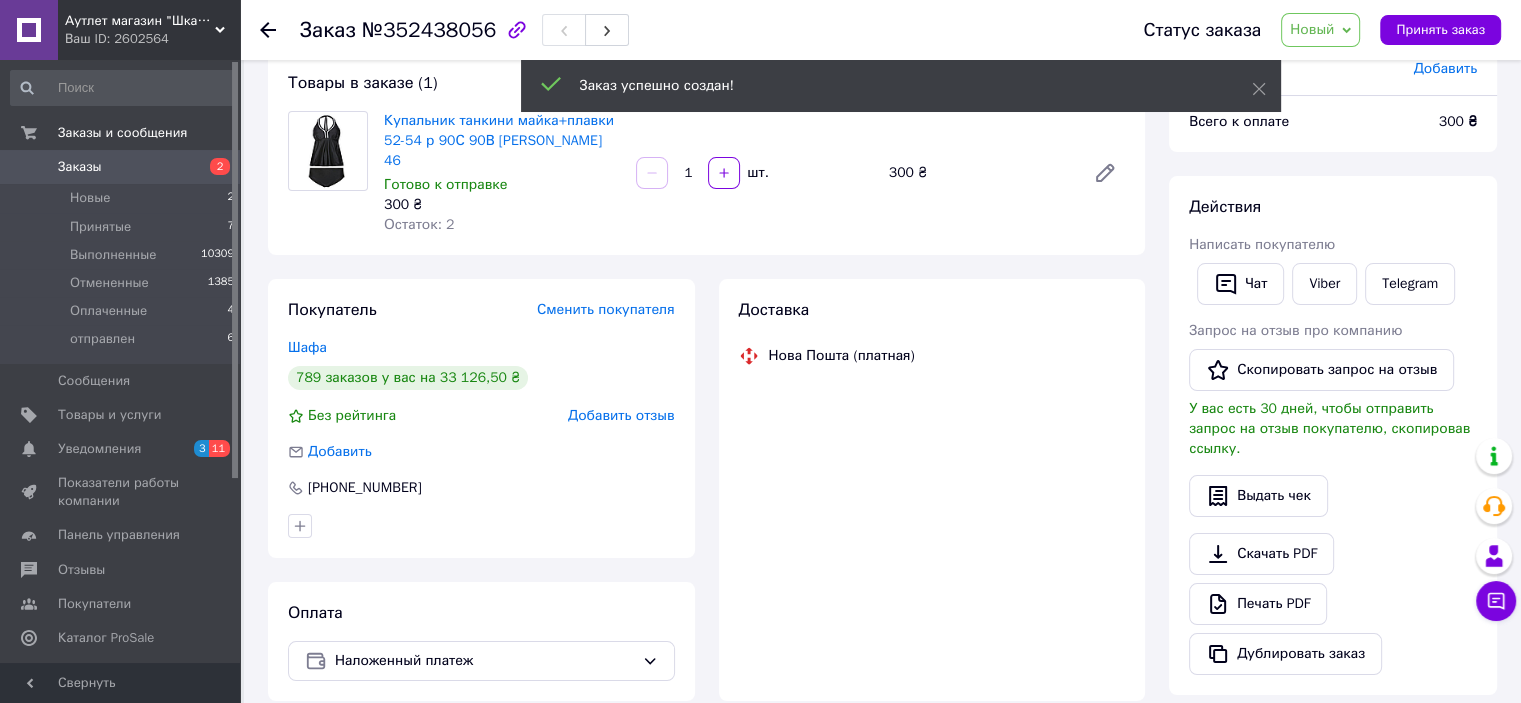 click on "Принять заказ" at bounding box center [1440, 30] 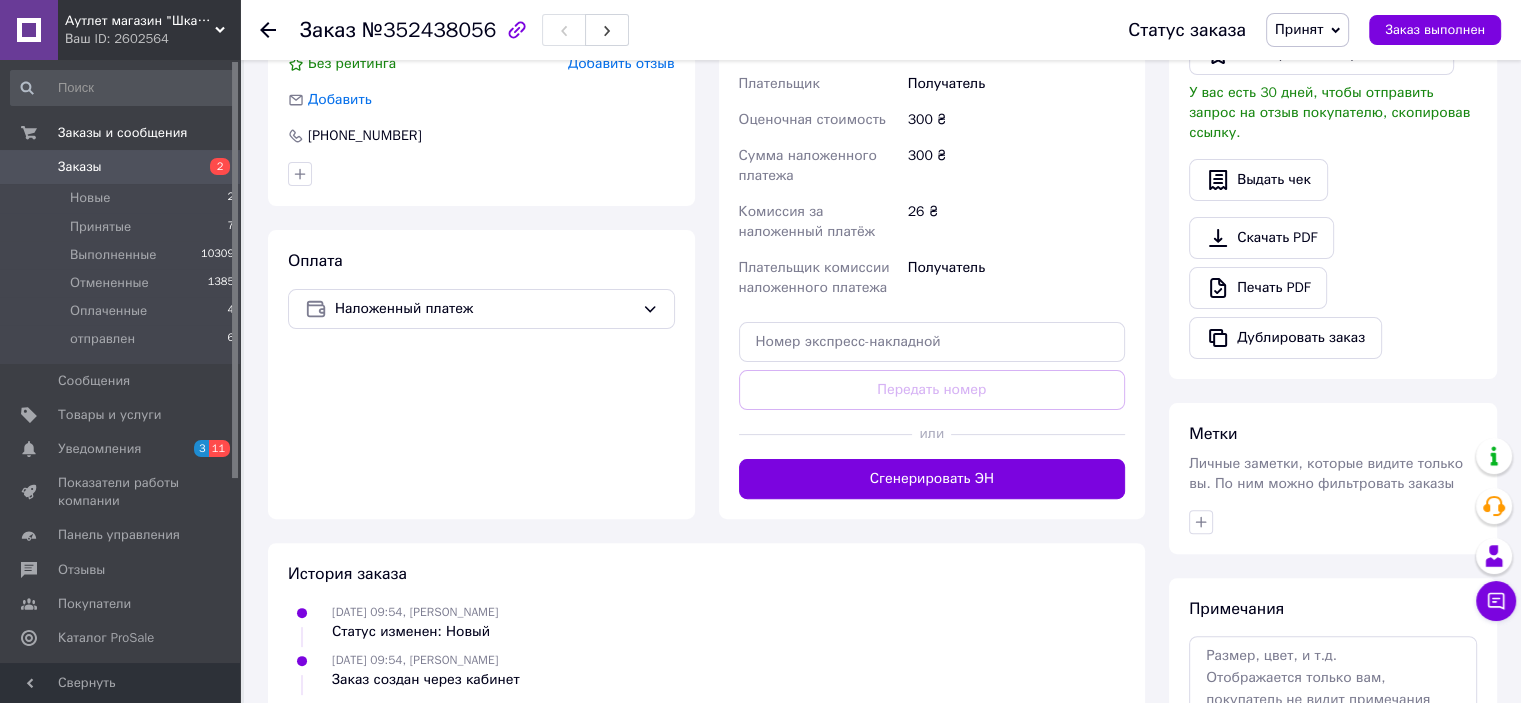 scroll, scrollTop: 613, scrollLeft: 0, axis: vertical 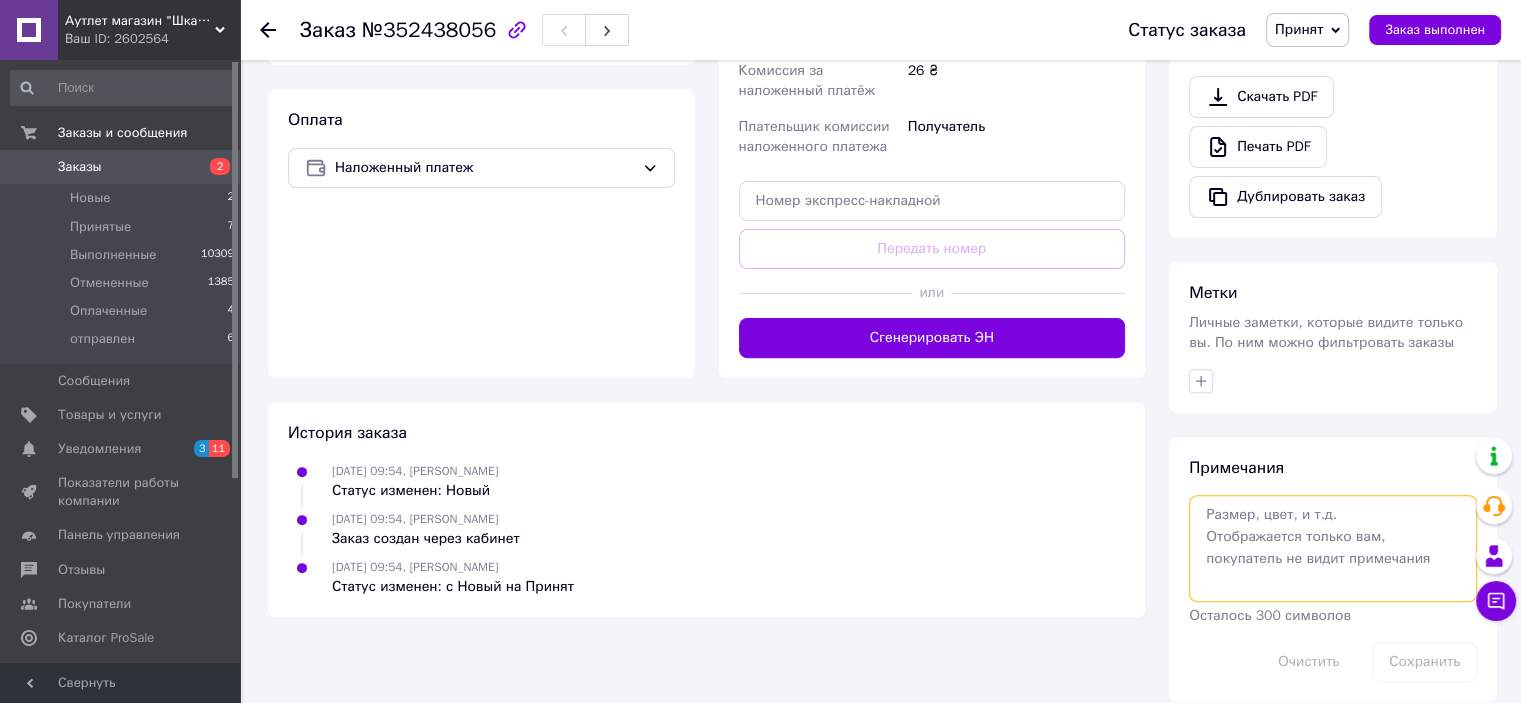 click at bounding box center [1333, 548] 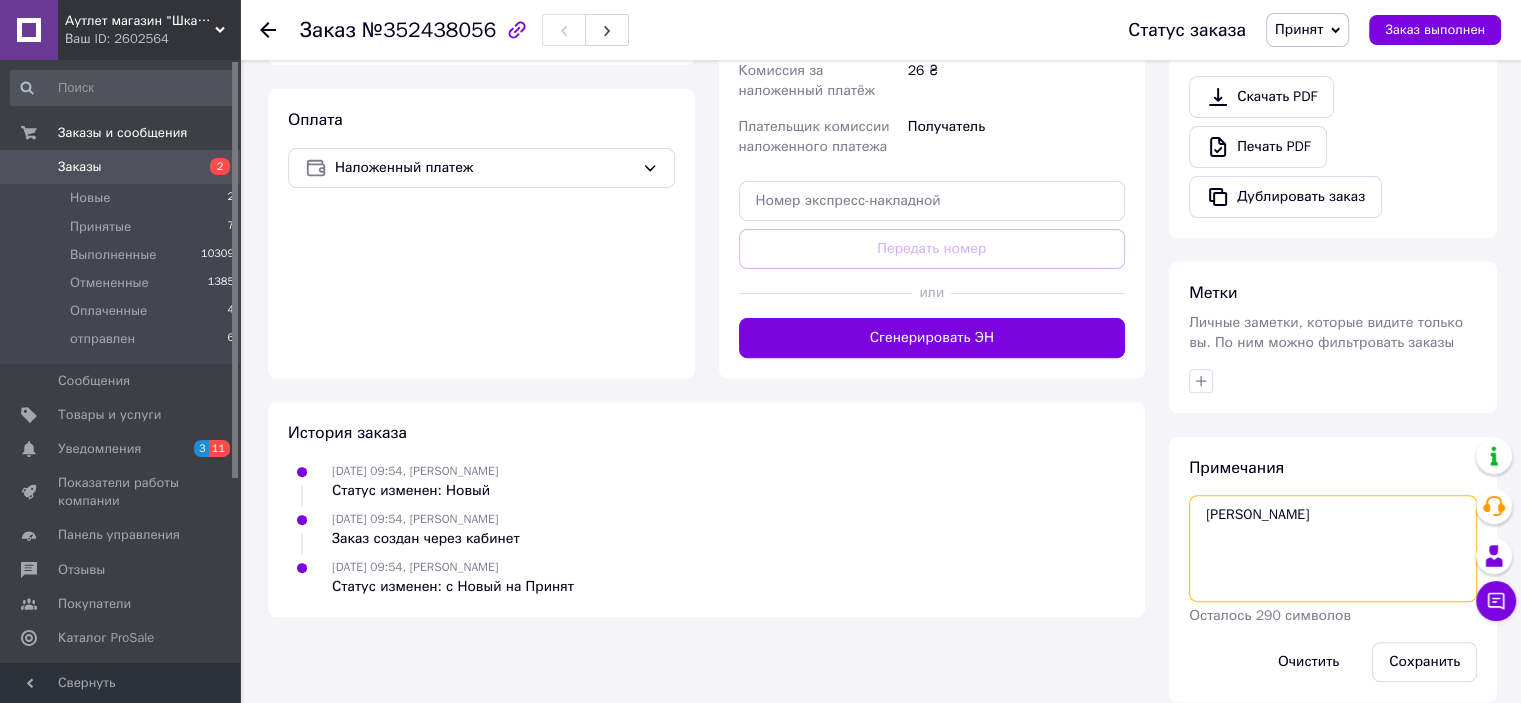 paste on "20451204657788" 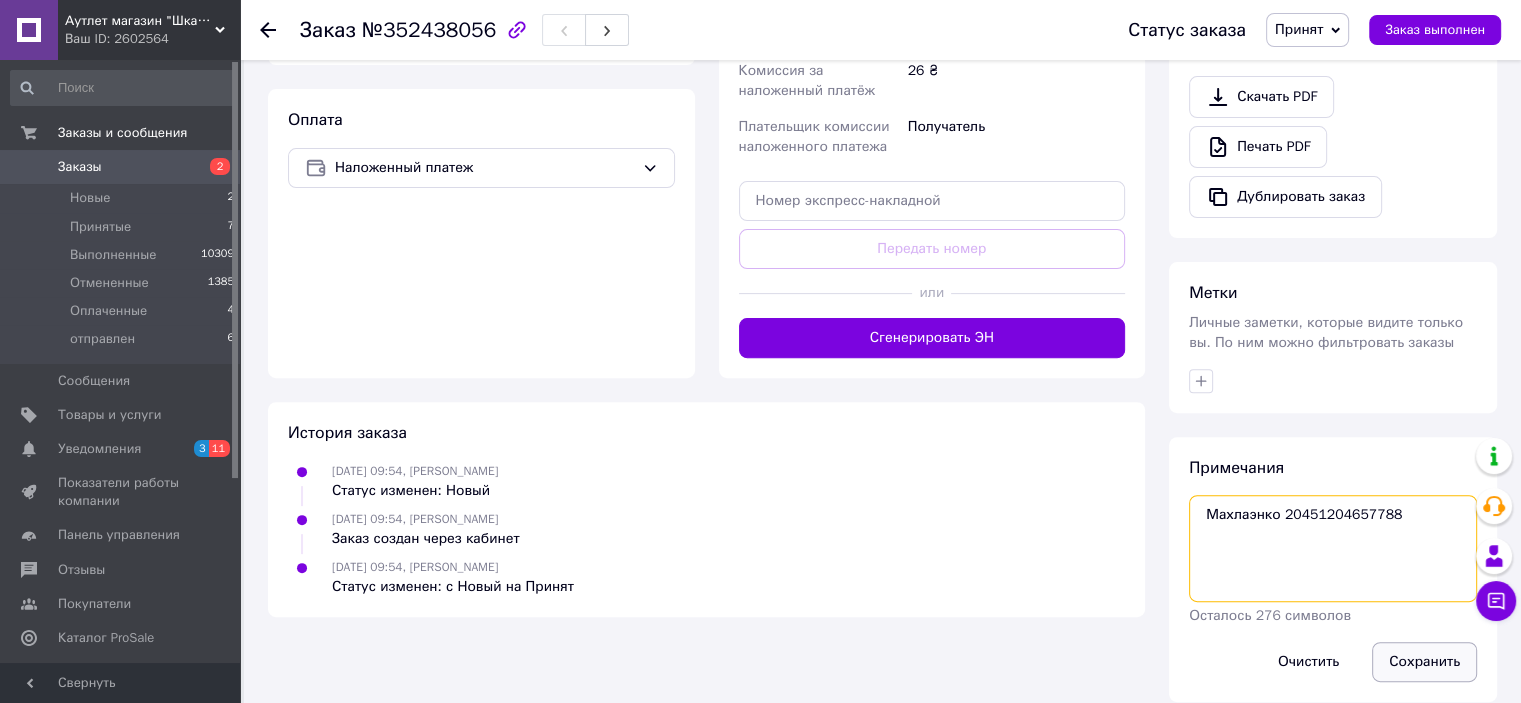 type on "Махлаэнко 20451204657788" 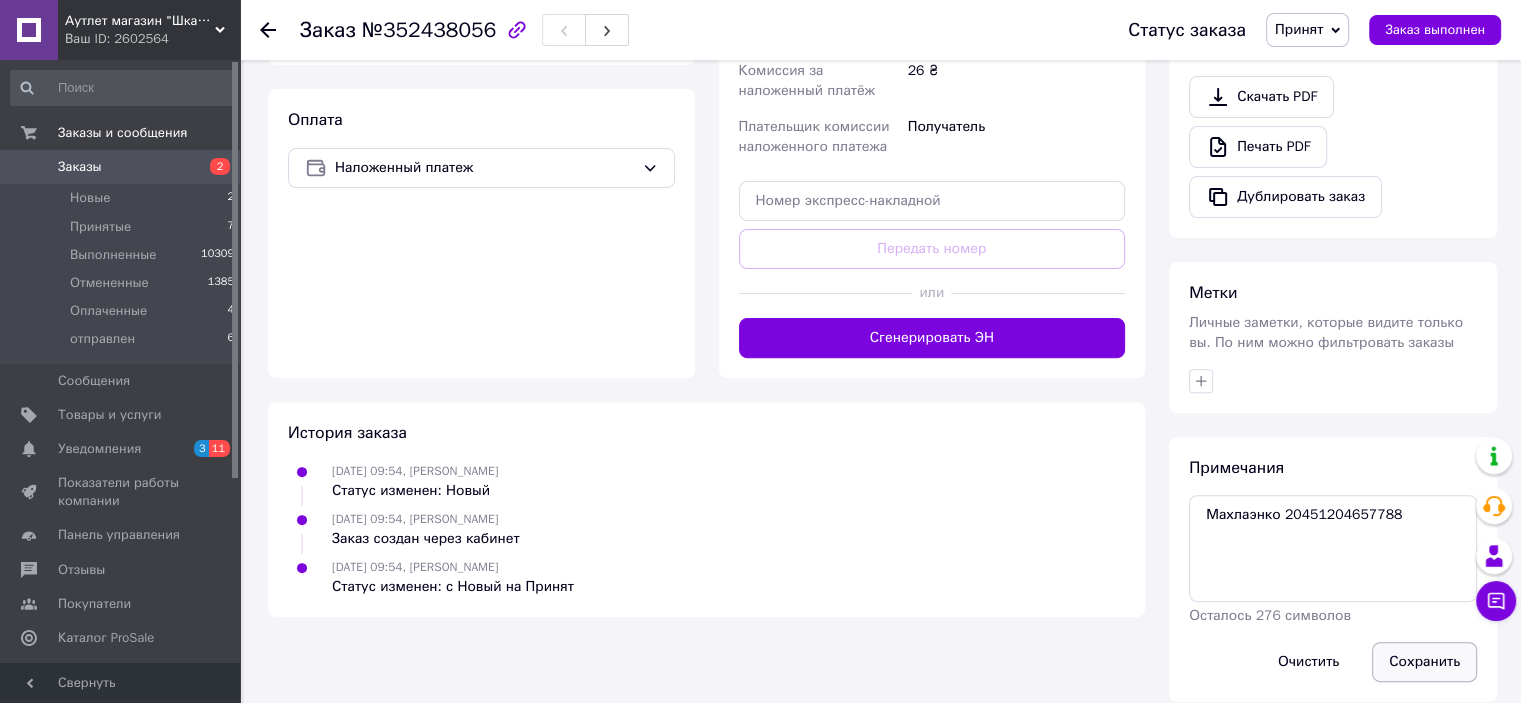 click on "Сохранить" at bounding box center (1424, 662) 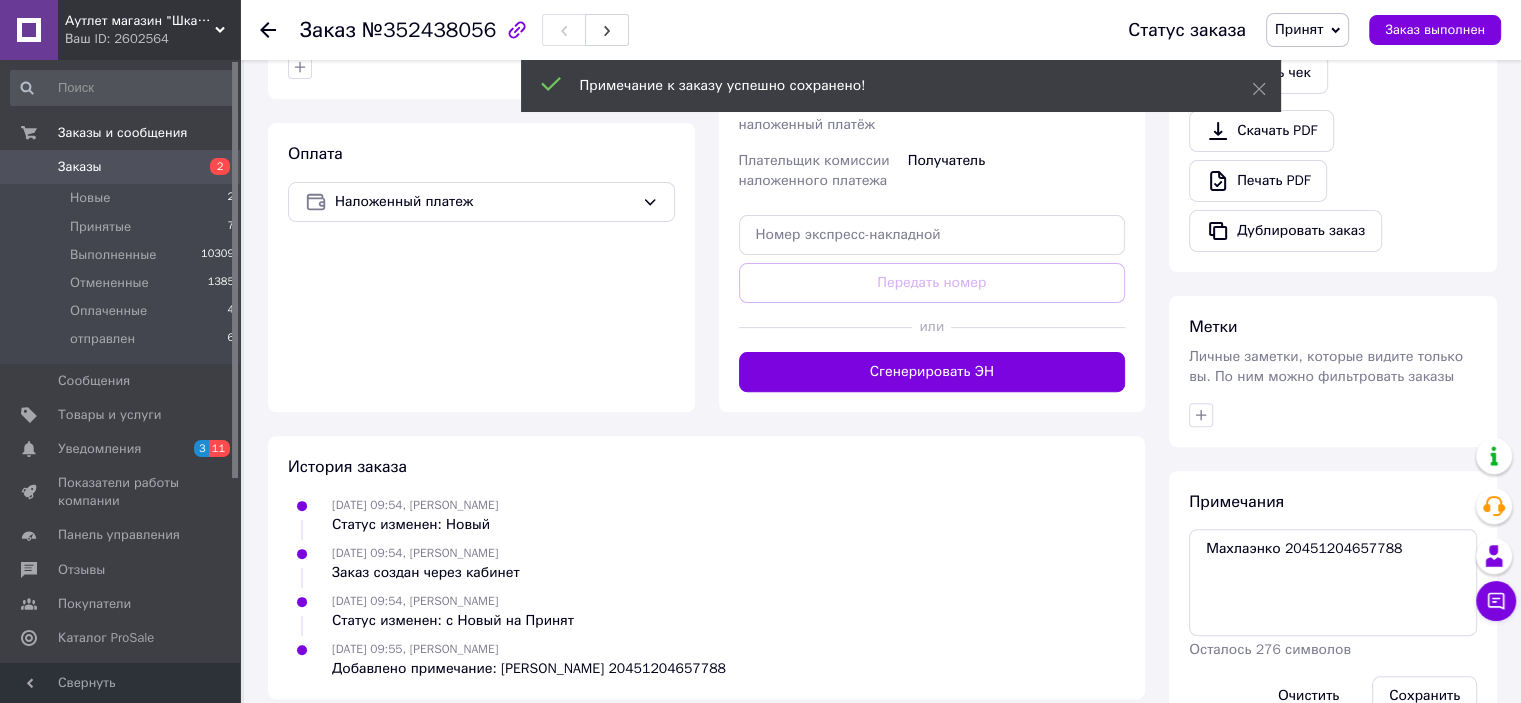scroll, scrollTop: 613, scrollLeft: 0, axis: vertical 